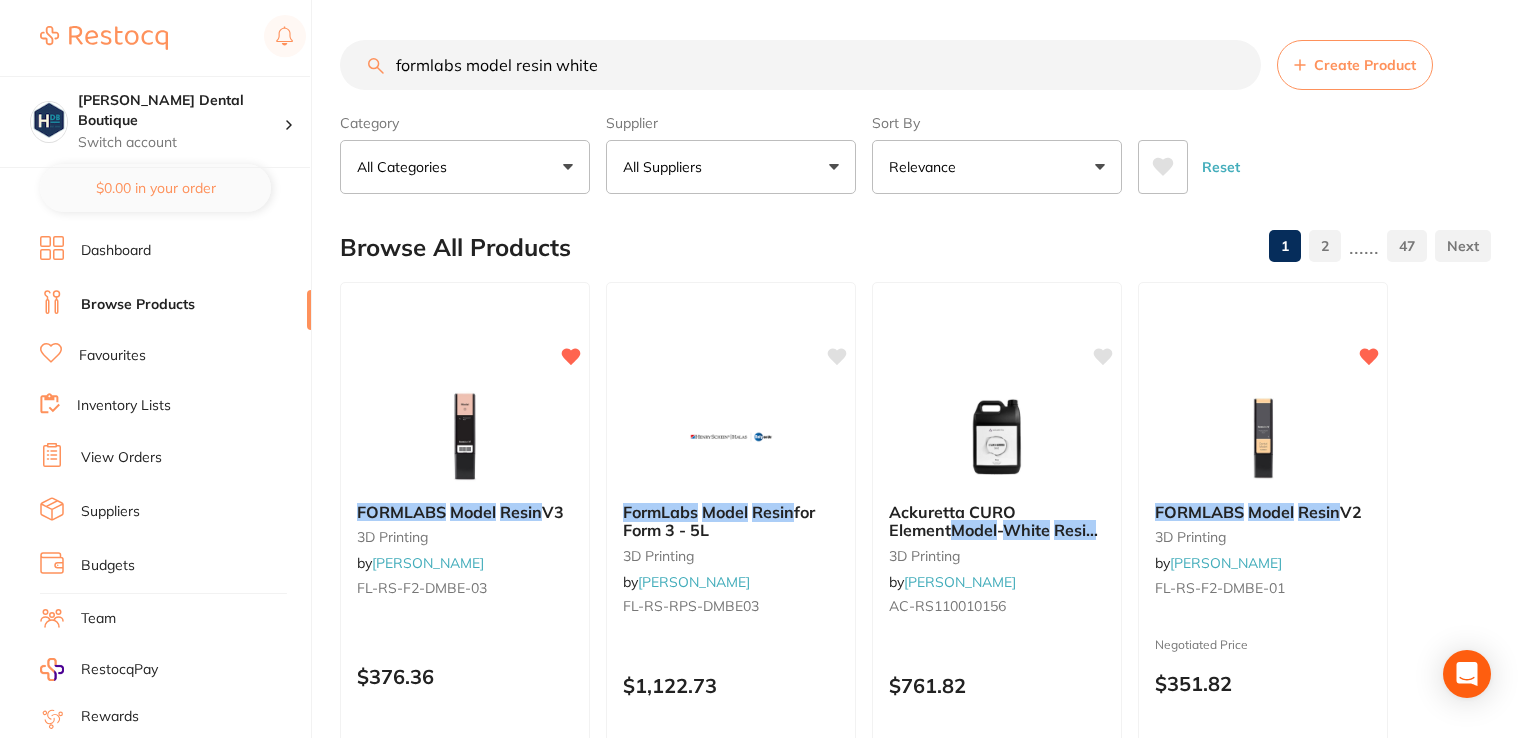 scroll, scrollTop: 0, scrollLeft: 0, axis: both 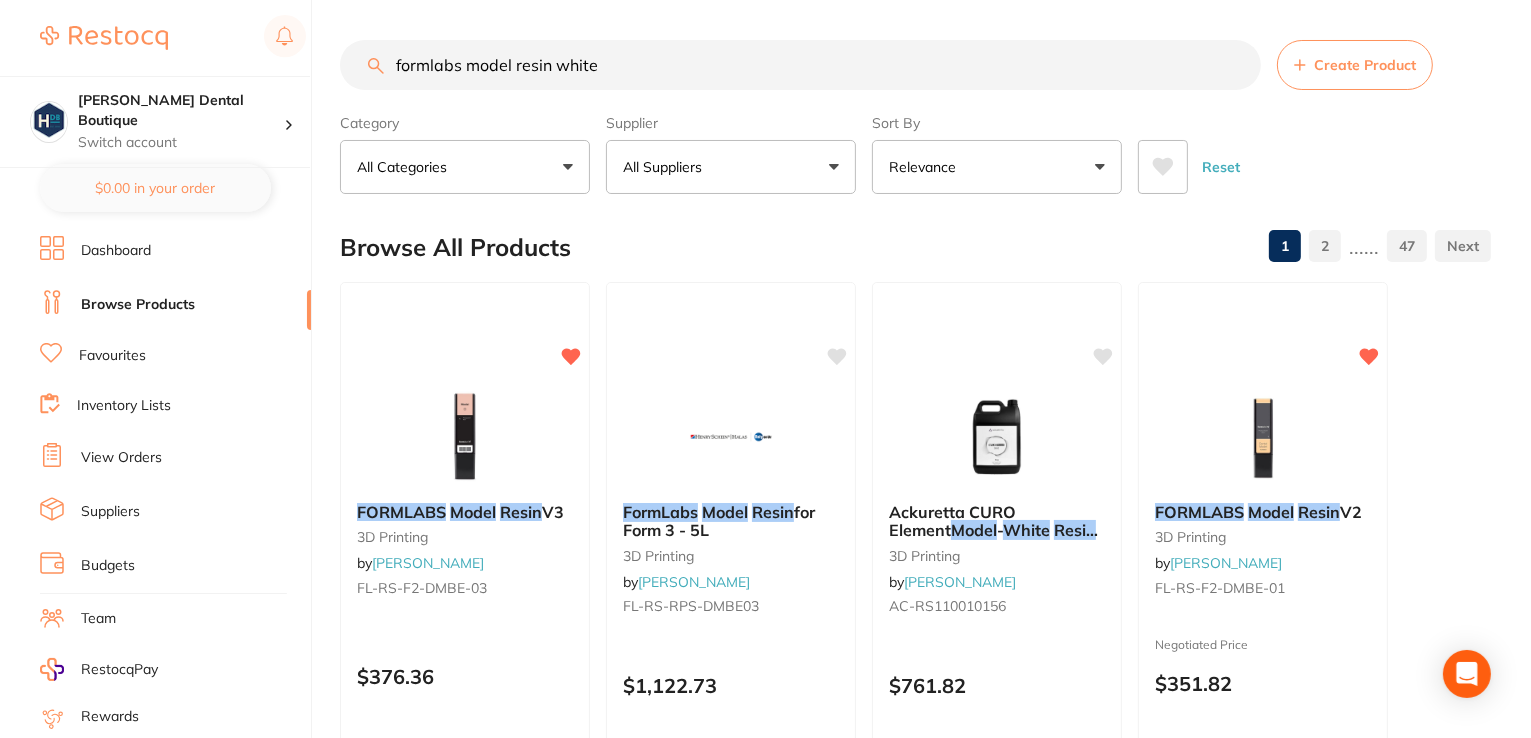 drag, startPoint x: 0, startPoint y: 0, endPoint x: 144, endPoint y: 304, distance: 336.38074 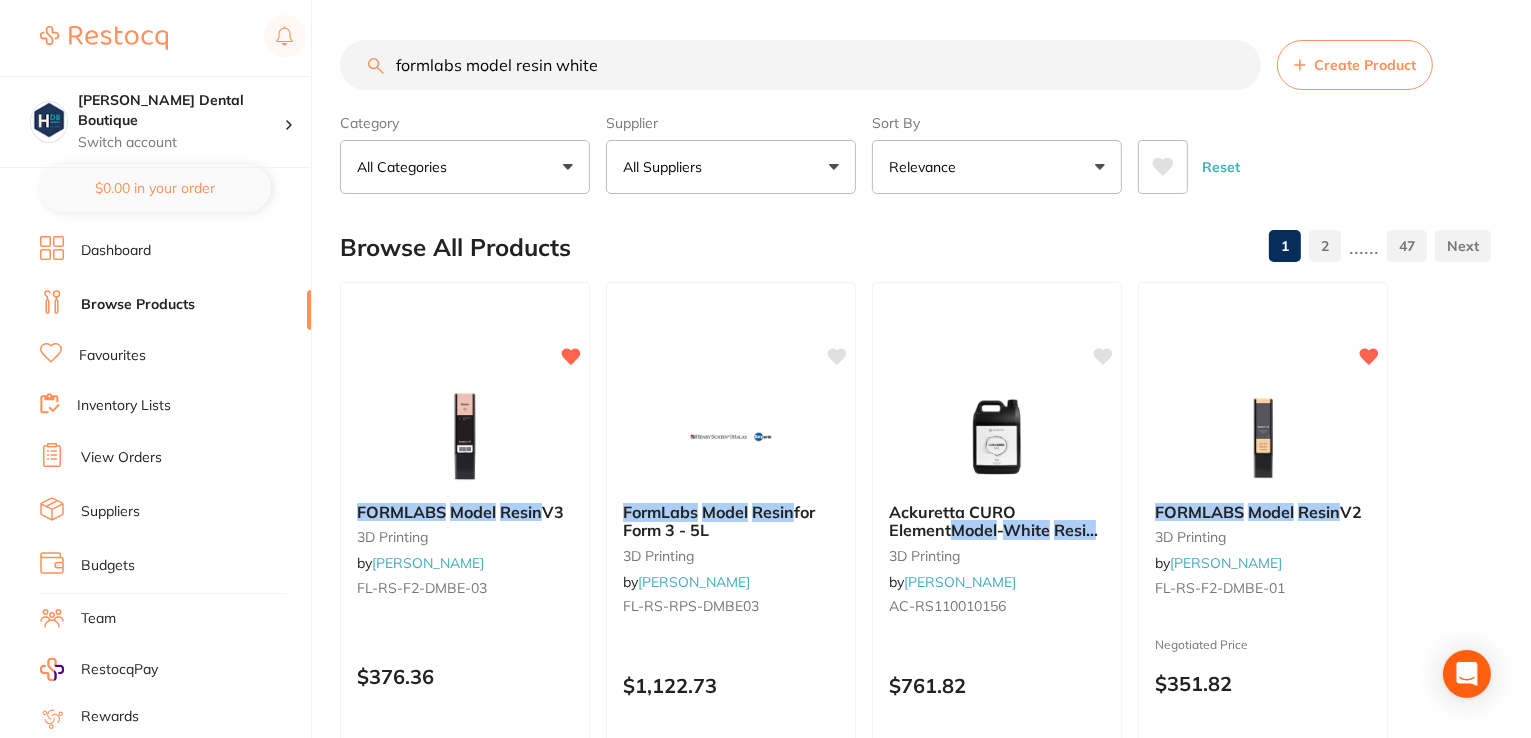 scroll, scrollTop: 0, scrollLeft: 0, axis: both 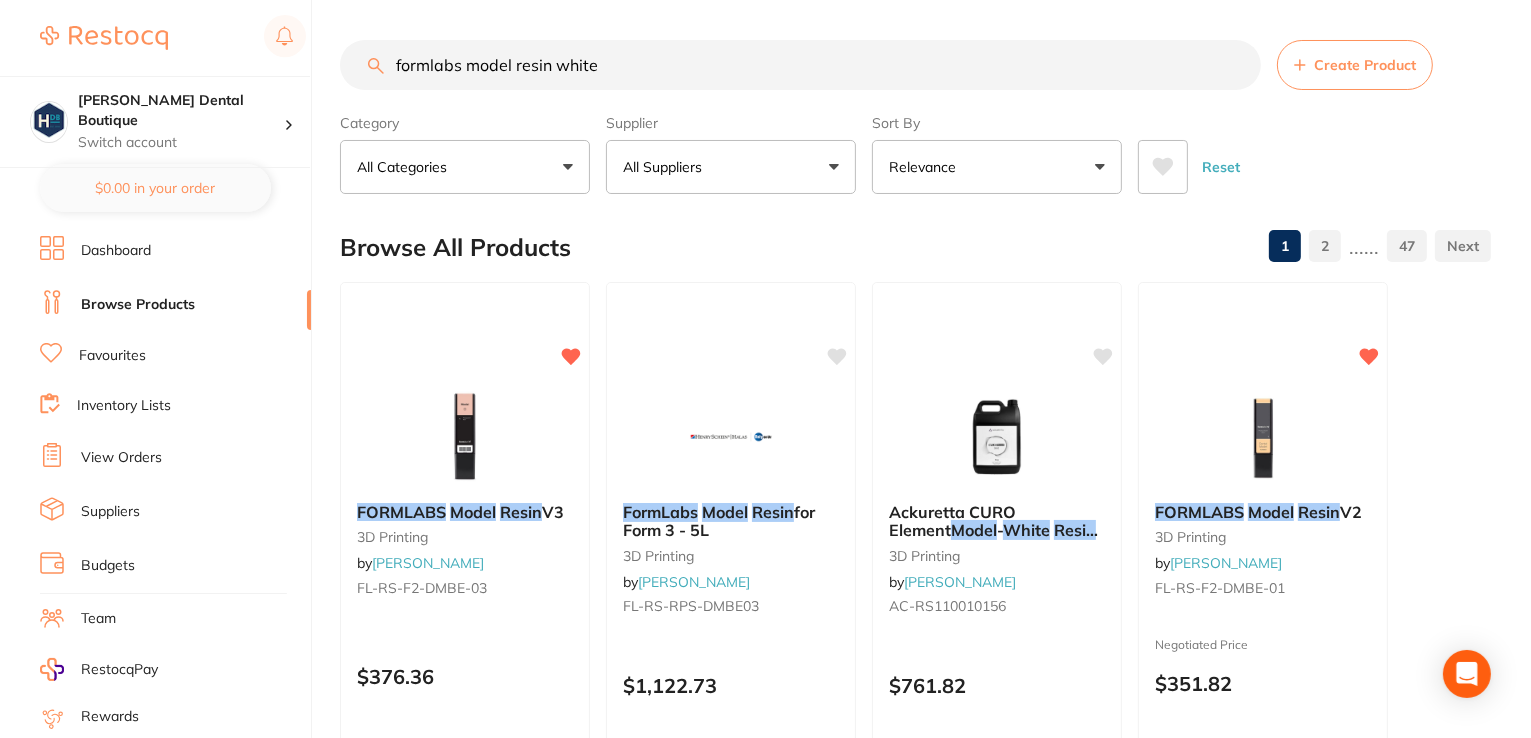 click on "Favourites" at bounding box center [112, 356] 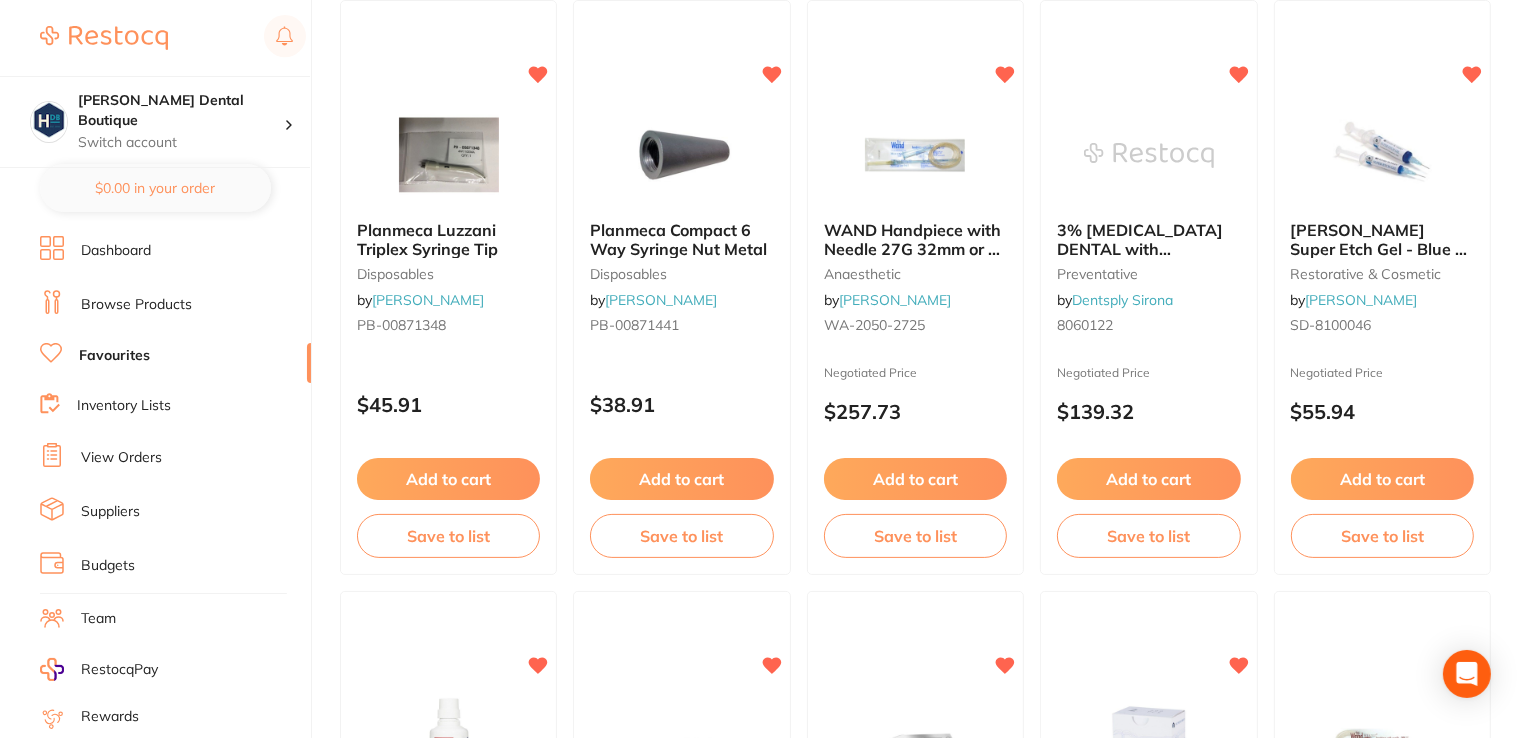 scroll, scrollTop: 0, scrollLeft: 0, axis: both 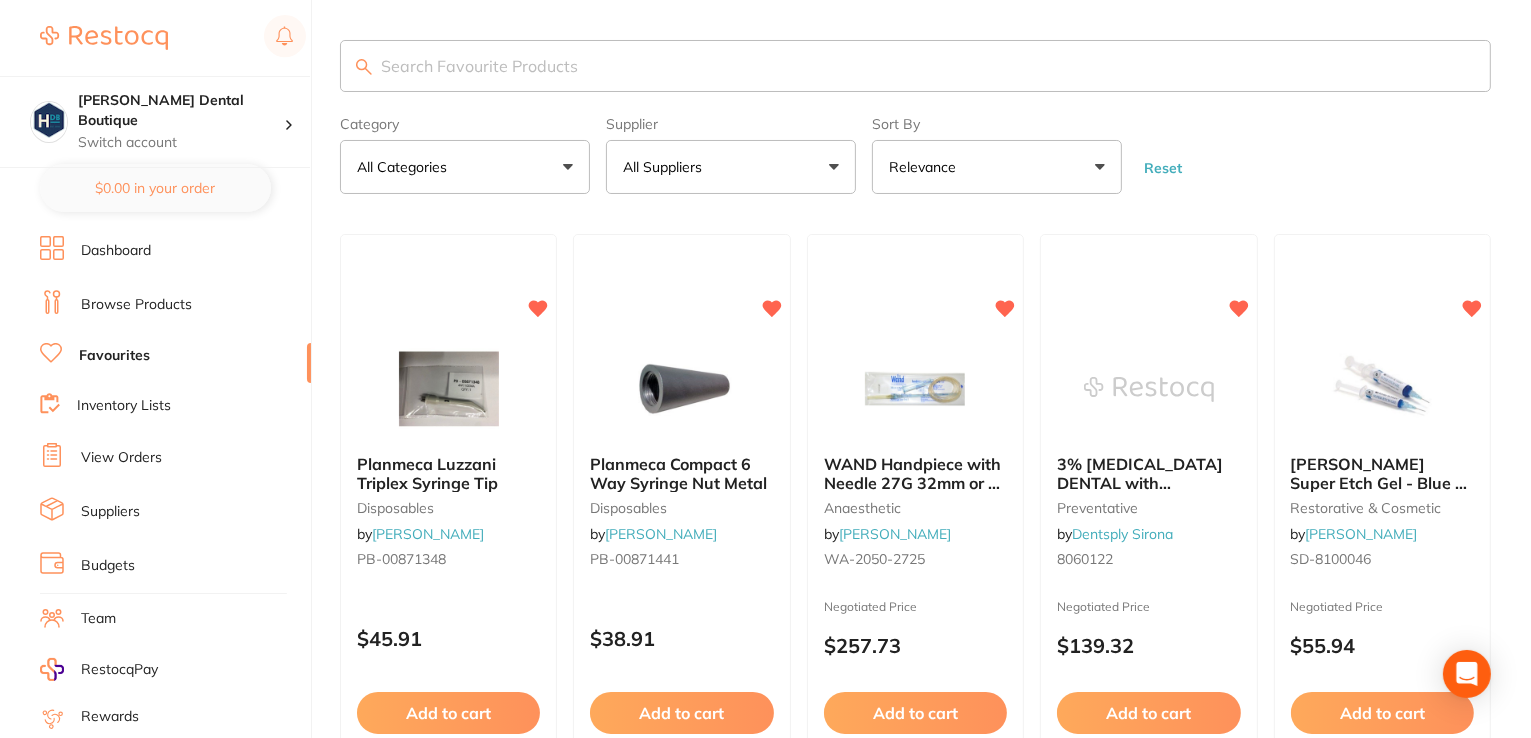 click at bounding box center [915, 66] 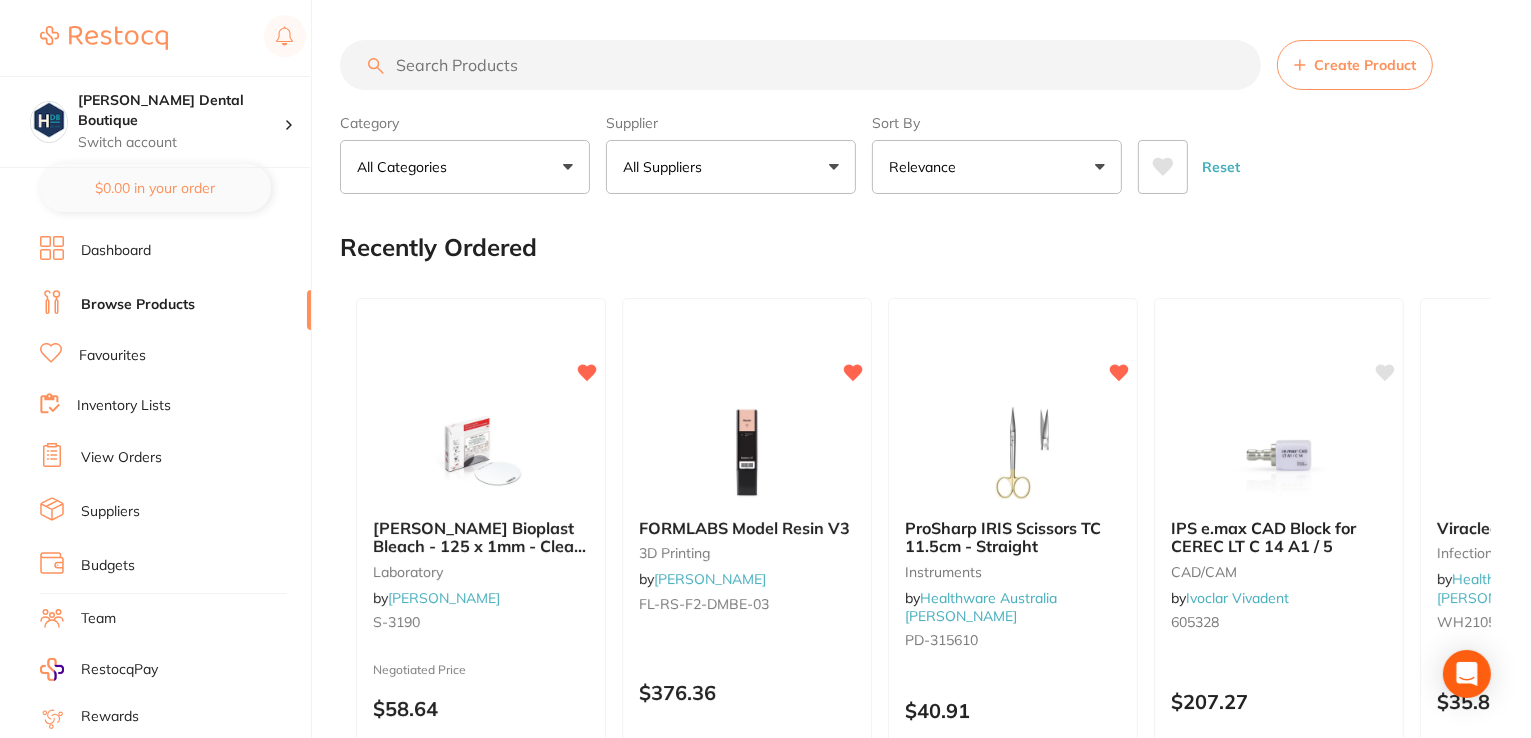 click at bounding box center (800, 65) 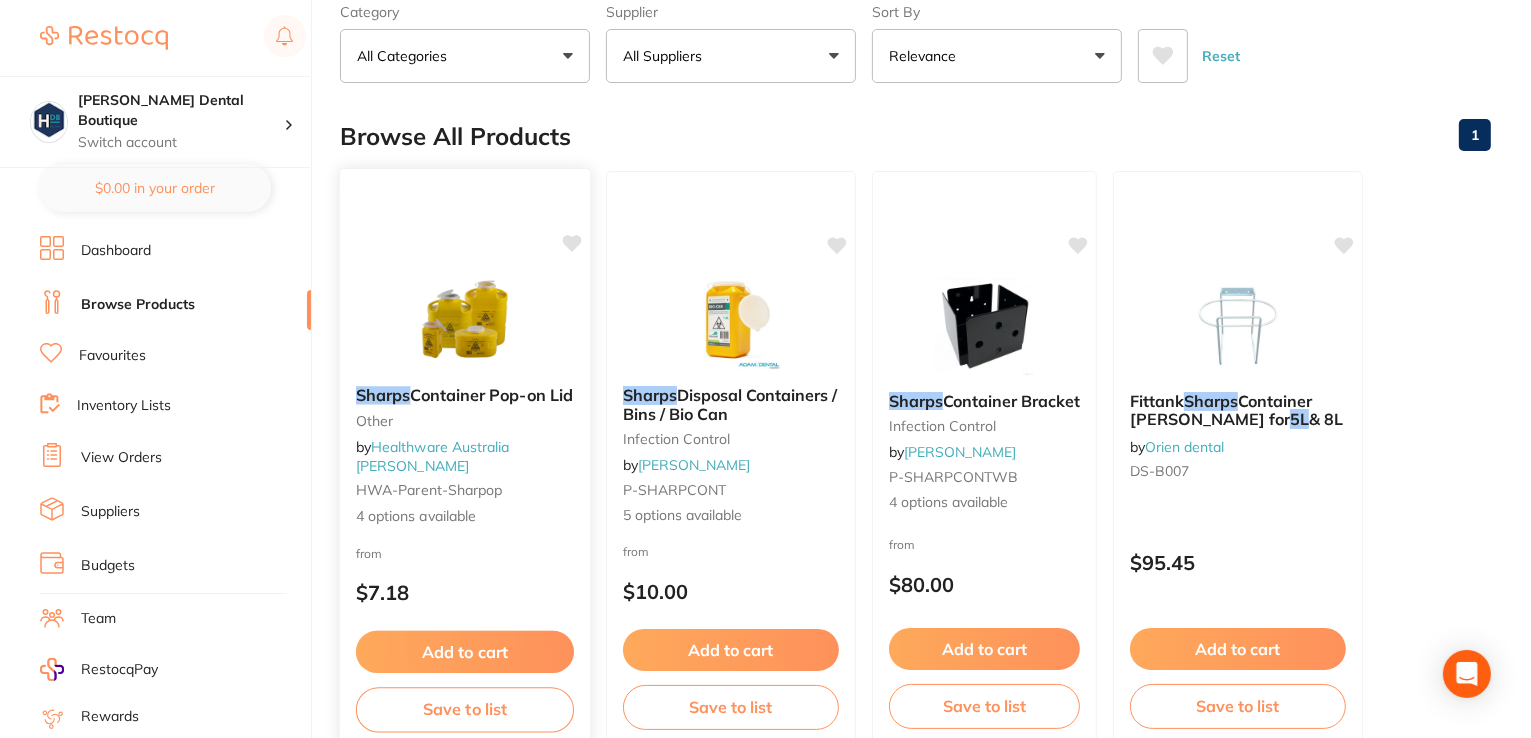 scroll, scrollTop: 223, scrollLeft: 0, axis: vertical 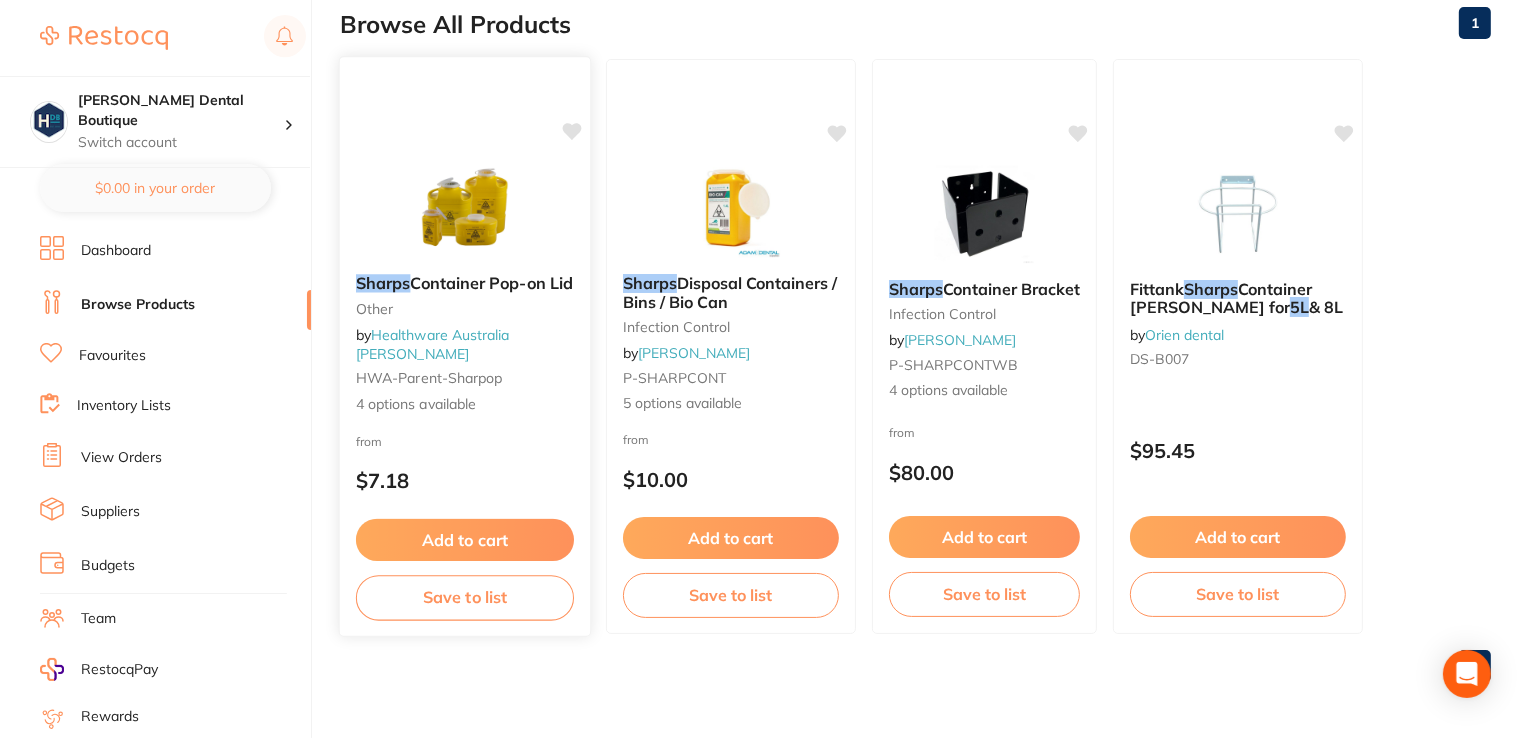 type on "5L sharps" 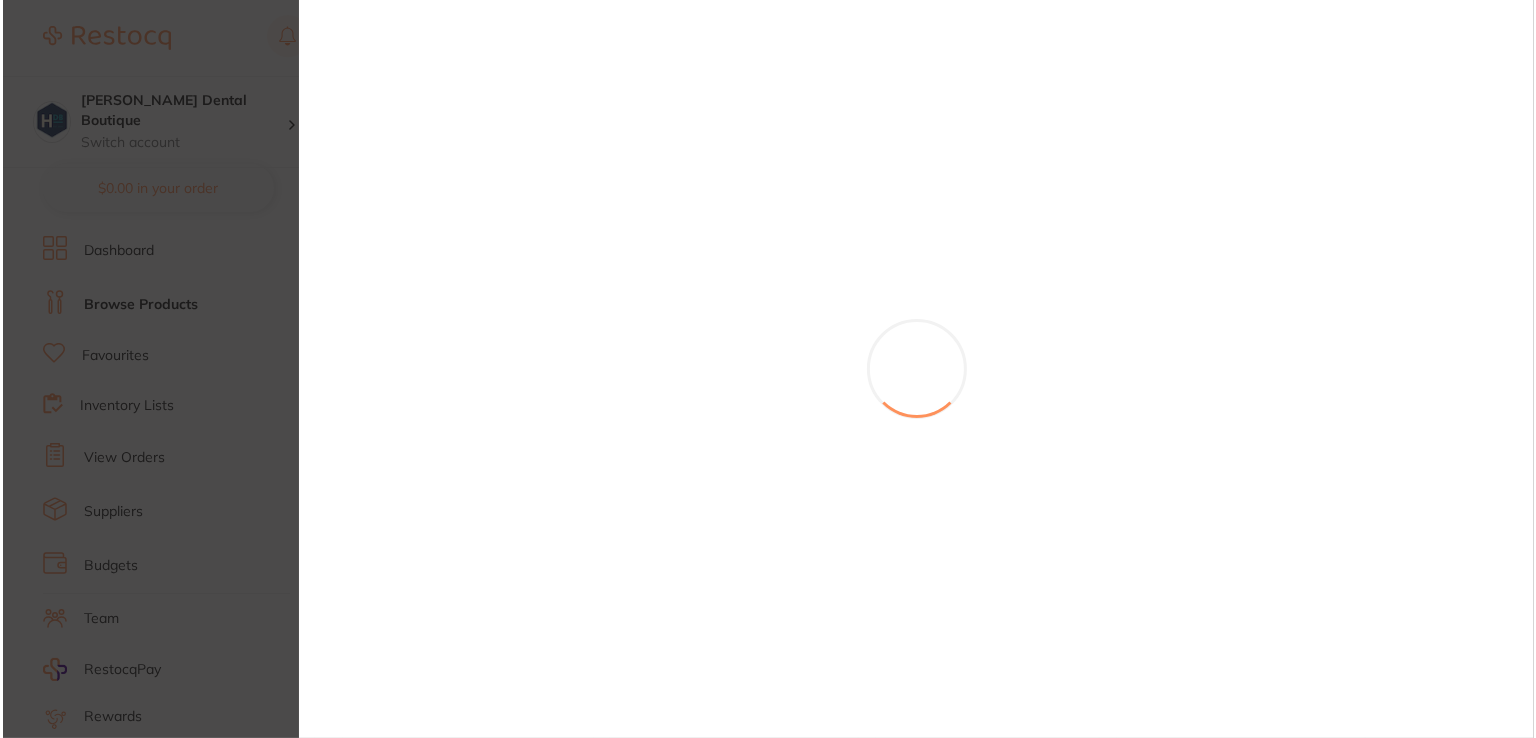 scroll, scrollTop: 0, scrollLeft: 0, axis: both 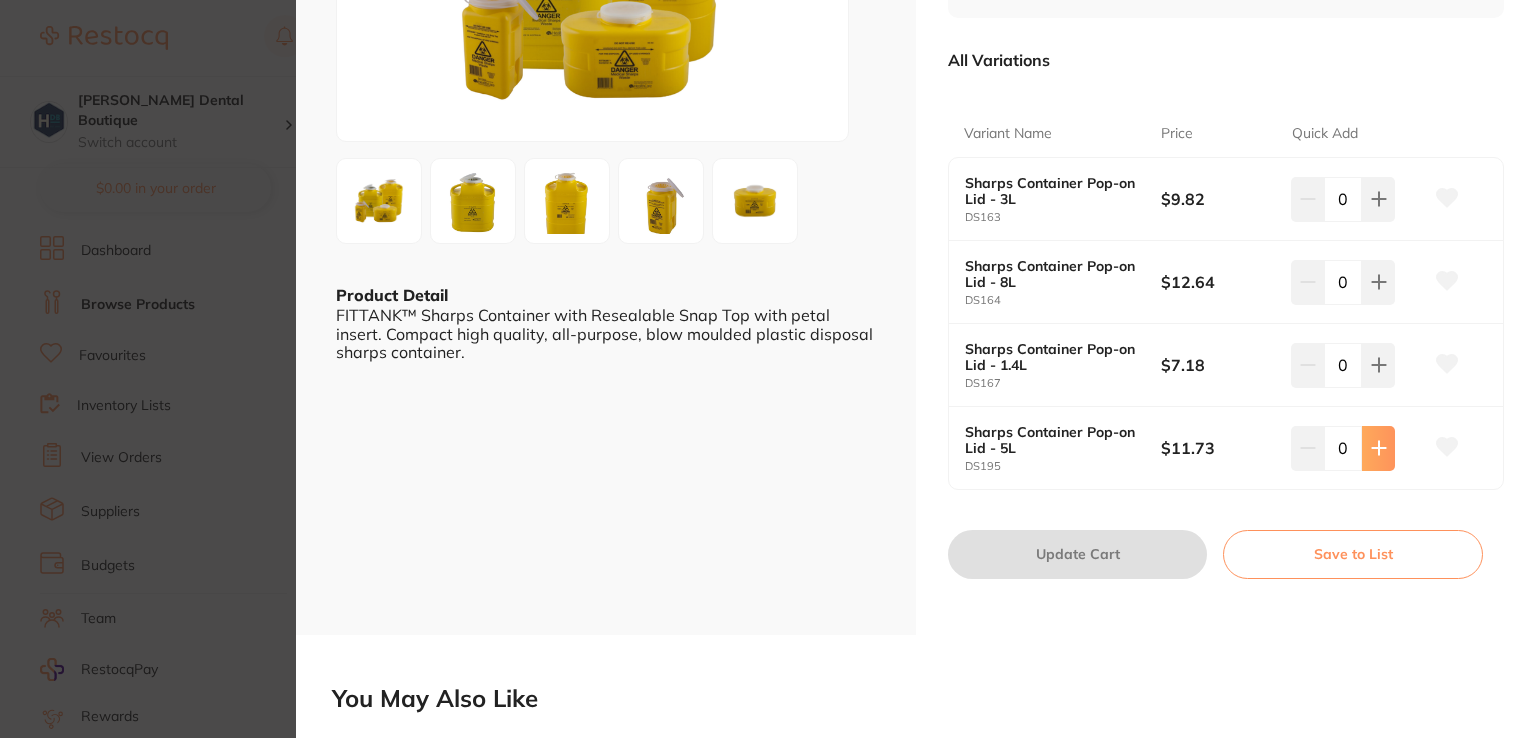 click 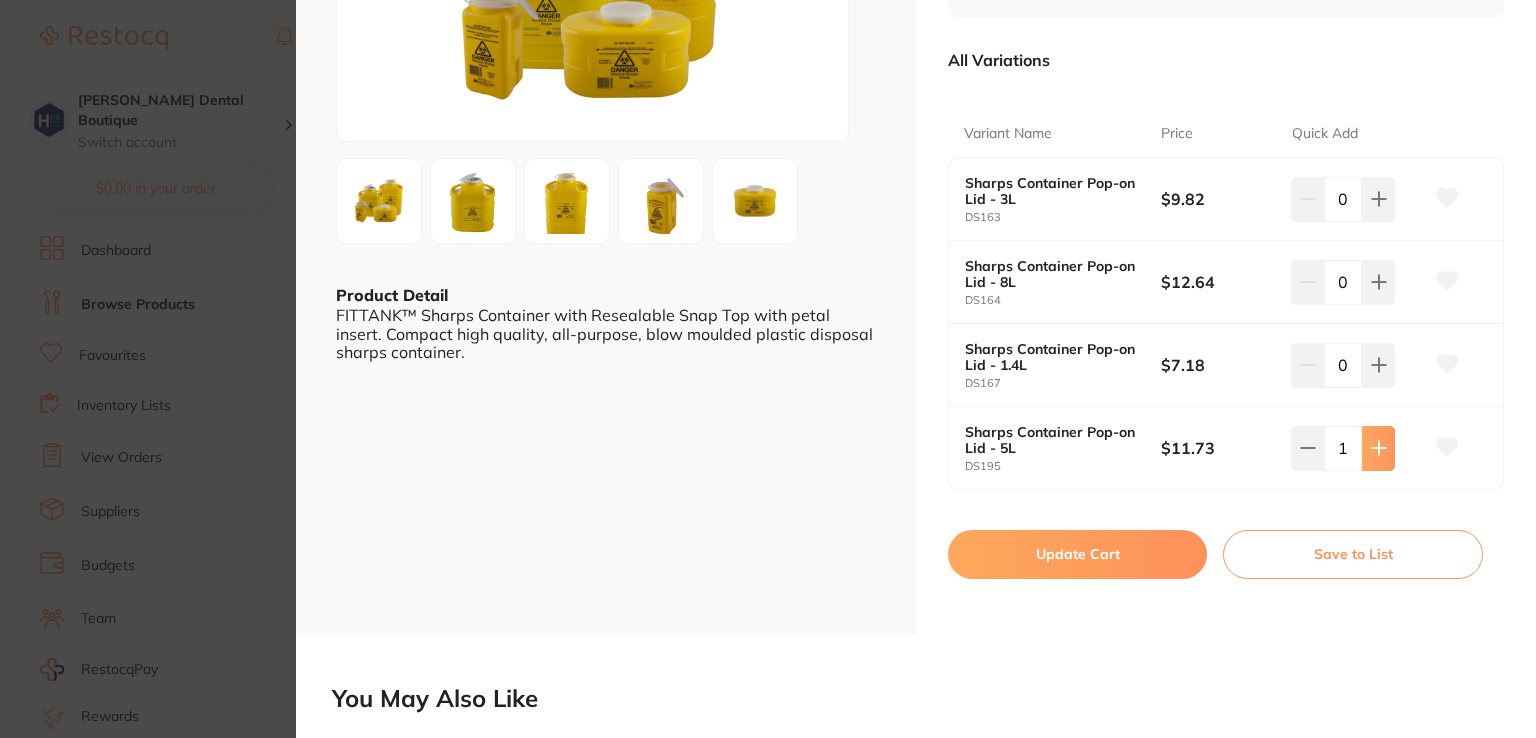 click 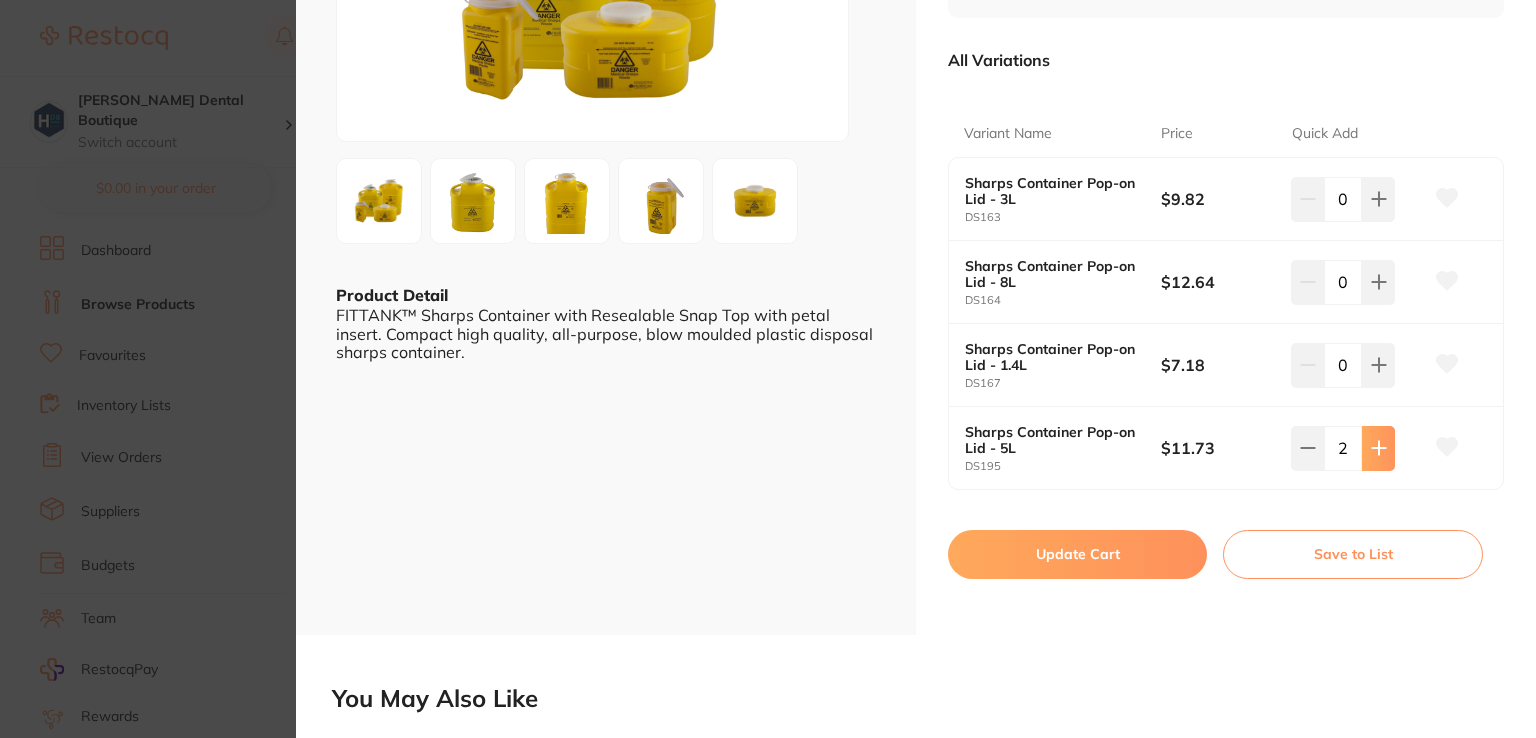click 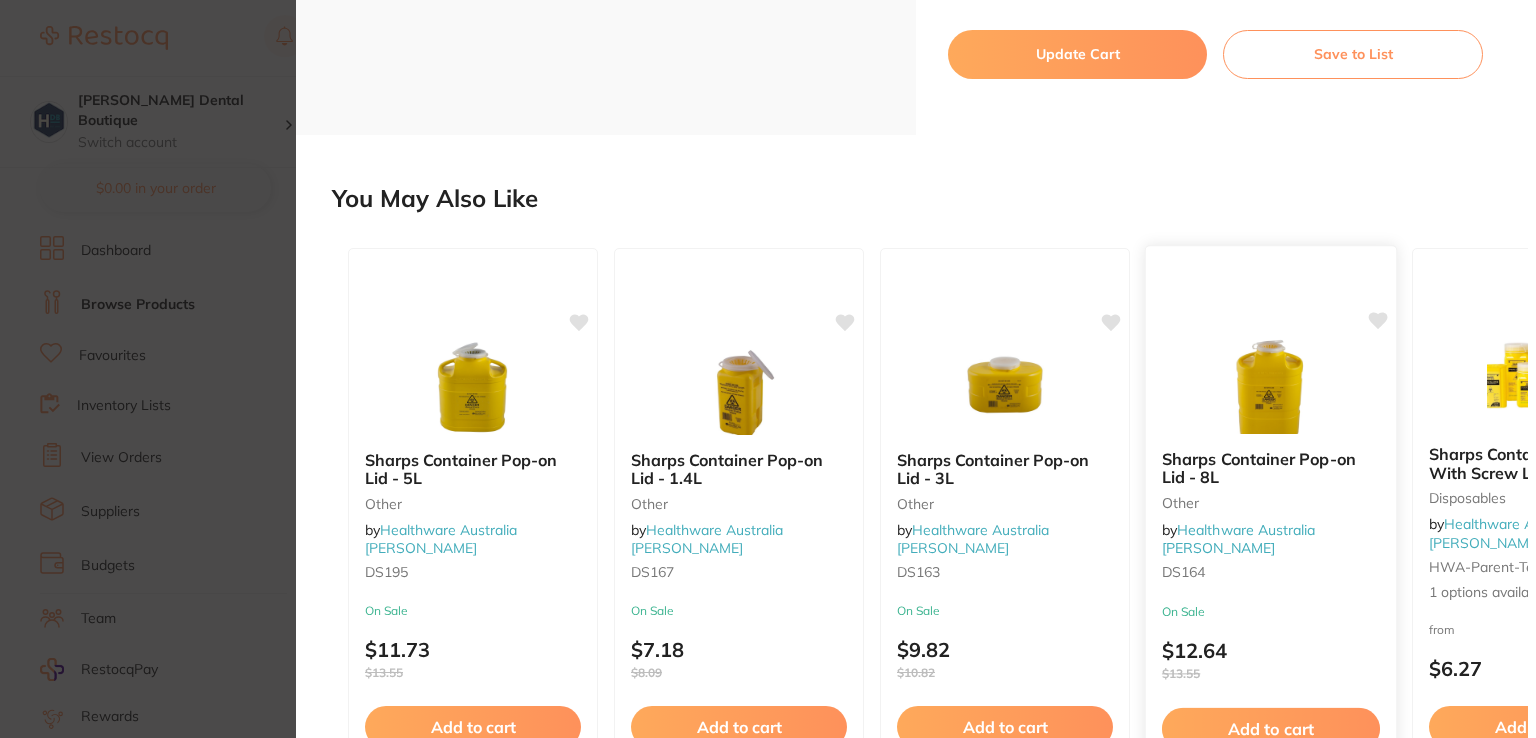 scroll, scrollTop: 700, scrollLeft: 0, axis: vertical 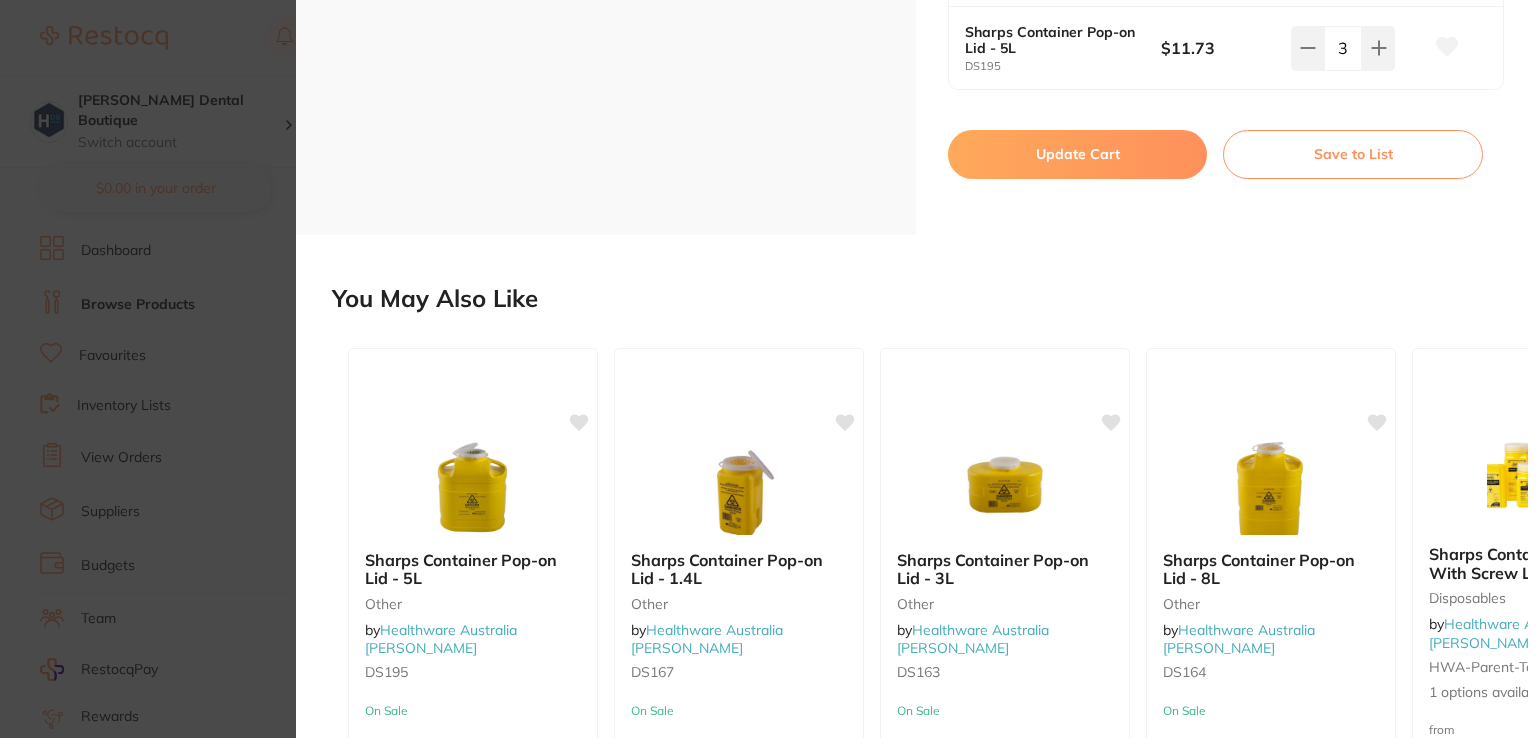 drag, startPoint x: 1452, startPoint y: 305, endPoint x: 1124, endPoint y: 265, distance: 330.43002 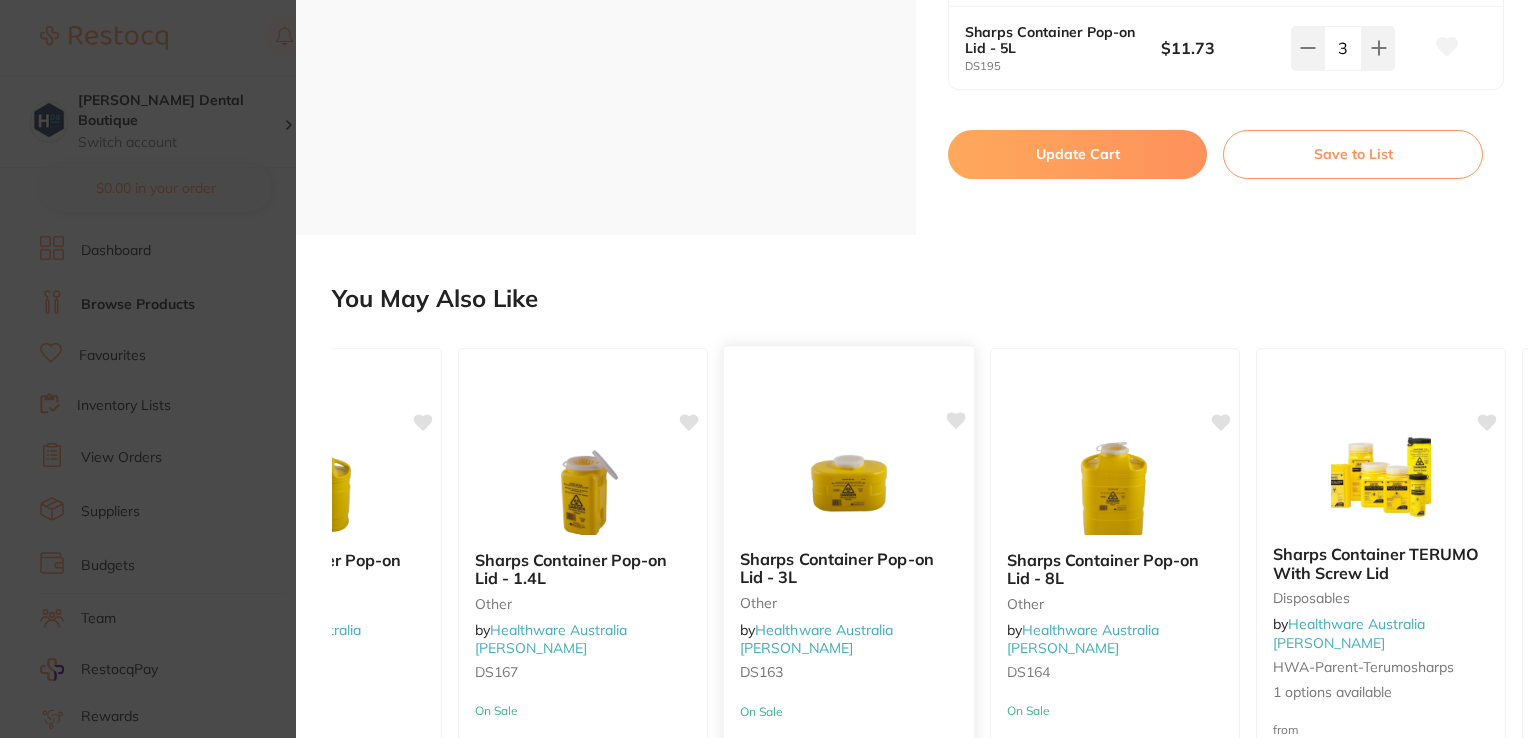 scroll, scrollTop: 0, scrollLeft: 0, axis: both 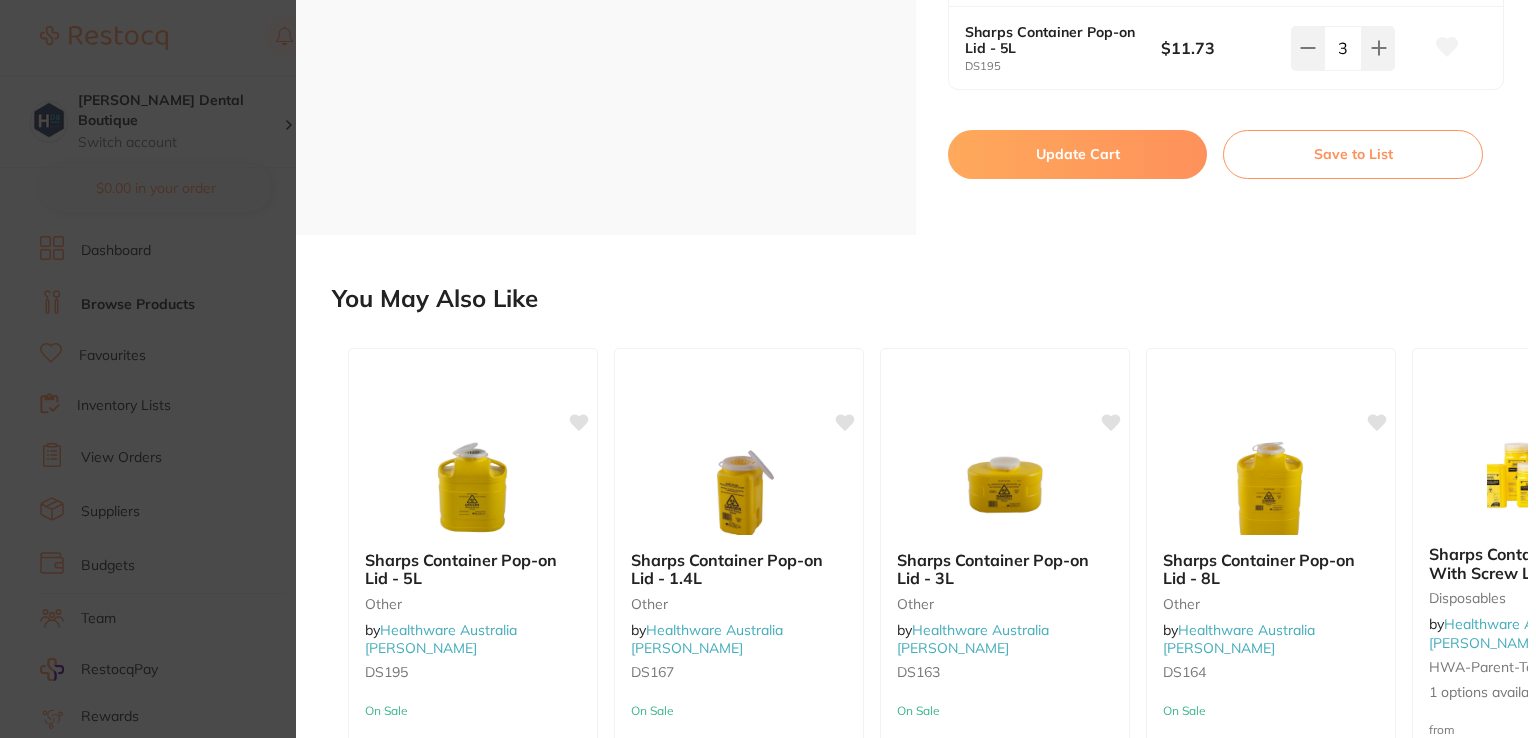 click on "Sharps Container Pop-on Lid other by   Healthware Australia Ridley Product Code:  HWA-parent-sharpop ESC         Product Detail FITTANK™ Sharps Container with Resealable Snap Top with petal insert. Compact high quality, all-purpose, blow moulded plastic disposal sharps container. Sharps Container Pop-on Lid other by   Healthware Australia Ridley Product Code:  HWA-parent-sharpop from $7.18     excl. GST Enter Contract Price i All Variations Variant   Name Price Quick Add Sharps Container Pop-on Lid - 3L DS163 $9.82     0         Sharps Container Pop-on Lid - 8L DS164 $12.64     0         Sharps Container Pop-on Lid - 1.4L DS167 $7.18     0         Sharps Container Pop-on Lid - 5L DS195 $11.73     3         Update Cart Save to List All Variations Reset Options Price Sharps Container Pop-on Lid - 3L DS163 $9.82     0         Sharps Container Pop-on Lid - 8L DS164 $12.64     0         Sharps Container Pop-on Lid - 1.4L DS167 $7.18     0         Sharps Container Pop-on Lid - 5L DS195 $11.73     0           by" at bounding box center [768, 369] 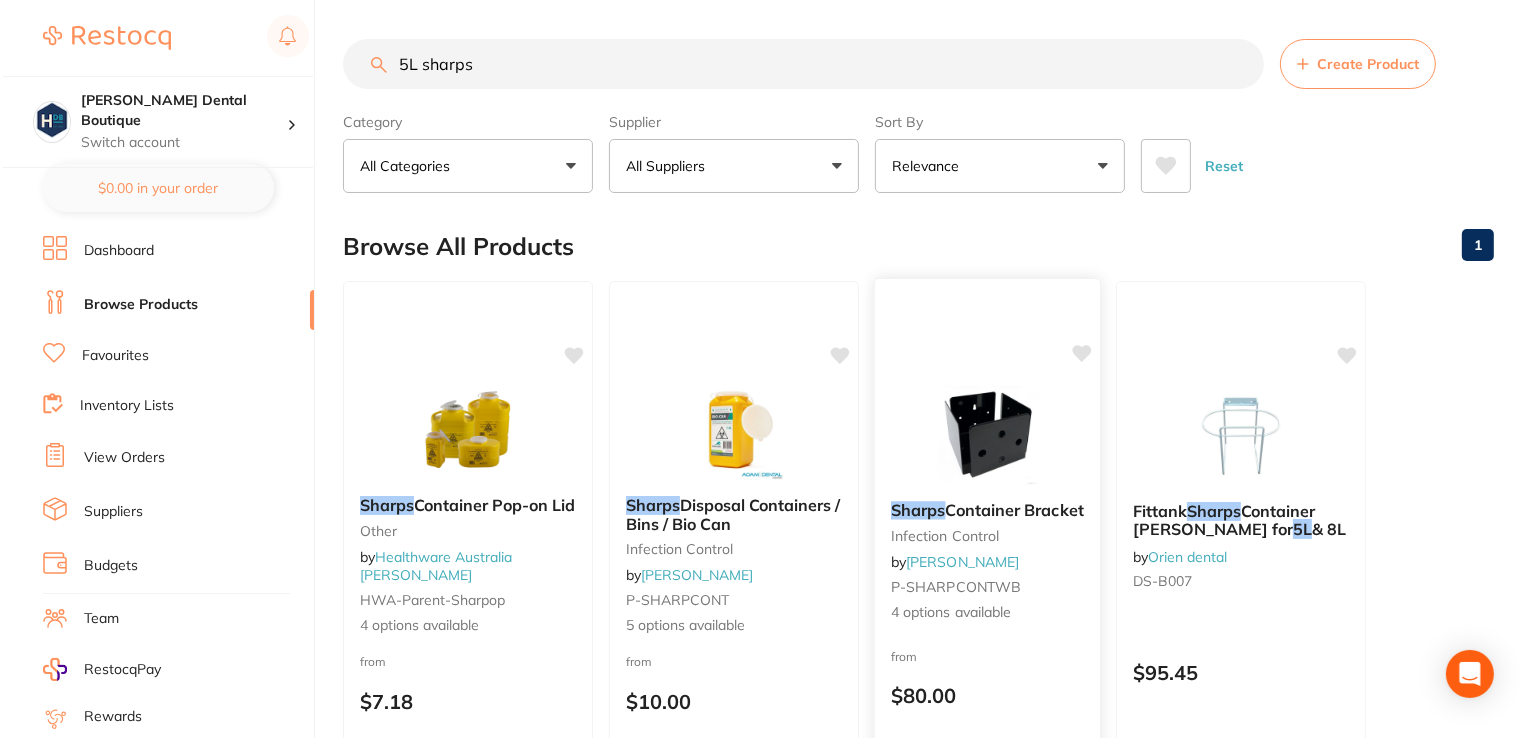 scroll, scrollTop: 0, scrollLeft: 0, axis: both 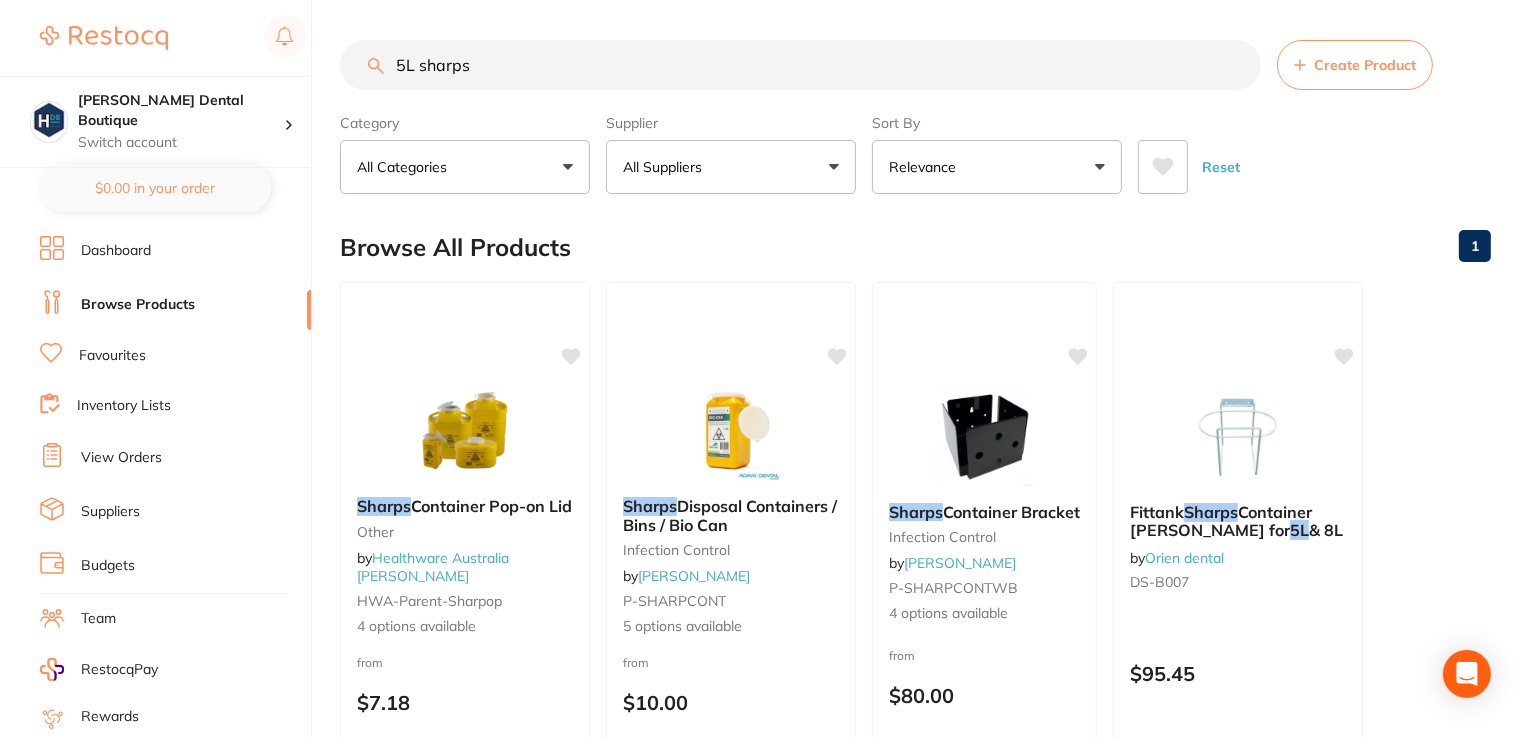 click on "5L sharps" at bounding box center (800, 65) 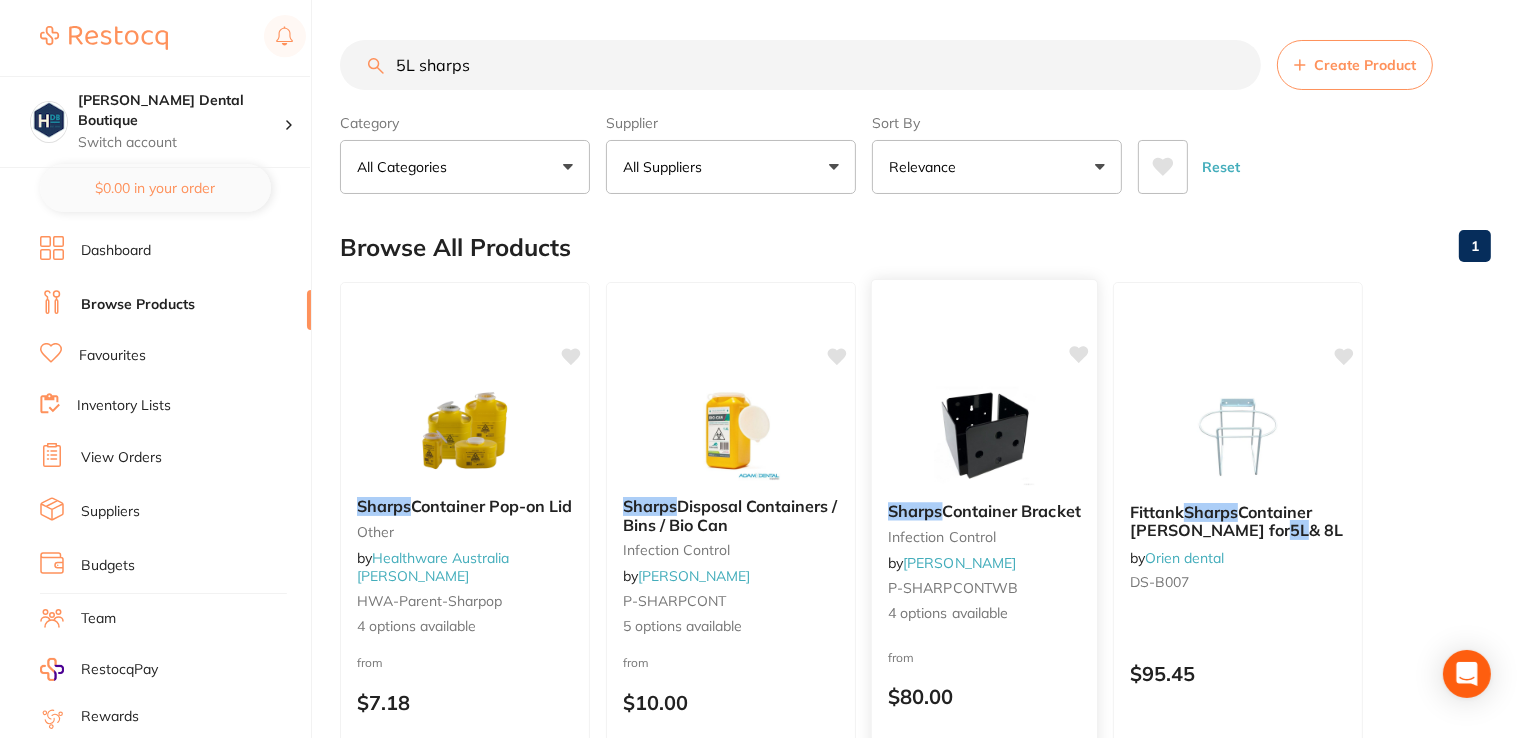 click at bounding box center (984, 435) 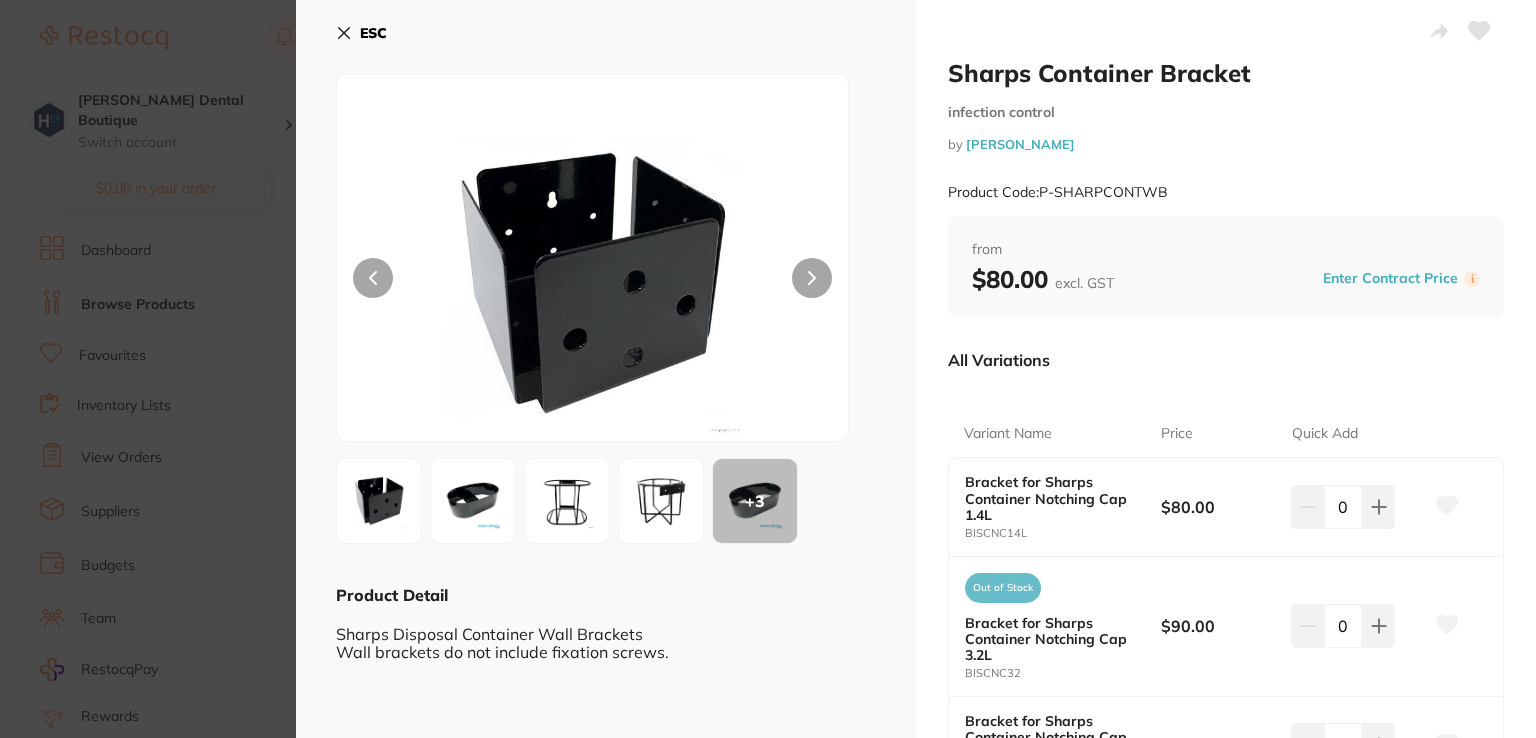 click at bounding box center (567, 501) 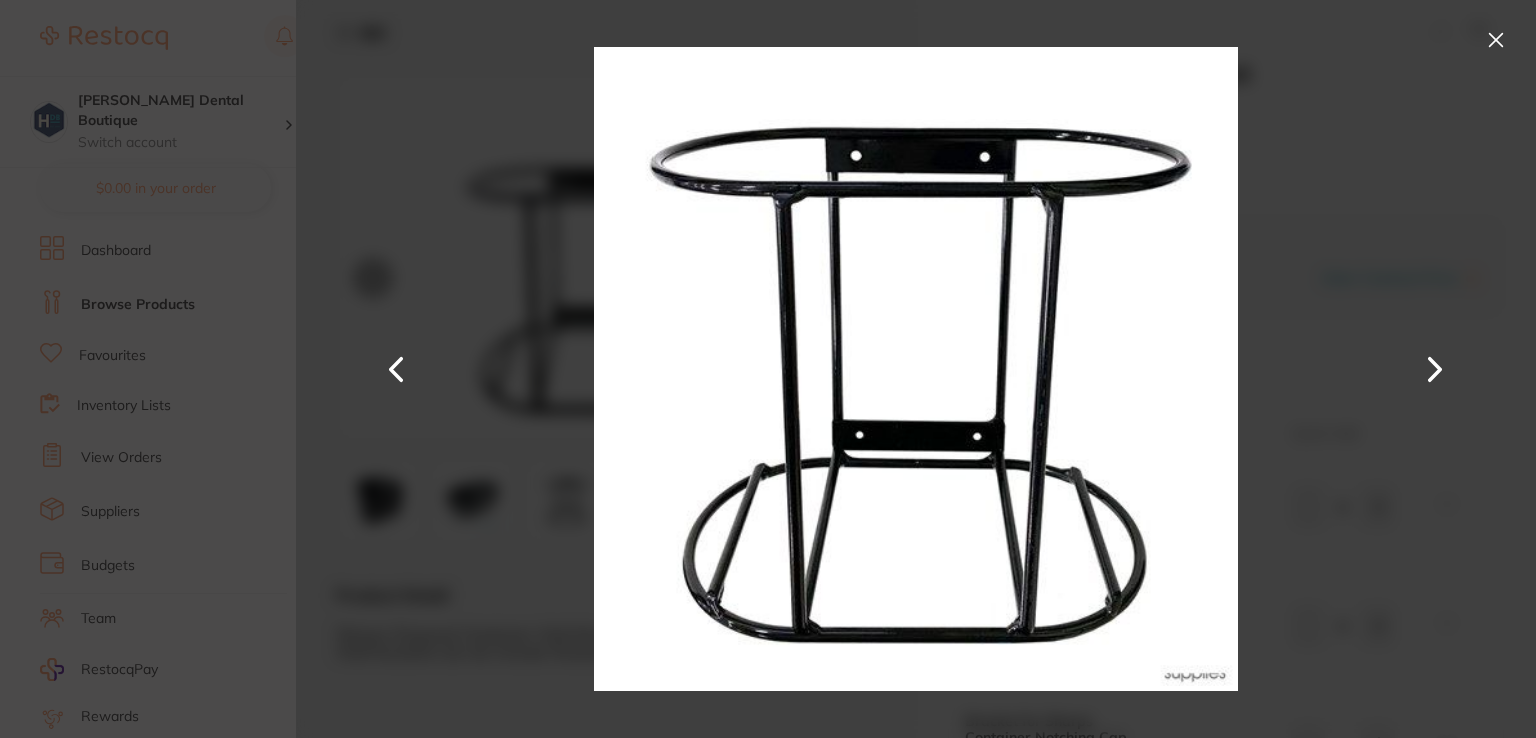 click at bounding box center (1496, 40) 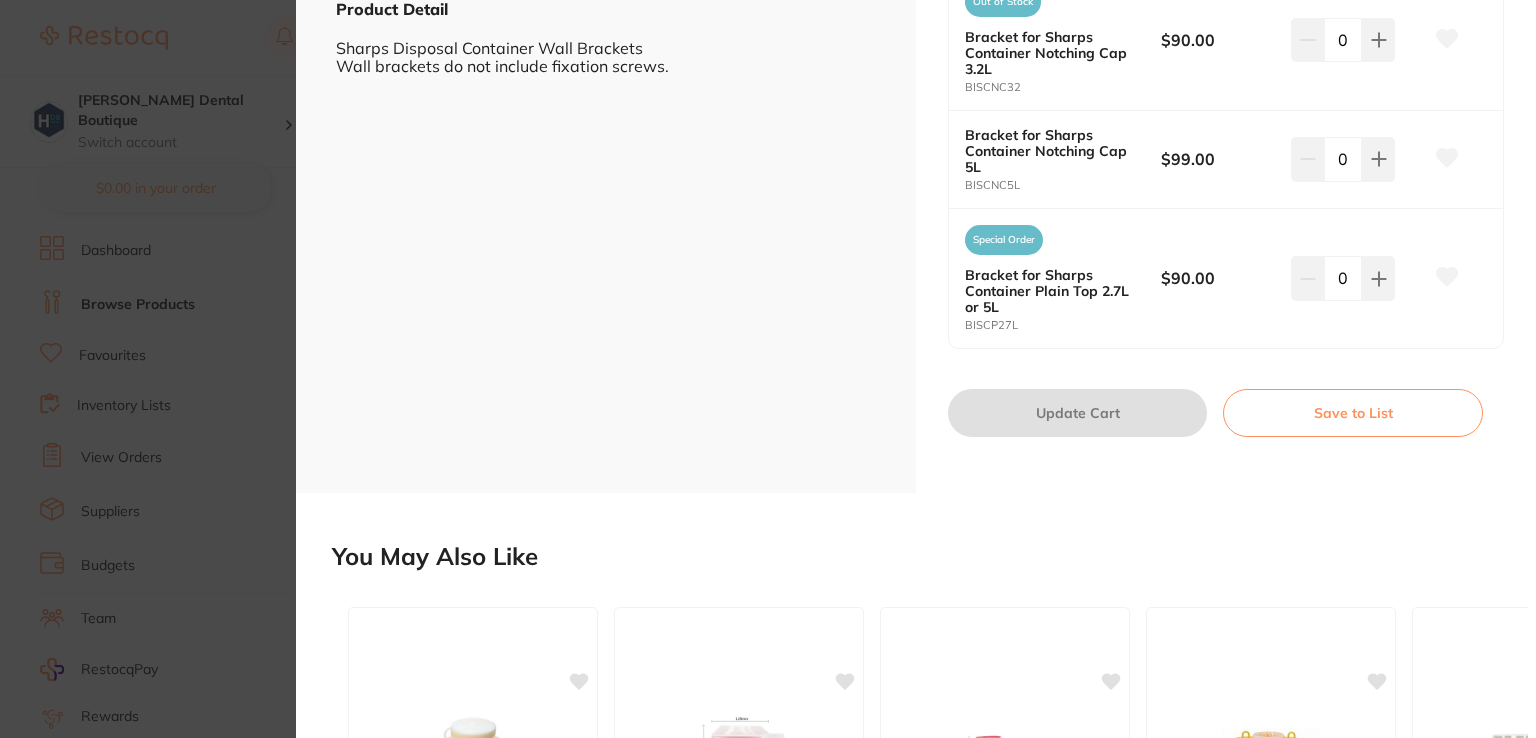 scroll, scrollTop: 353, scrollLeft: 0, axis: vertical 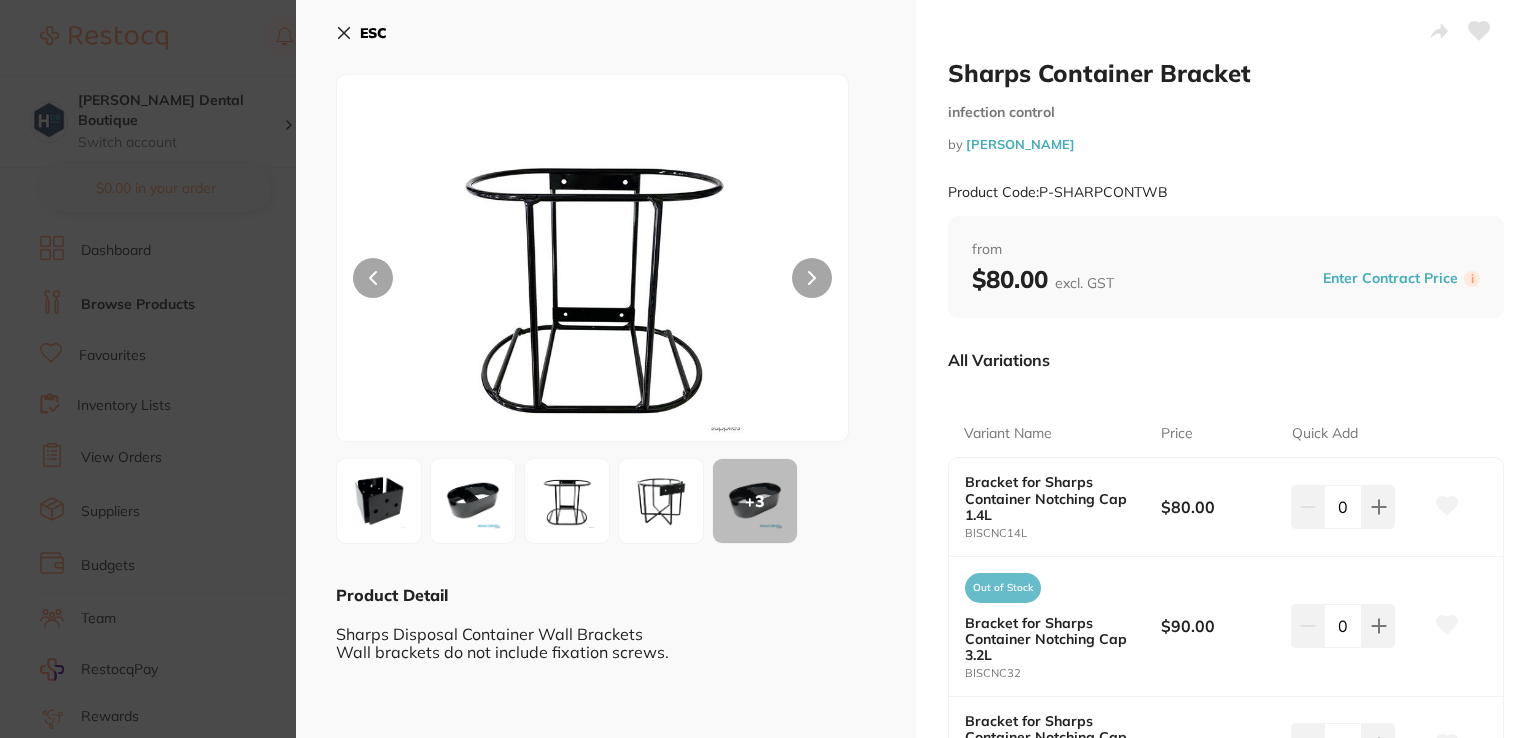 click 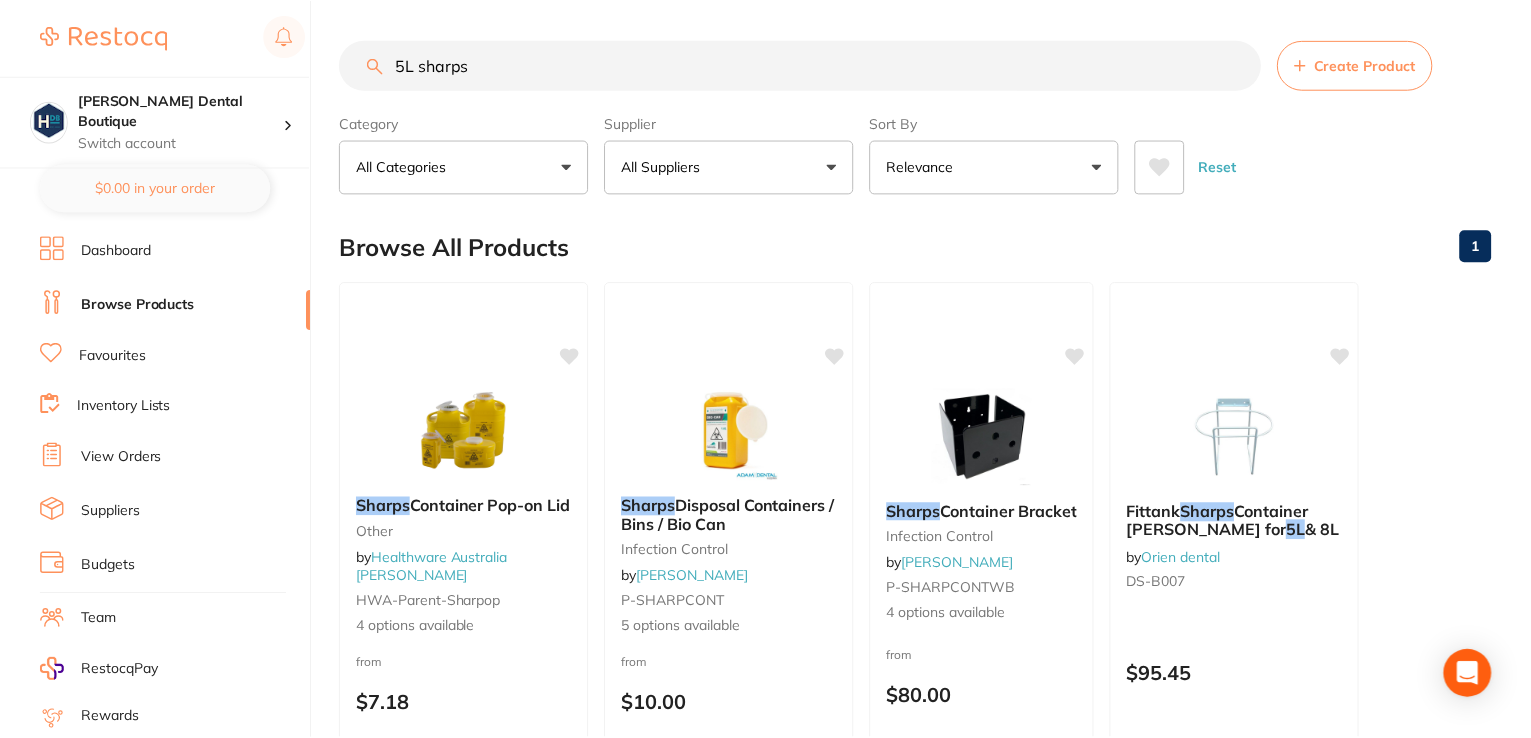scroll, scrollTop: 1, scrollLeft: 0, axis: vertical 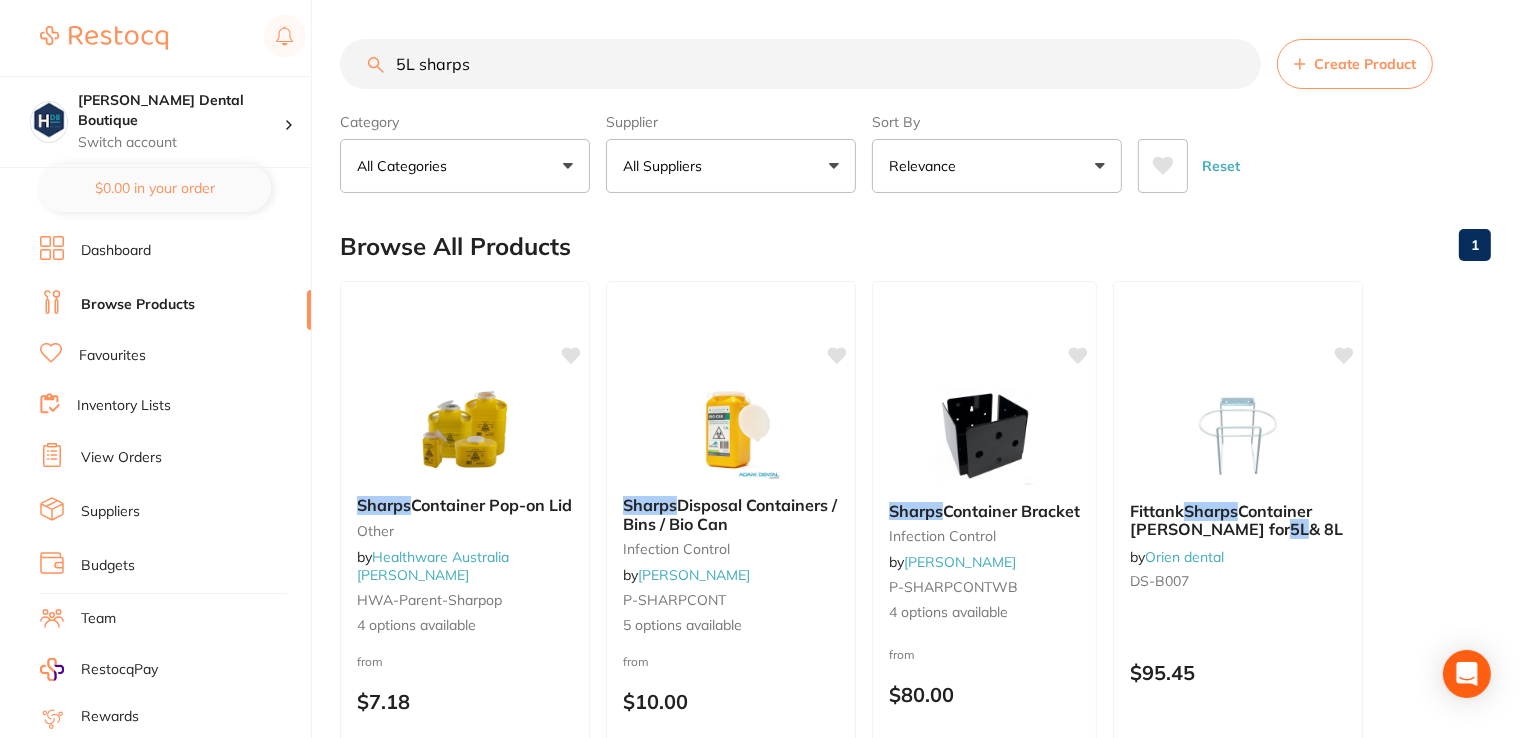 click on "View Orders" at bounding box center [121, 458] 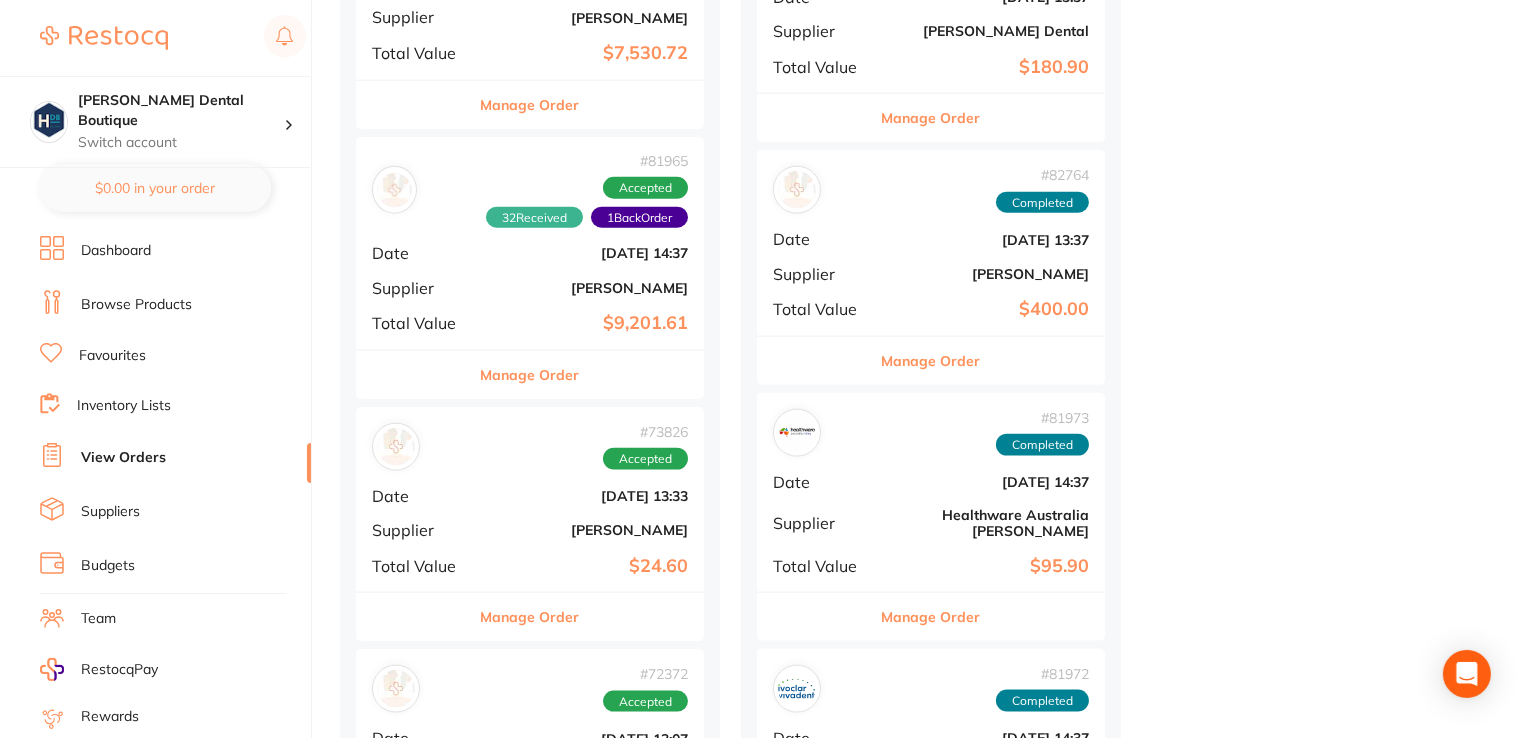 scroll, scrollTop: 2600, scrollLeft: 0, axis: vertical 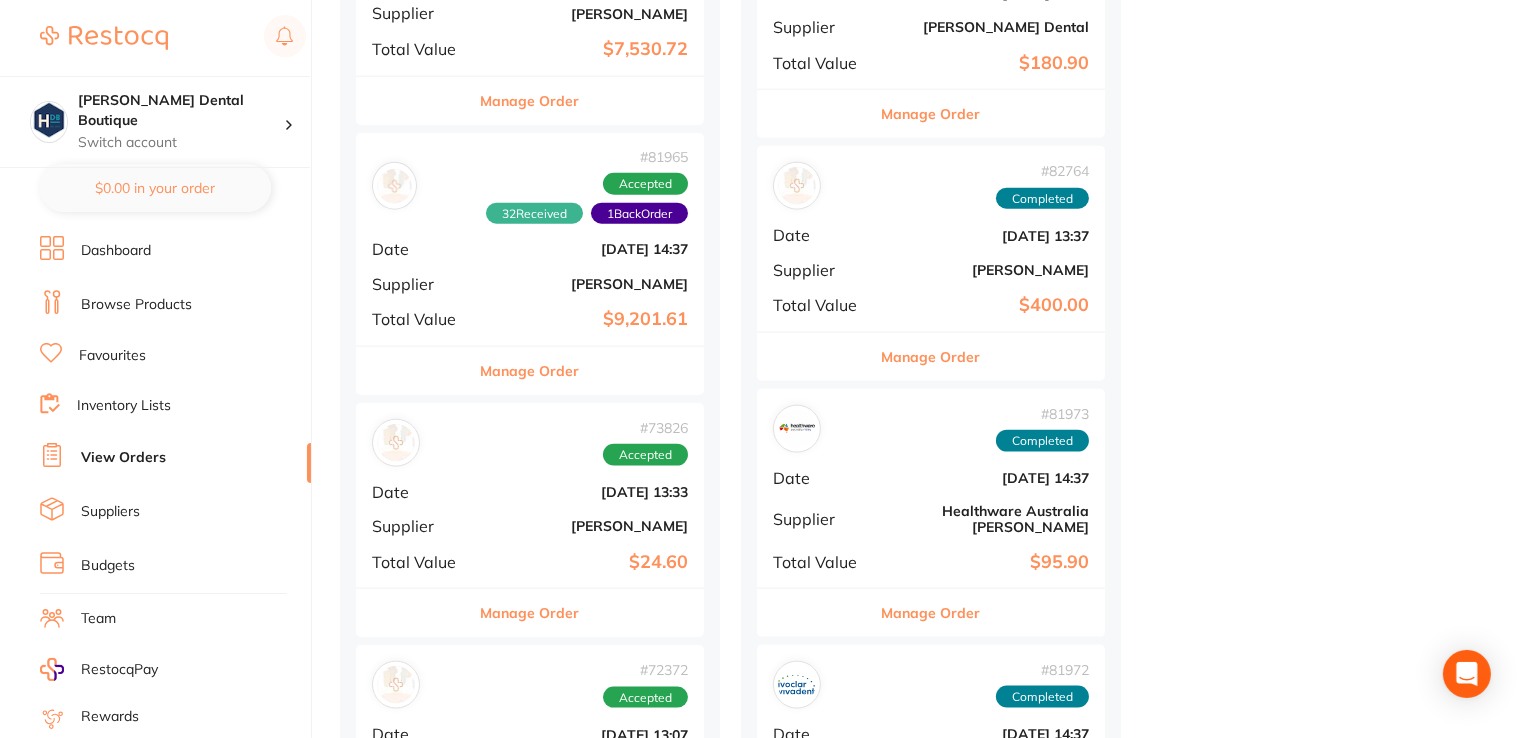 click on "Manage Order" at bounding box center [931, 357] 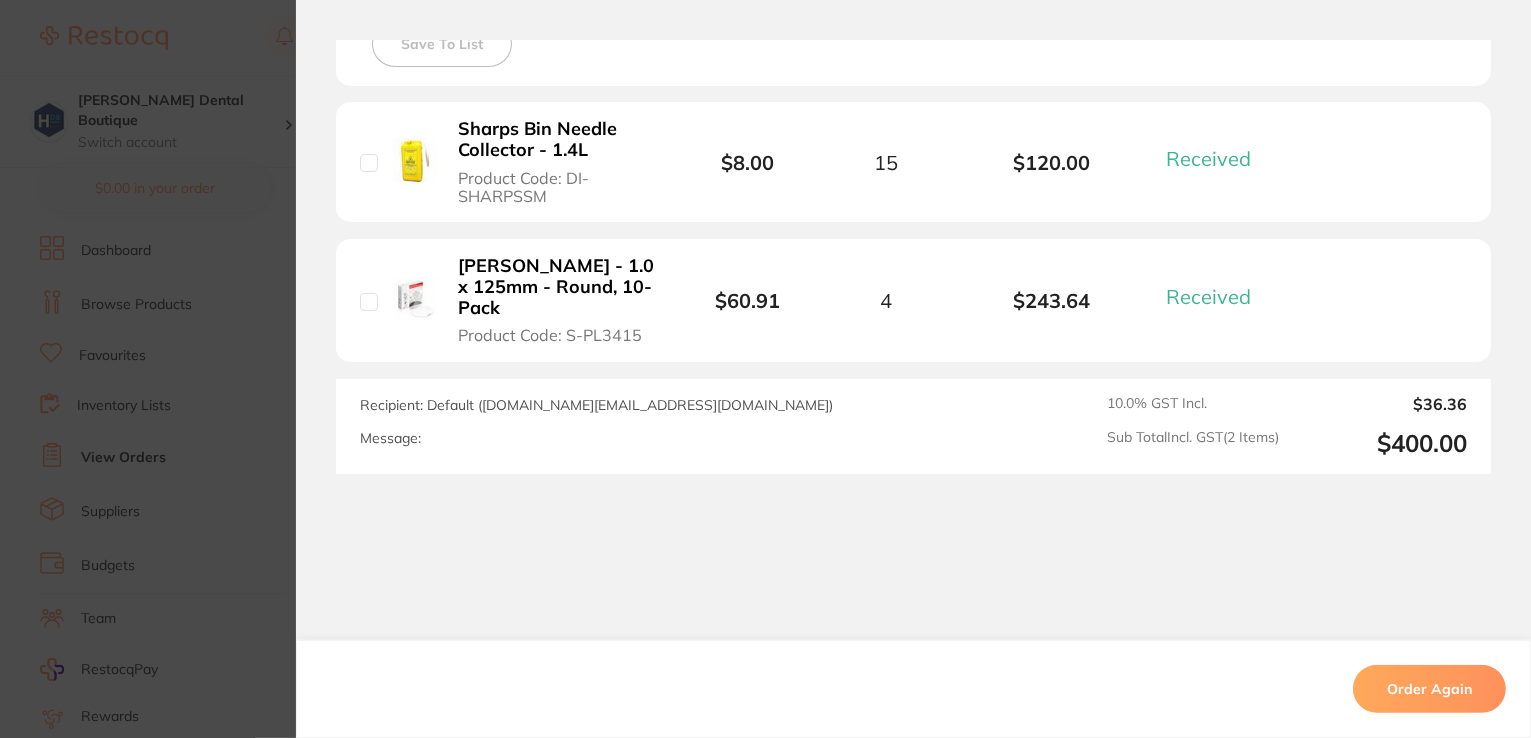 scroll, scrollTop: 0, scrollLeft: 0, axis: both 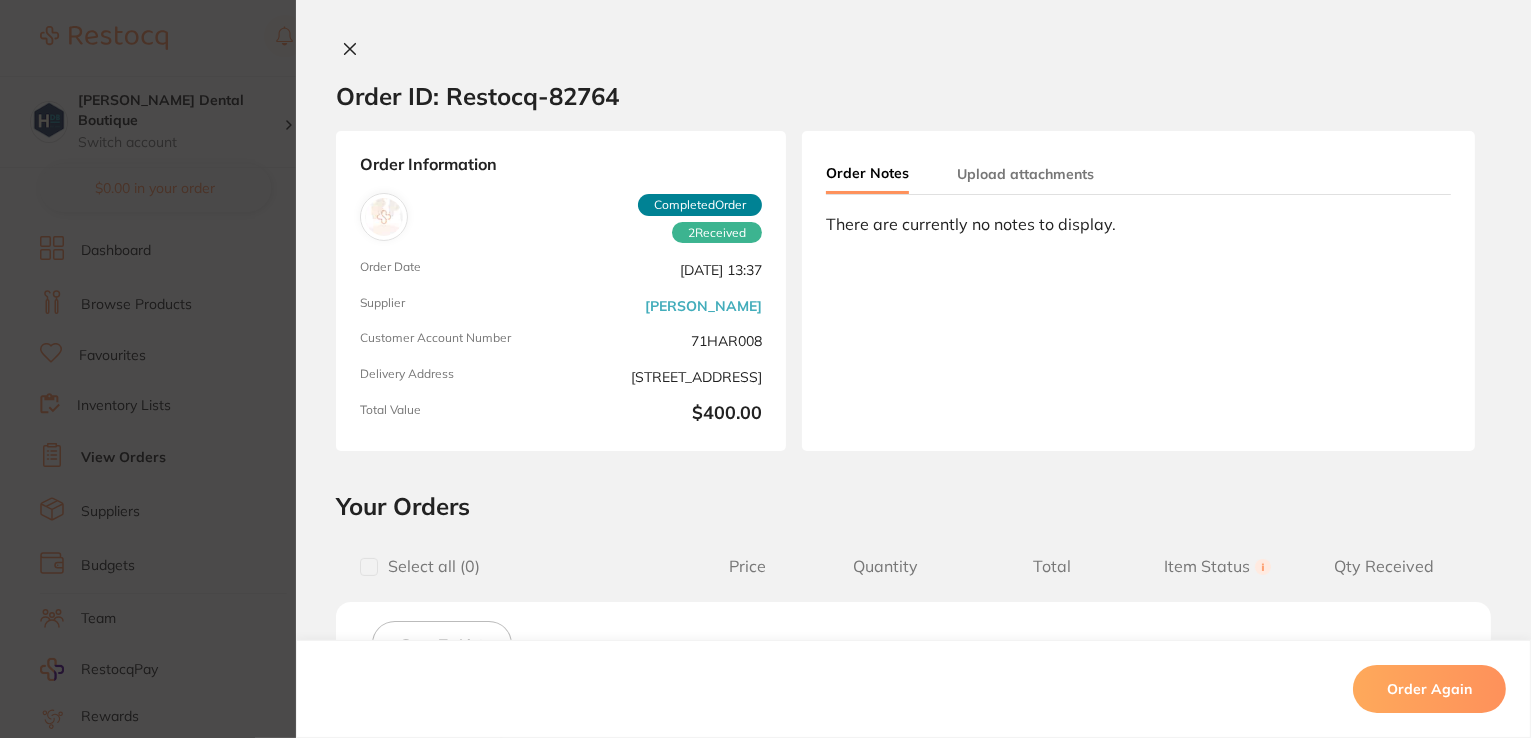 click 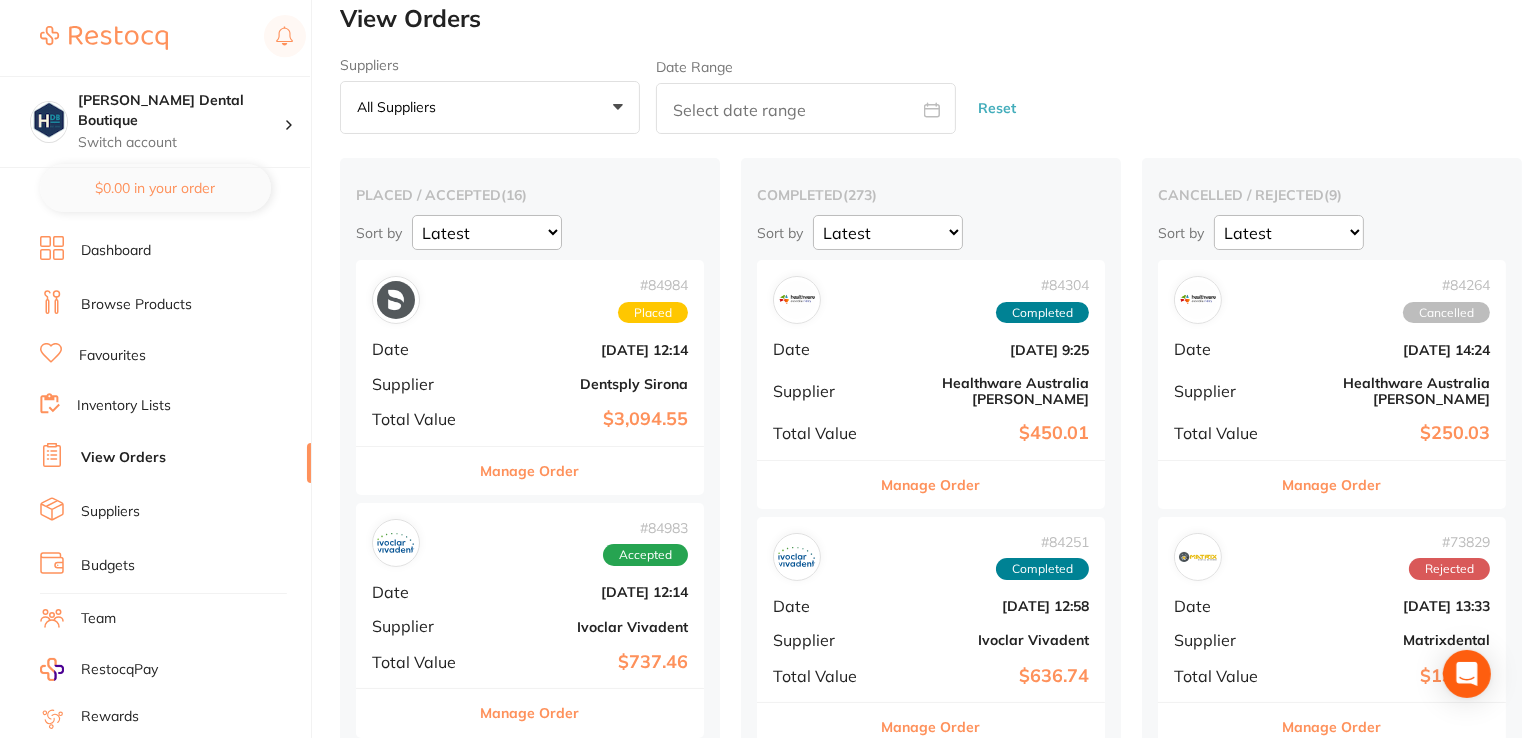 scroll, scrollTop: 0, scrollLeft: 0, axis: both 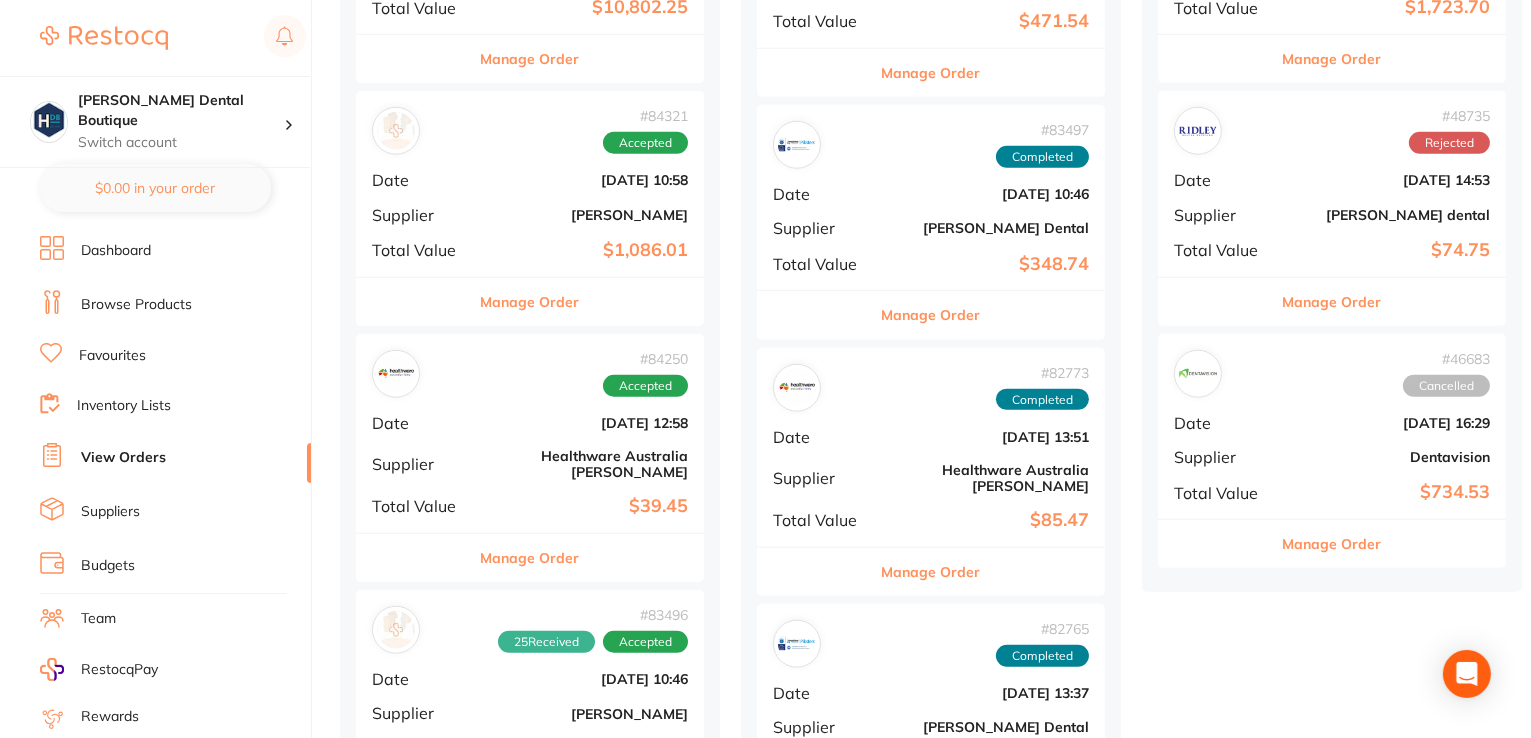 drag, startPoint x: 542, startPoint y: 358, endPoint x: 317, endPoint y: 215, distance: 266.59708 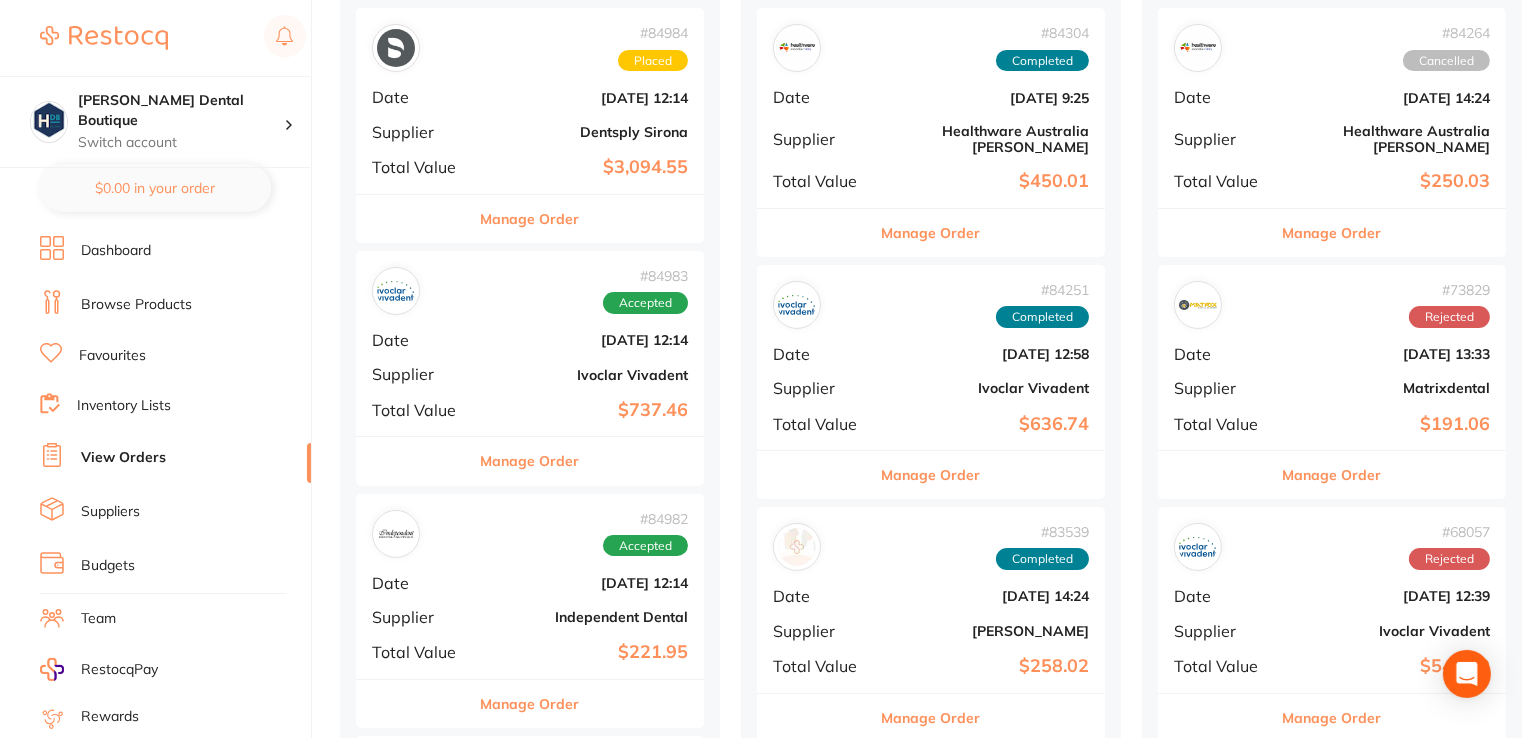 scroll, scrollTop: 0, scrollLeft: 0, axis: both 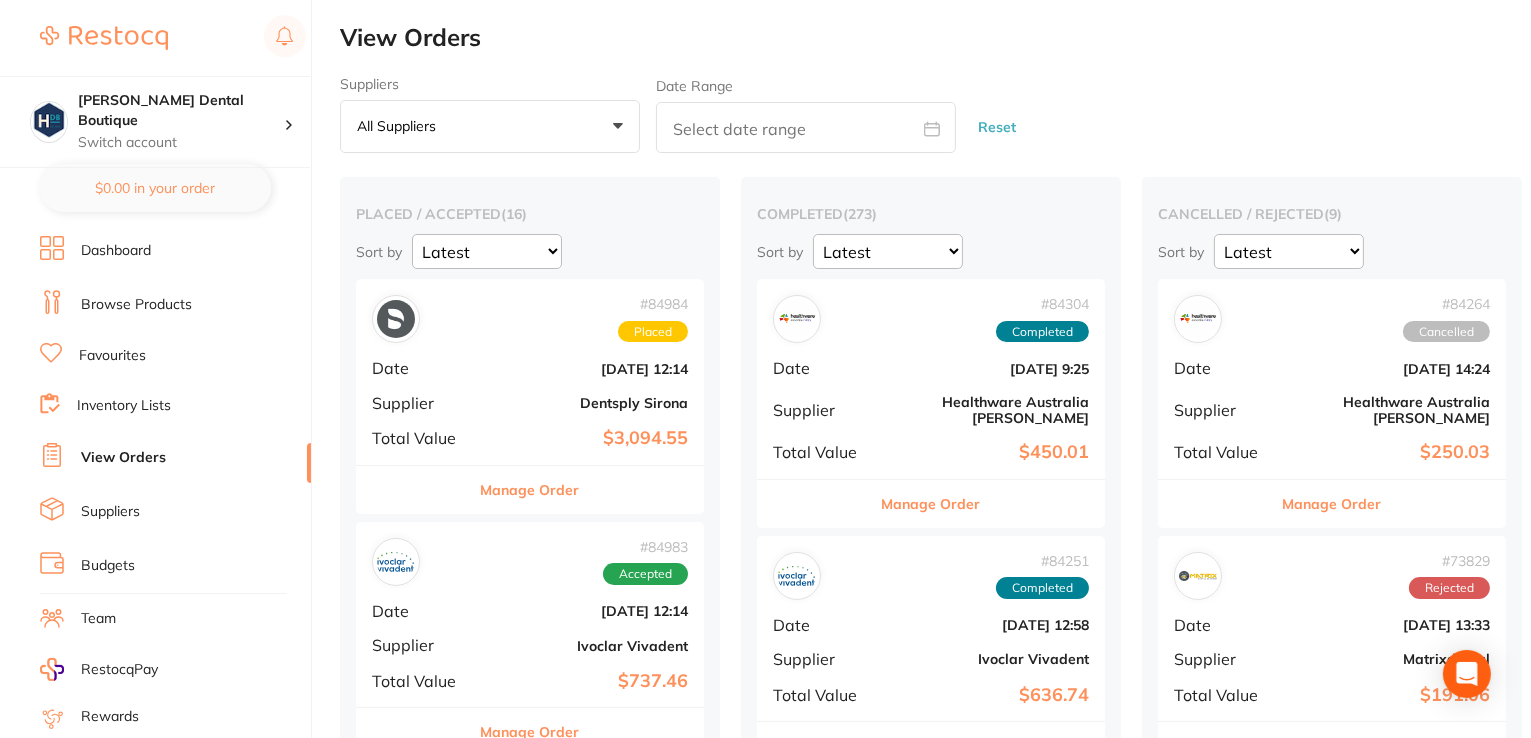 click on "View Orders" at bounding box center (935, 38) 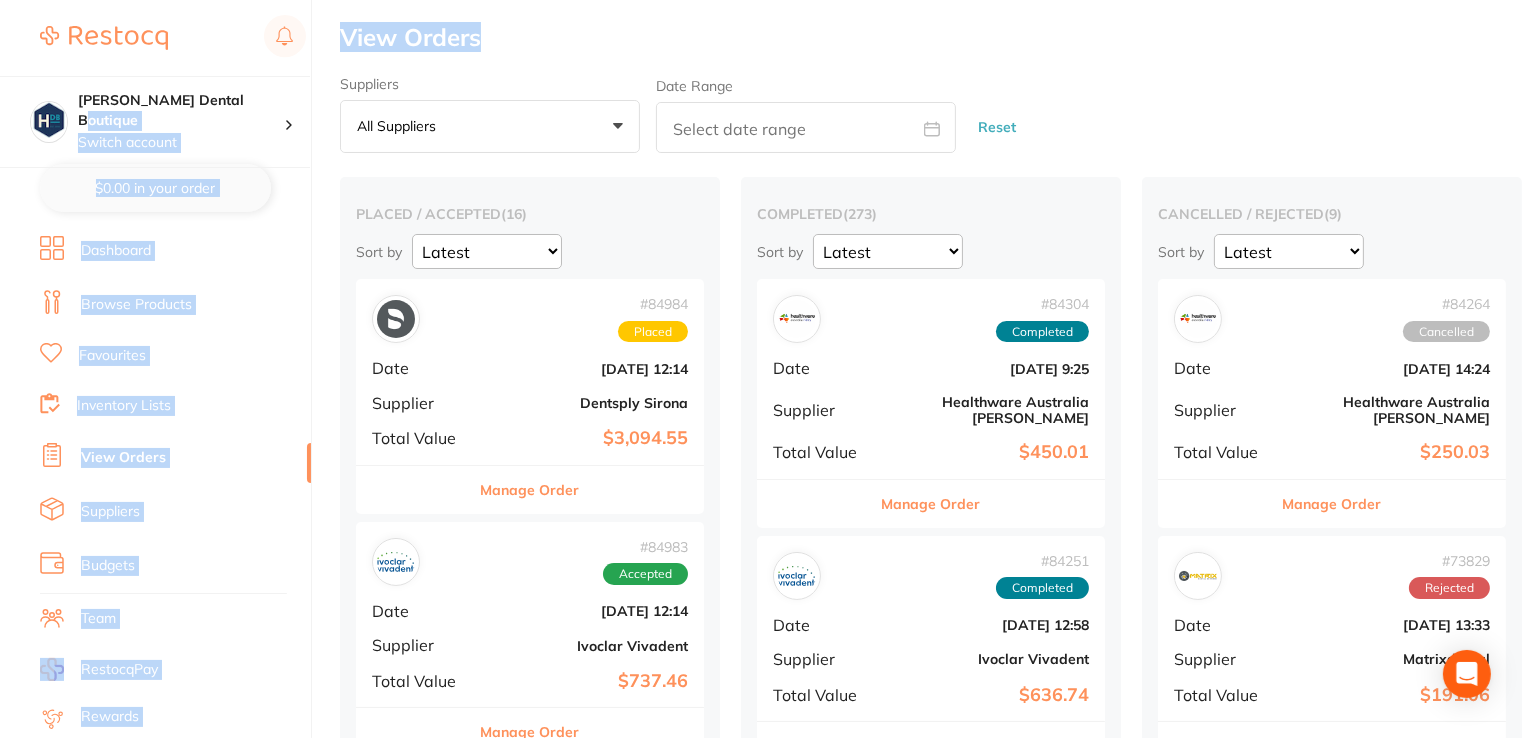 drag, startPoint x: 511, startPoint y: 40, endPoint x: 308, endPoint y: 70, distance: 205.20477 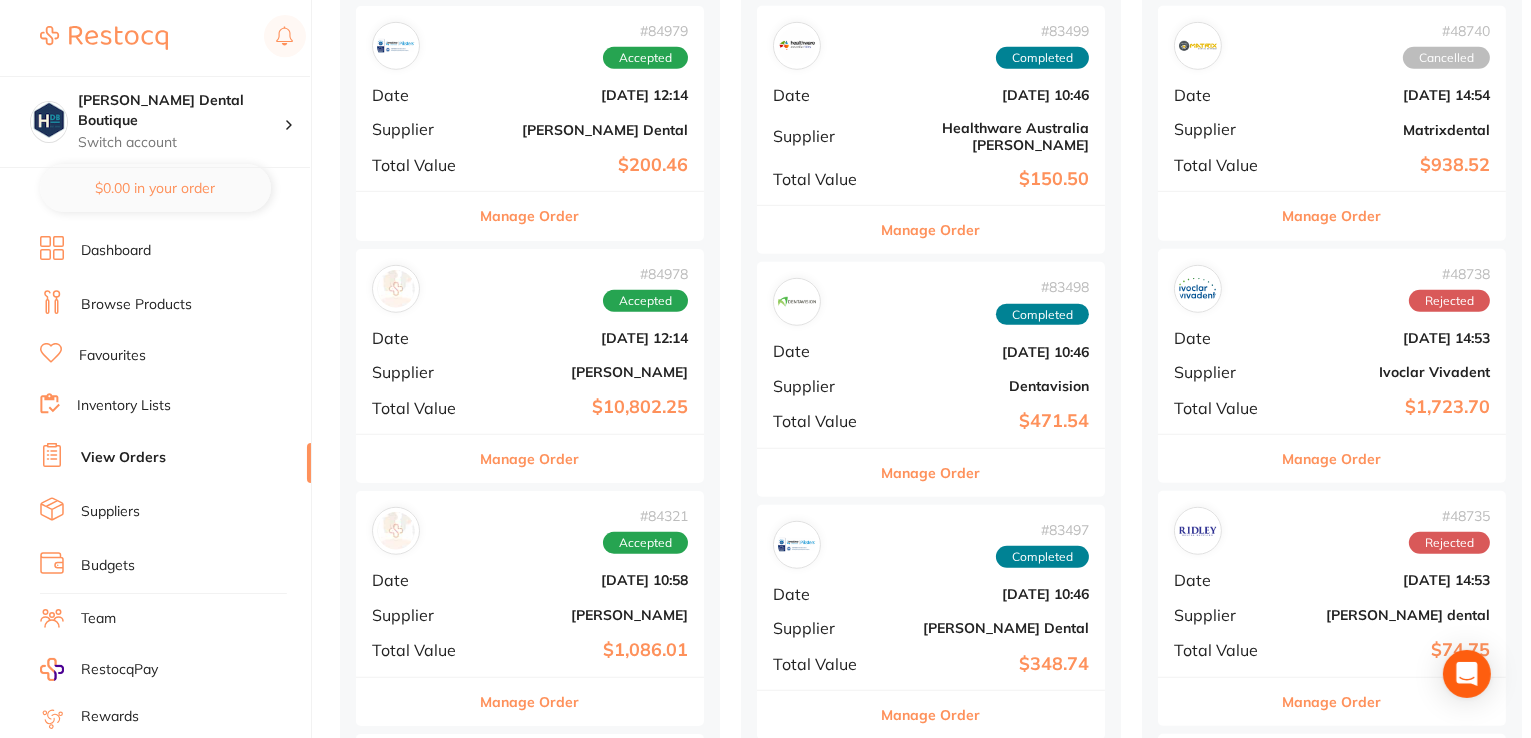 scroll, scrollTop: 1900, scrollLeft: 0, axis: vertical 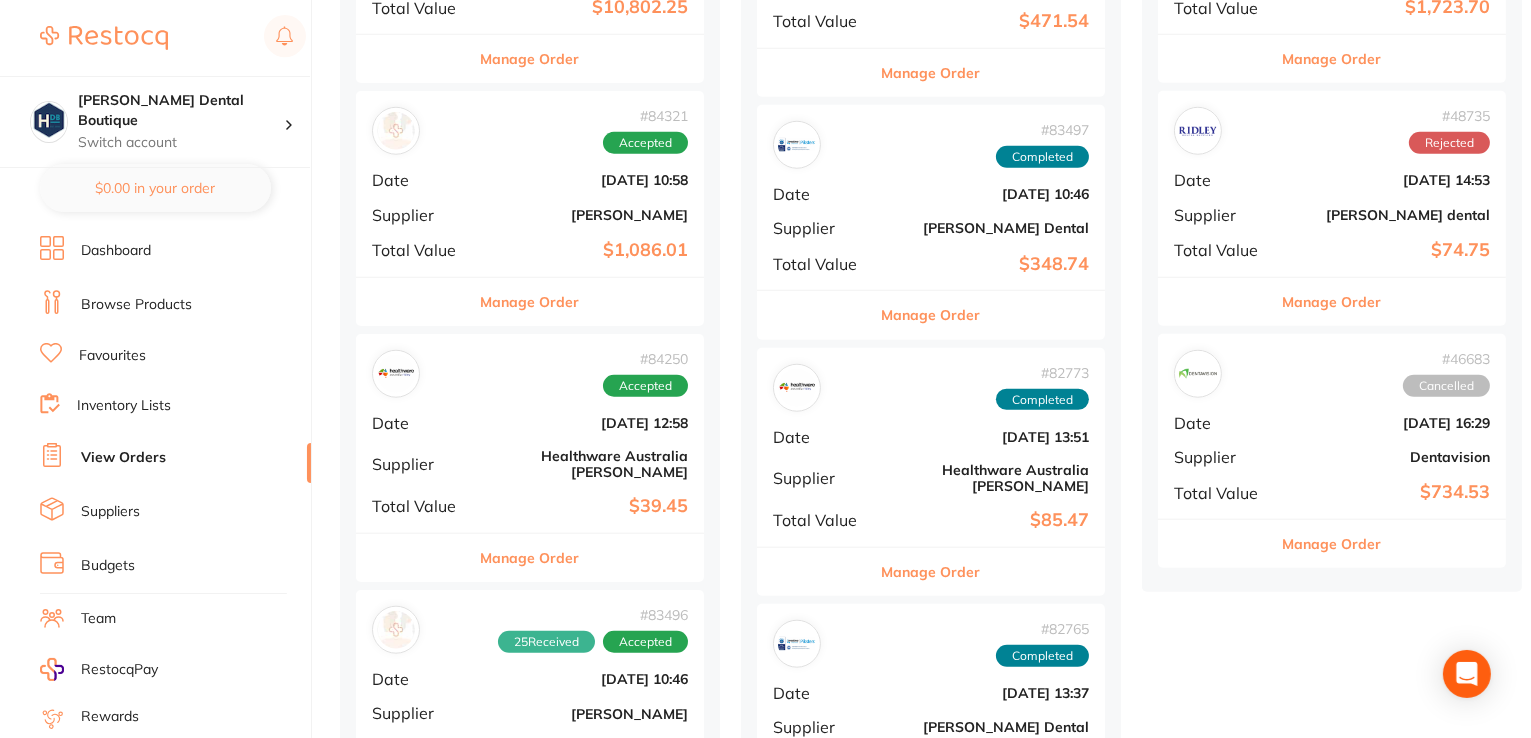 click on "Manage Order" at bounding box center (530, 558) 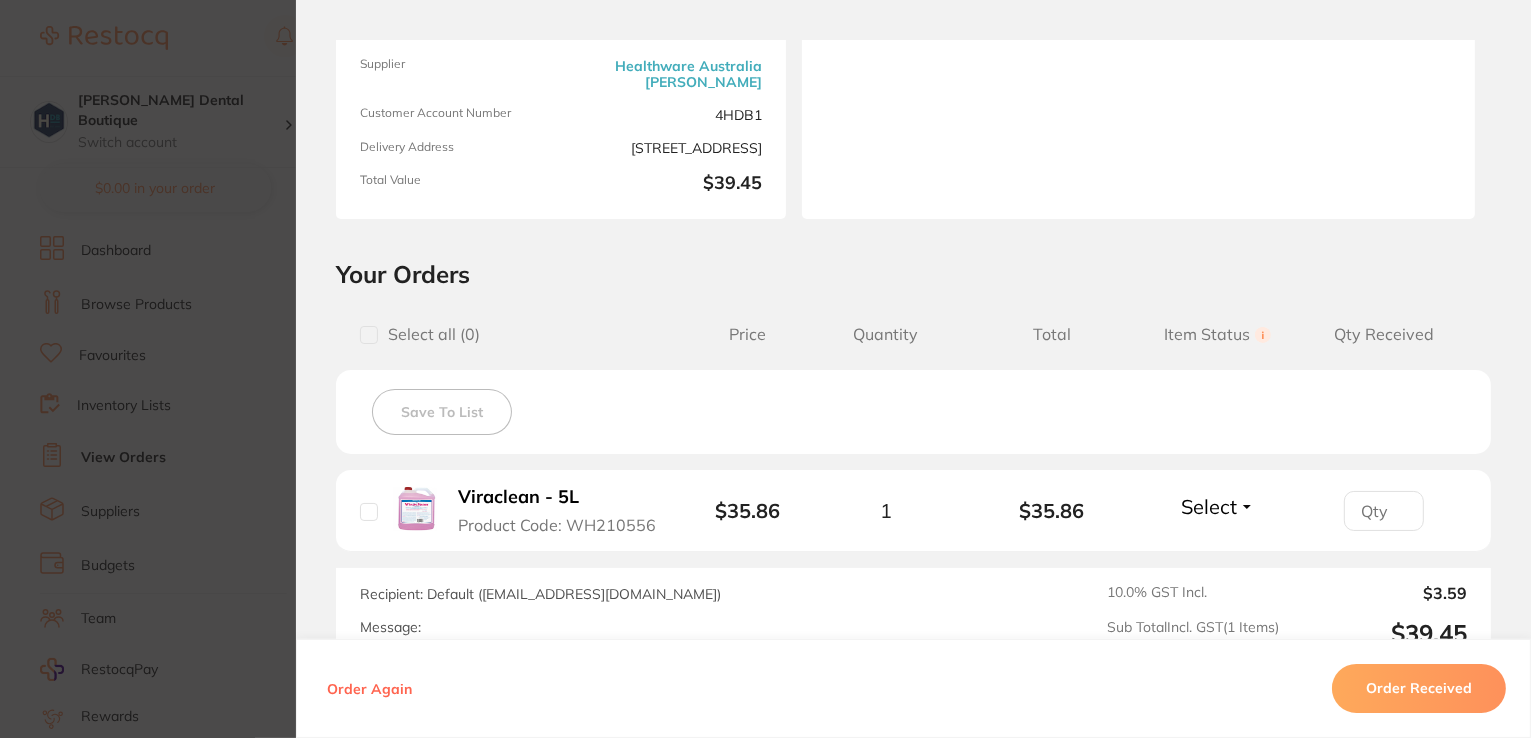 scroll, scrollTop: 454, scrollLeft: 0, axis: vertical 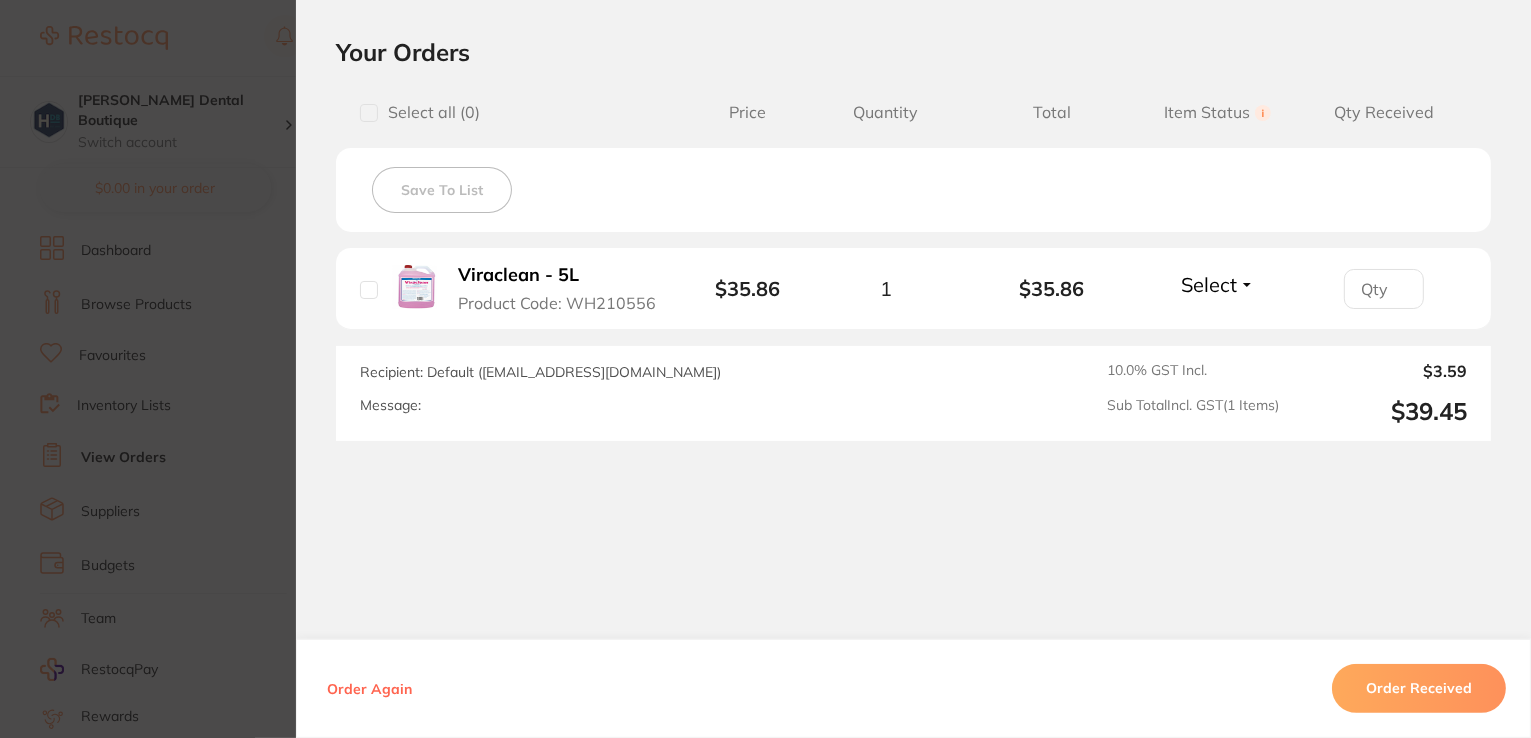 click on "Order Received" at bounding box center (1419, 689) 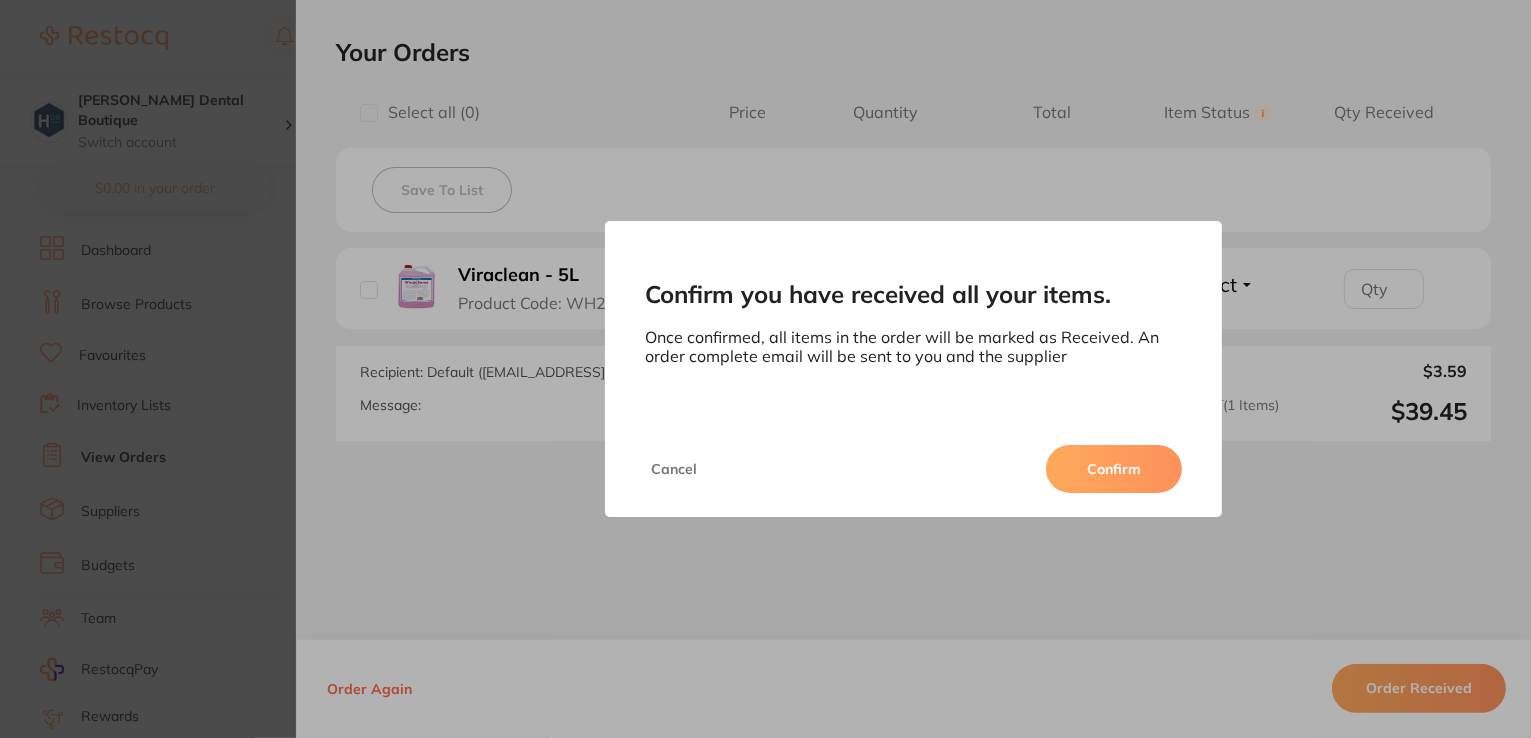 click on "Confirm" at bounding box center [1114, 469] 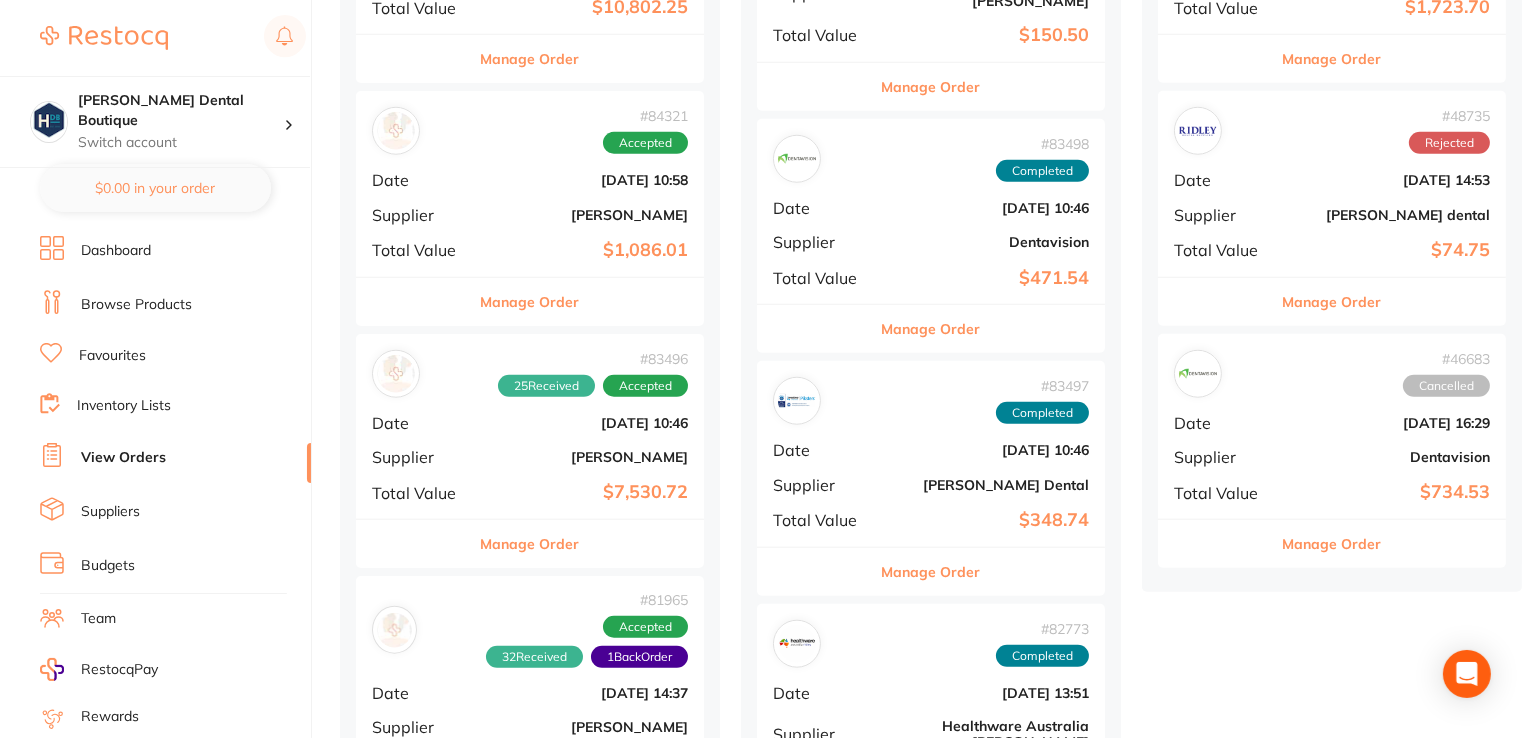 click on "Manage Order" at bounding box center (530, 544) 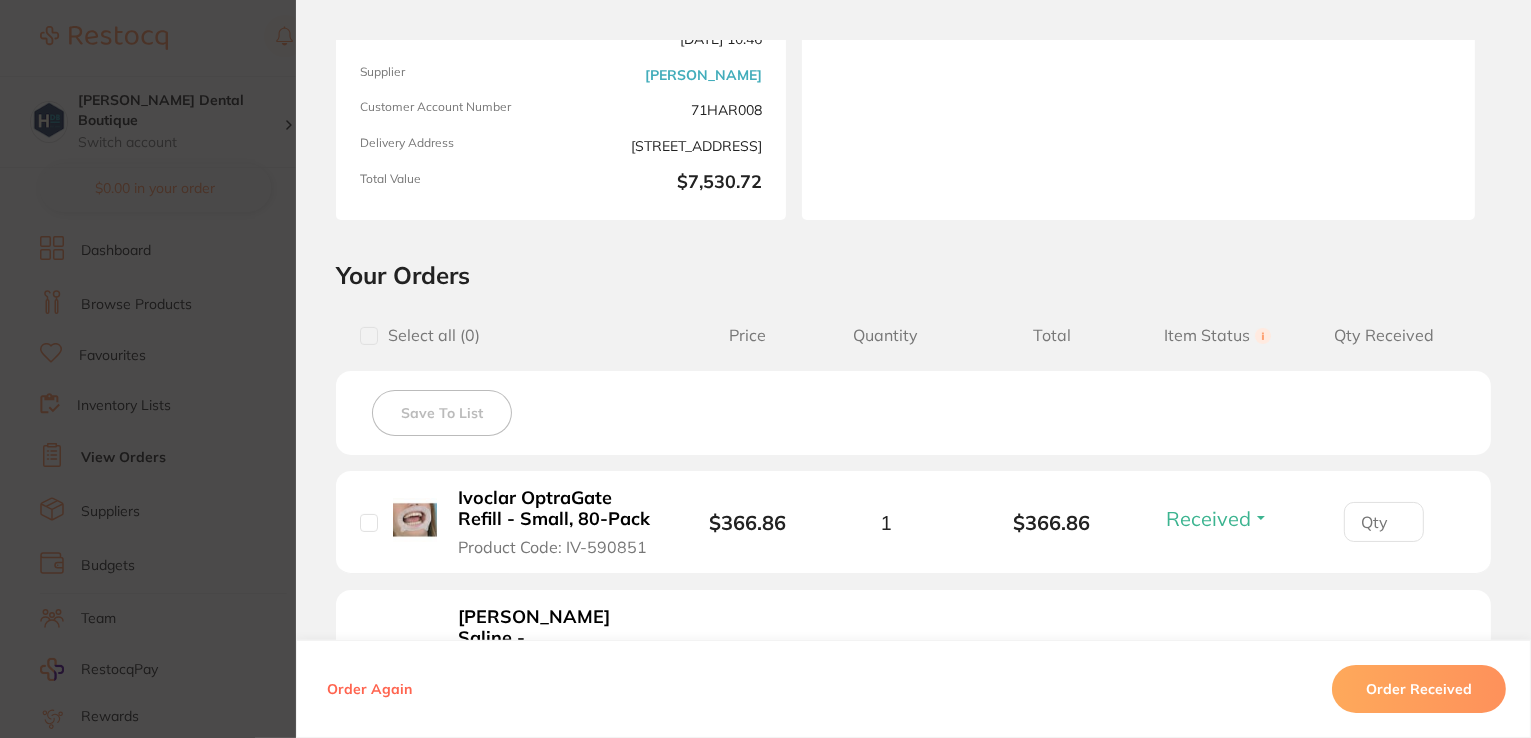 scroll, scrollTop: 137, scrollLeft: 0, axis: vertical 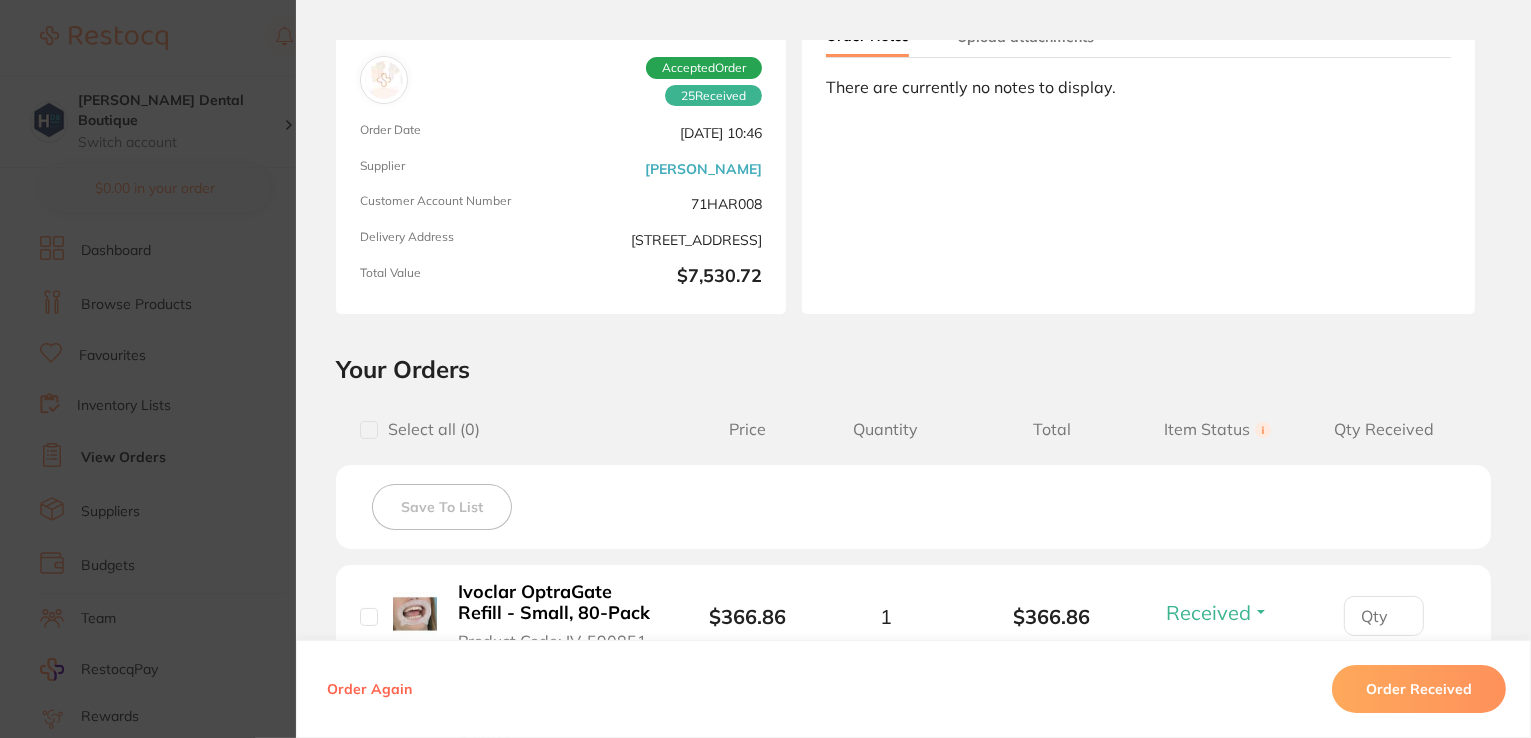 click on "Order ID: Restocq- 83496   Order Information   25  Received Accepted  Order Order Date [DATE] 10:46 Supplier [PERSON_NAME]   Customer Account Number 71HAR008 Delivery Address [STREET_ADDRESS] Total Value $7,530.72 Order Notes Upload attachments There are currently no notes to display. Your Orders   Select all ( 0 ) Price Quantity Total Item Status   You can use this feature to track items that you have received and those that are on backorder Qty Received Save To List Ivoclar OptraGate Refill - Small, 80-Pack   Product    Code:  IV-590851     $366.86 1 $366.86 Received Received Back Order [PERSON_NAME] Saline - [MEDICAL_DATA] 0.9 for Irrigation - 1L Bottle   Product    Code:  HS-T2124A     $8.73 6 $52.38 Select Received Back Order [PERSON_NAME] Procedure Mask - Level 2 - Earloop - Blue, 50-Pack   Product    Code:  HS-988-2733     $6.94 30 $208.20 Received Received Back Order GKE Batch Monitoring System Indicator Strips - Steam, 250-Pack   Product    Code:  GK-F211-252     1" at bounding box center (765, 369) 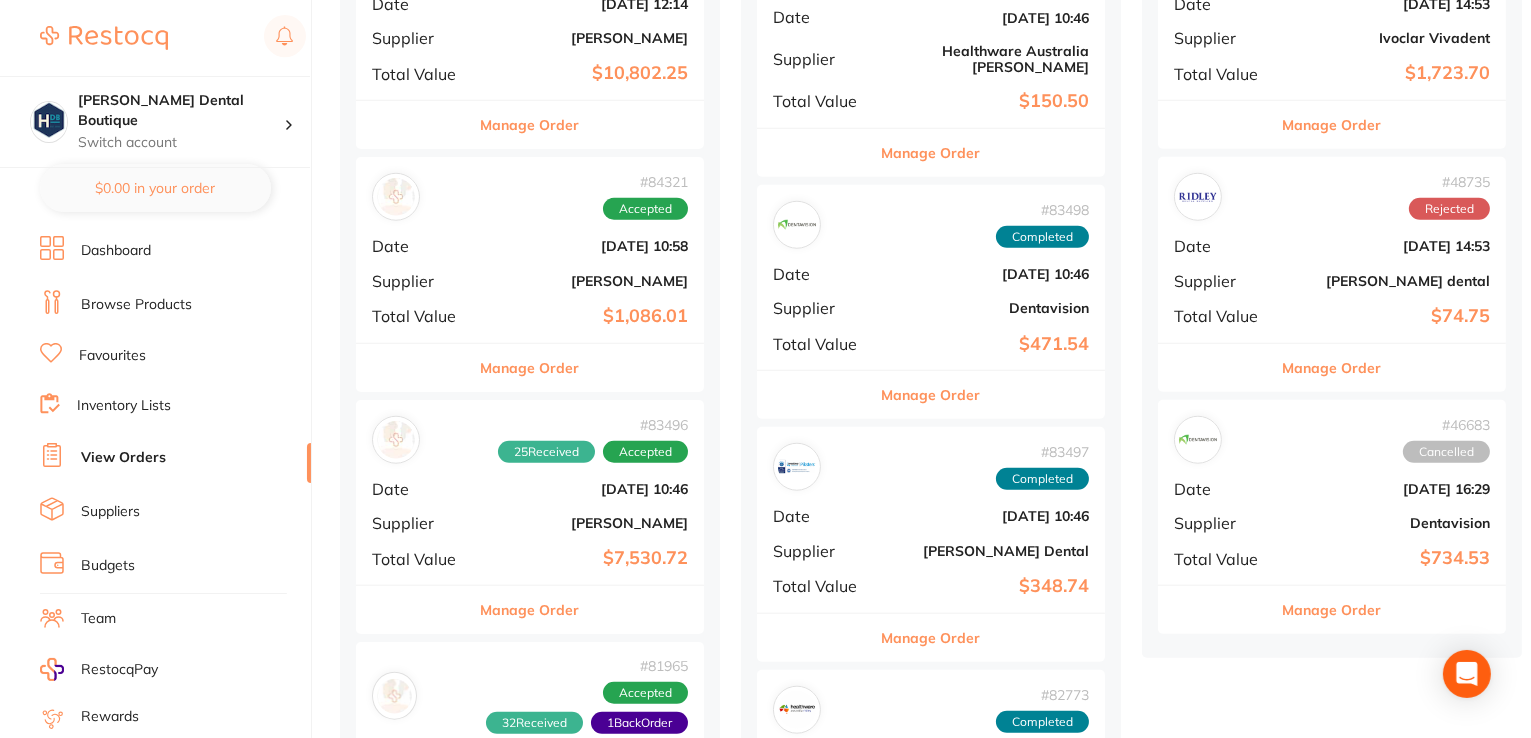 scroll, scrollTop: 1800, scrollLeft: 0, axis: vertical 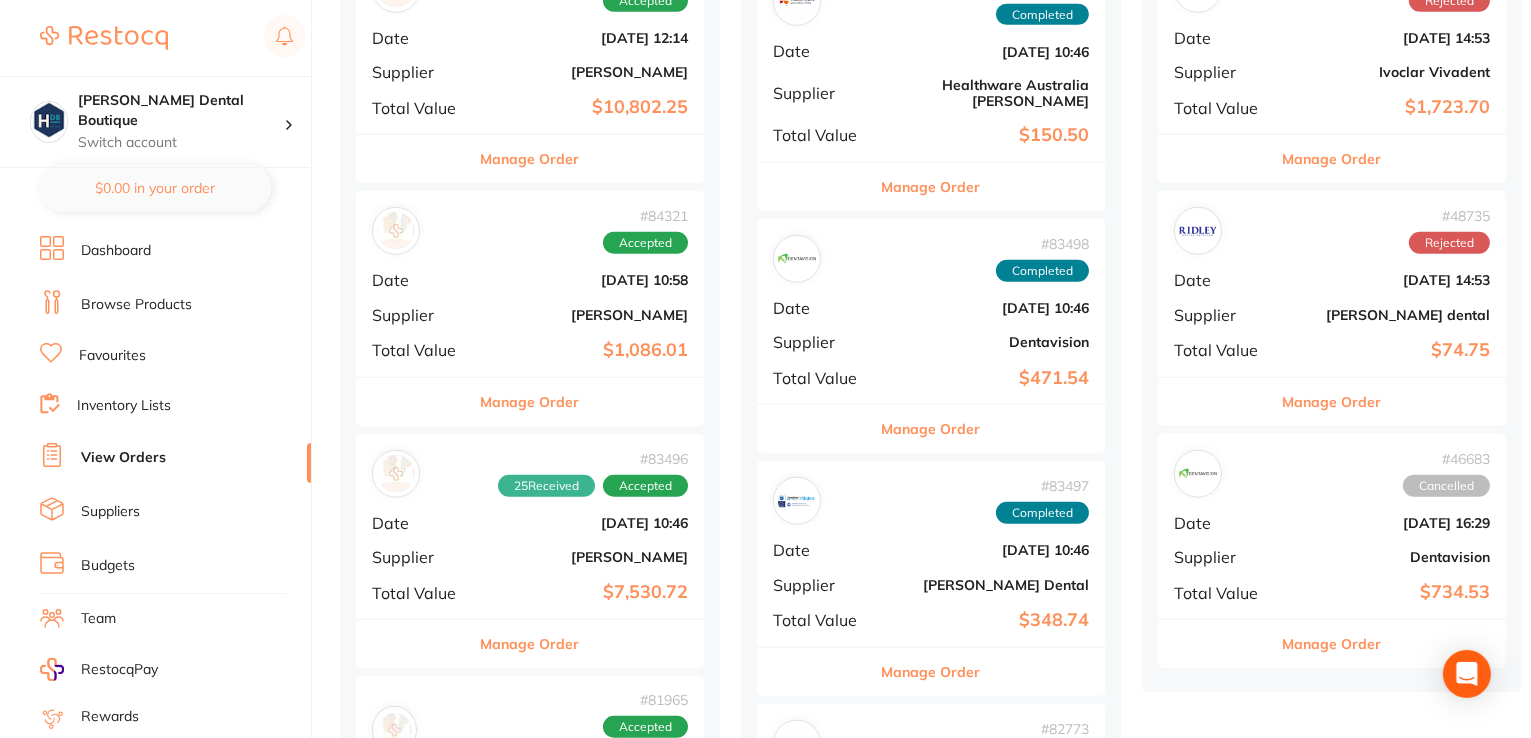 click on "Manage Order" at bounding box center [530, 402] 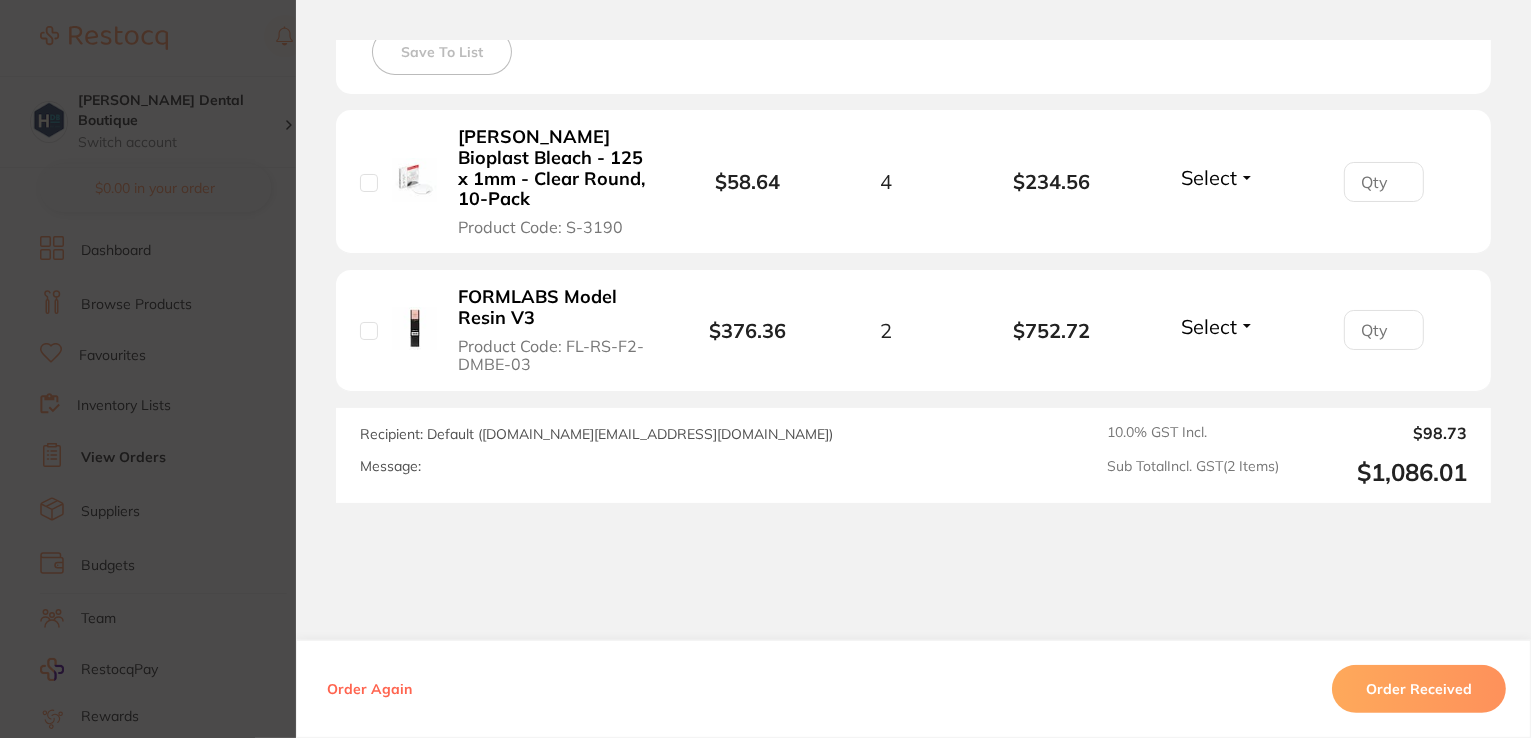 scroll, scrollTop: 600, scrollLeft: 0, axis: vertical 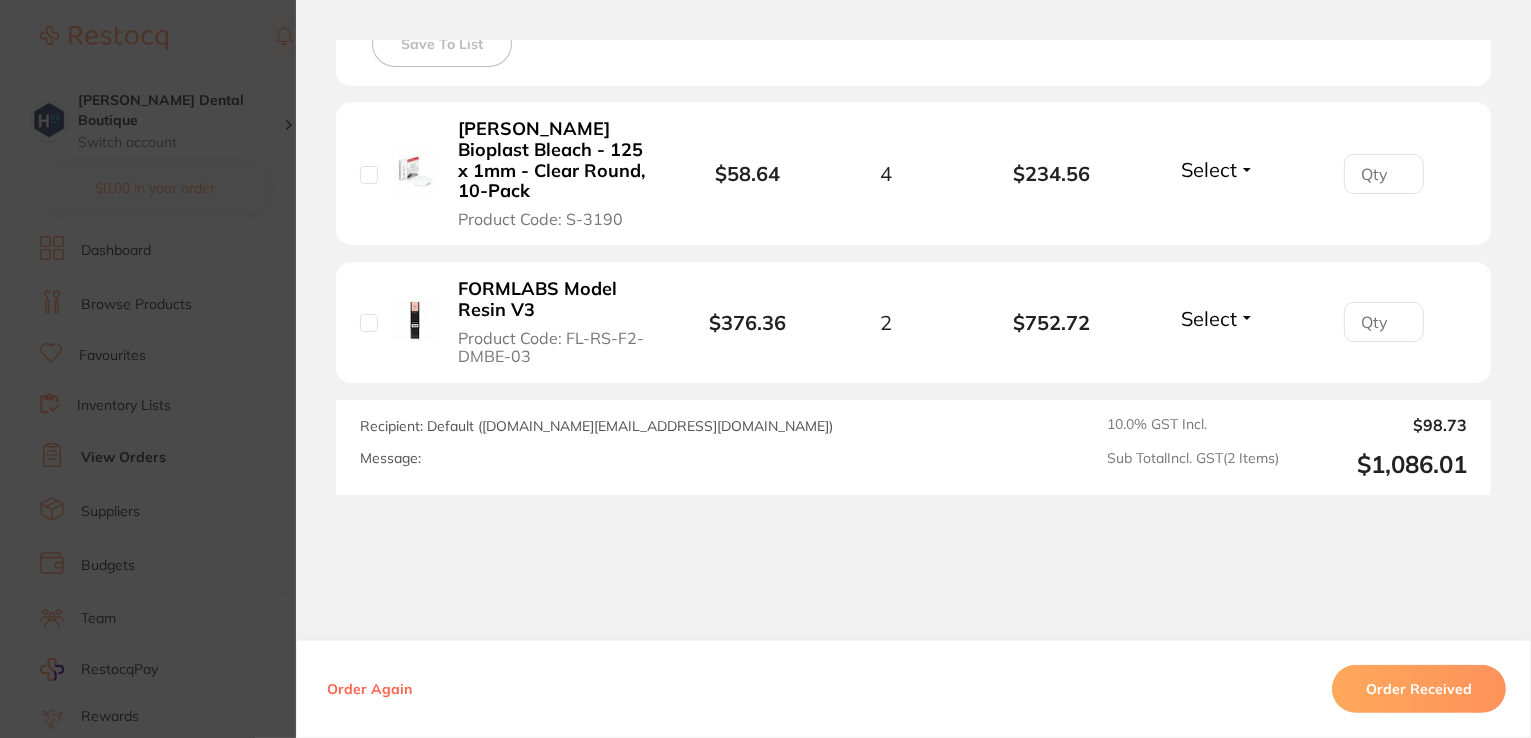 click on "Select" at bounding box center (1209, 169) 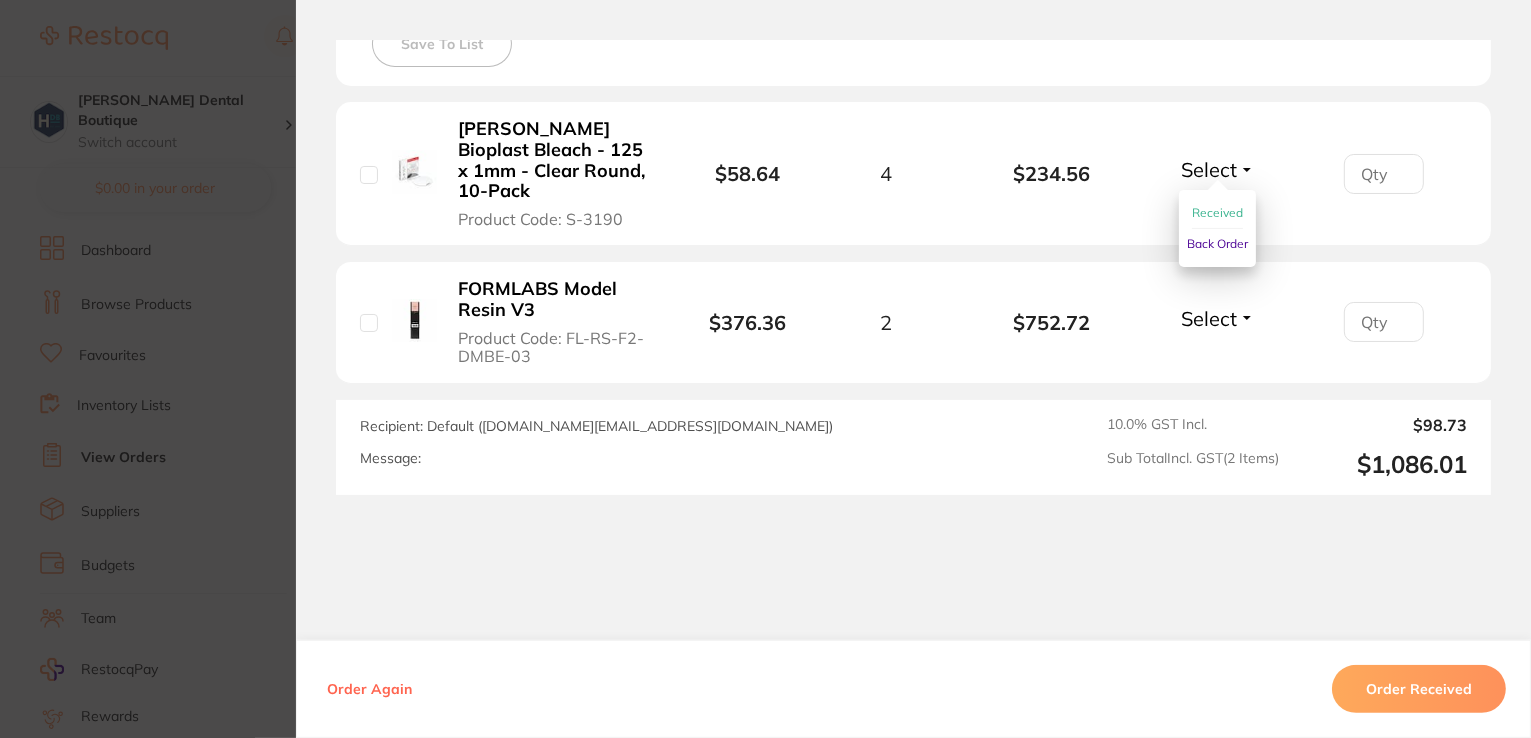click on "Received" at bounding box center (1217, 212) 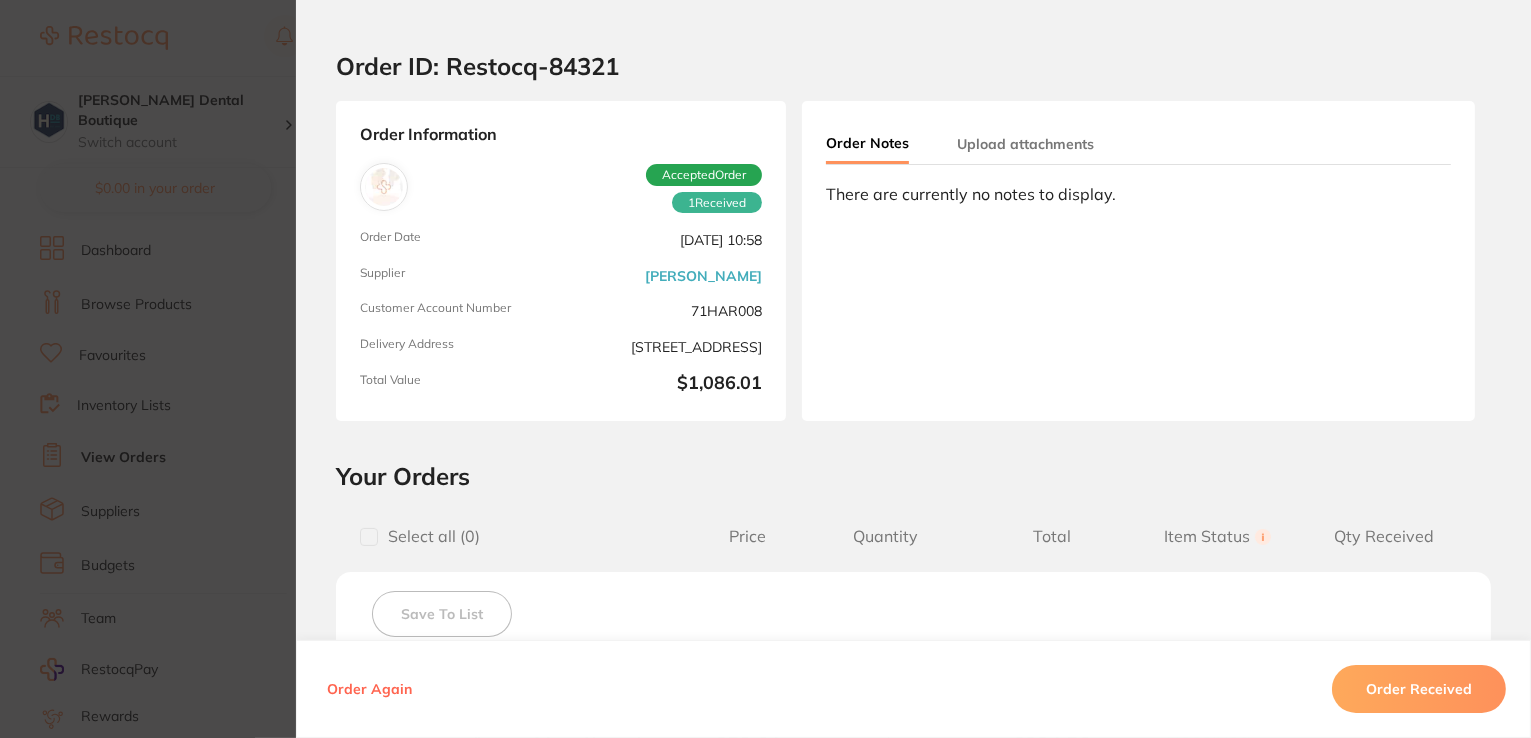 scroll, scrollTop: 0, scrollLeft: 0, axis: both 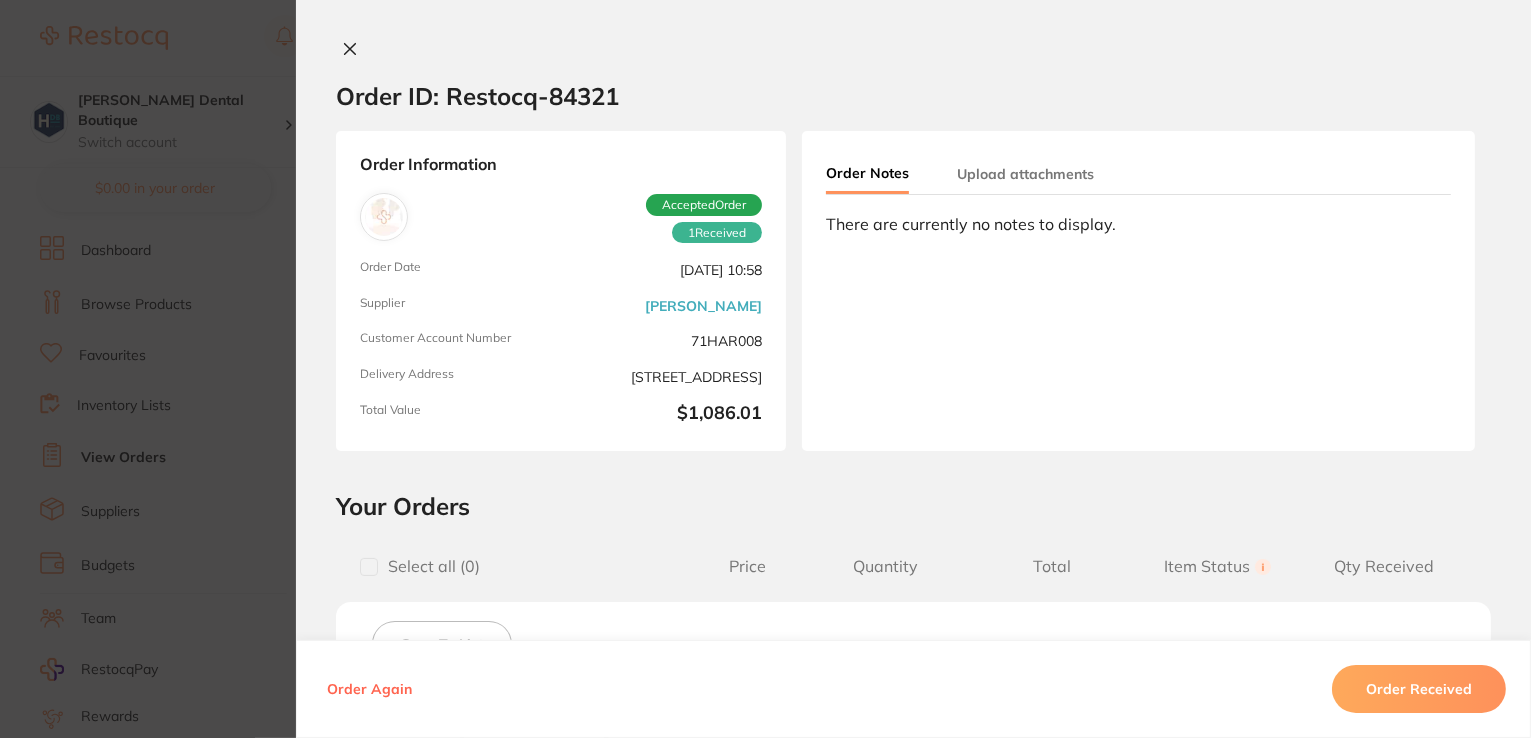 click at bounding box center (350, 50) 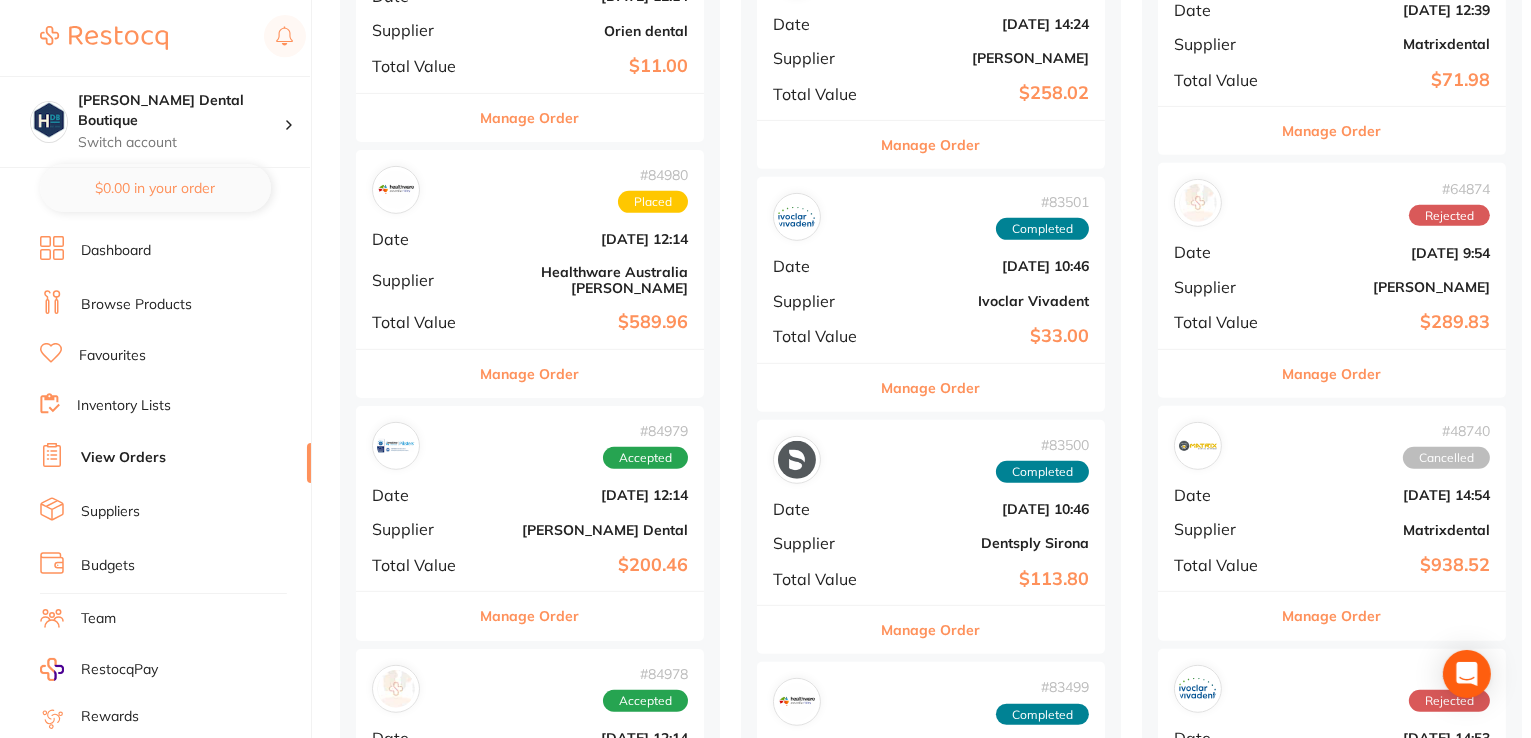 click on "Manage Order" at bounding box center (530, 616) 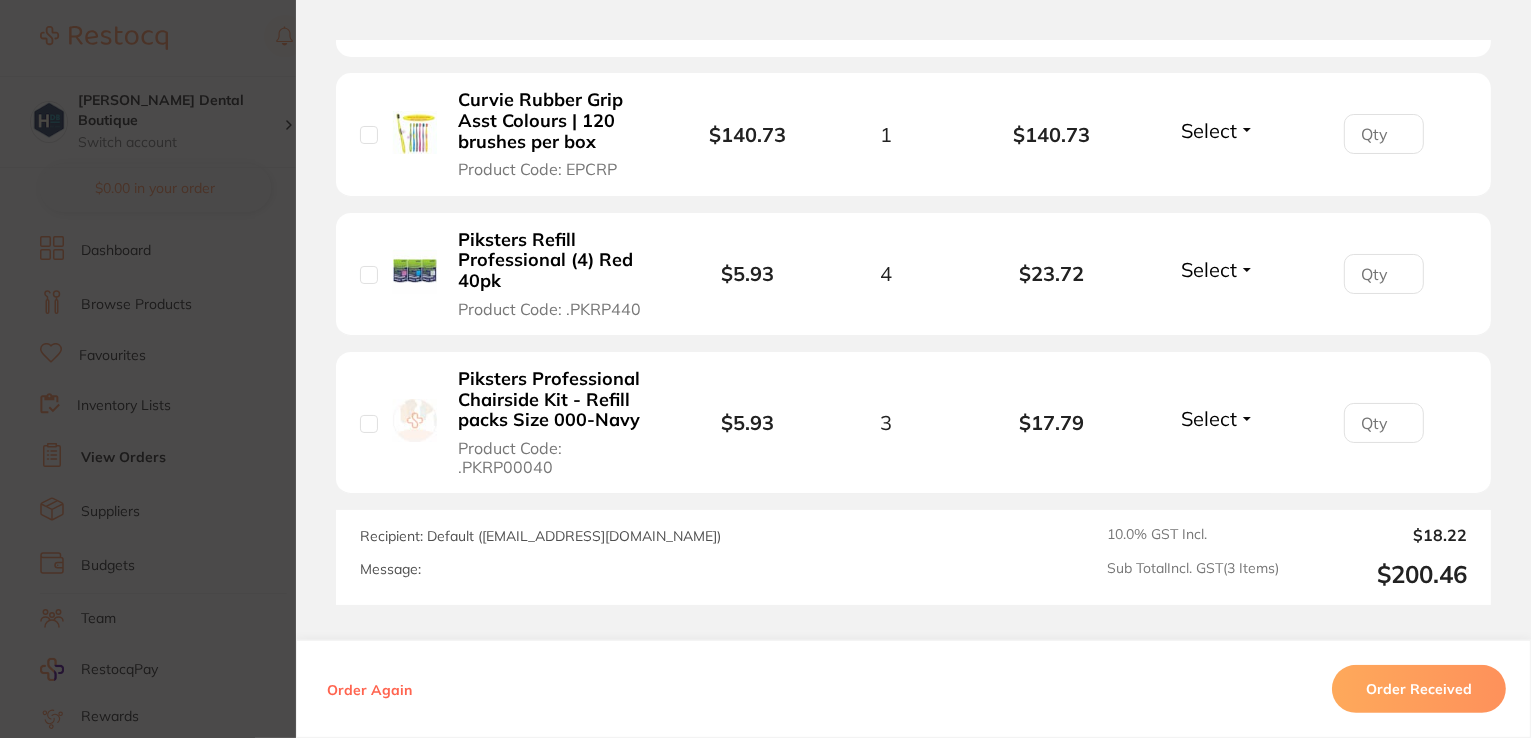 scroll, scrollTop: 292, scrollLeft: 0, axis: vertical 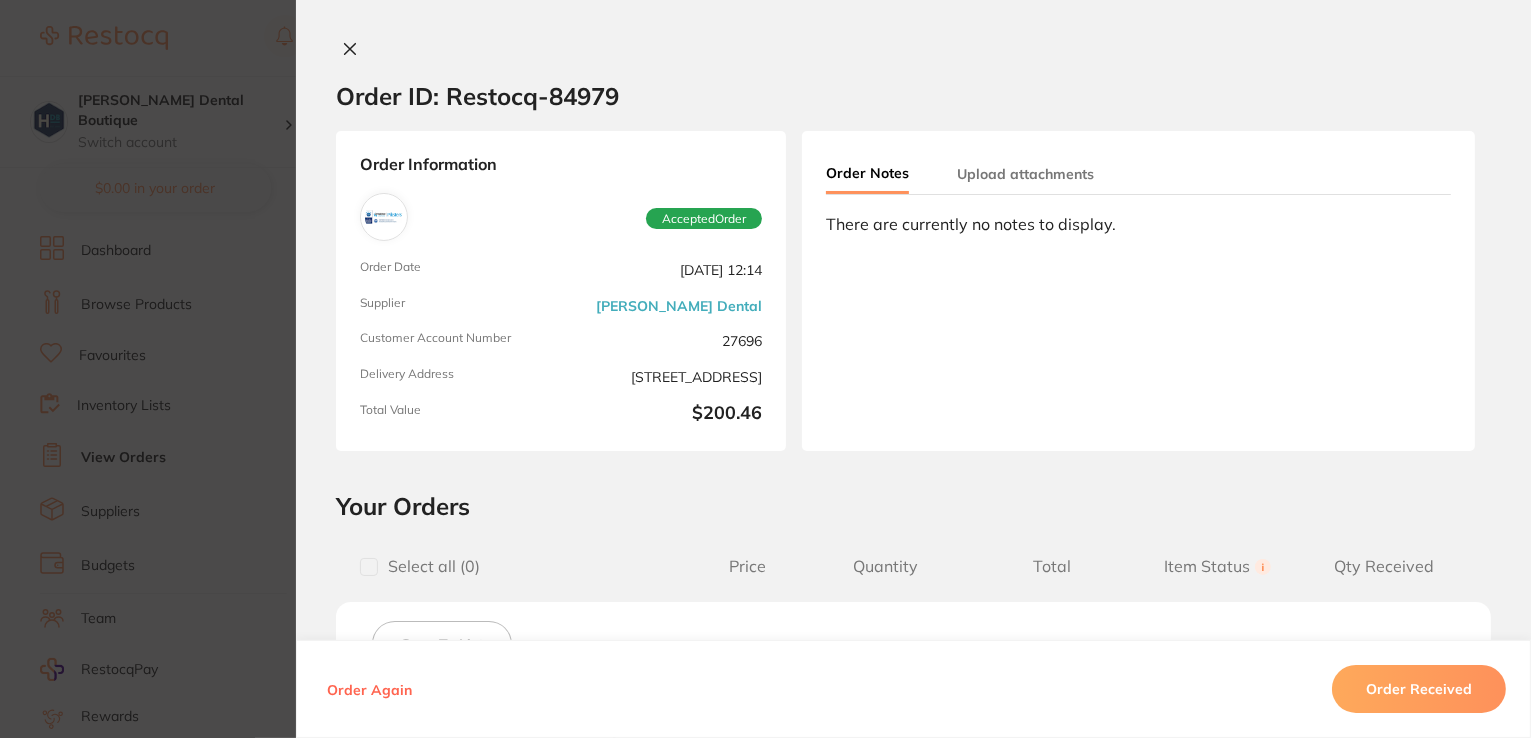 click 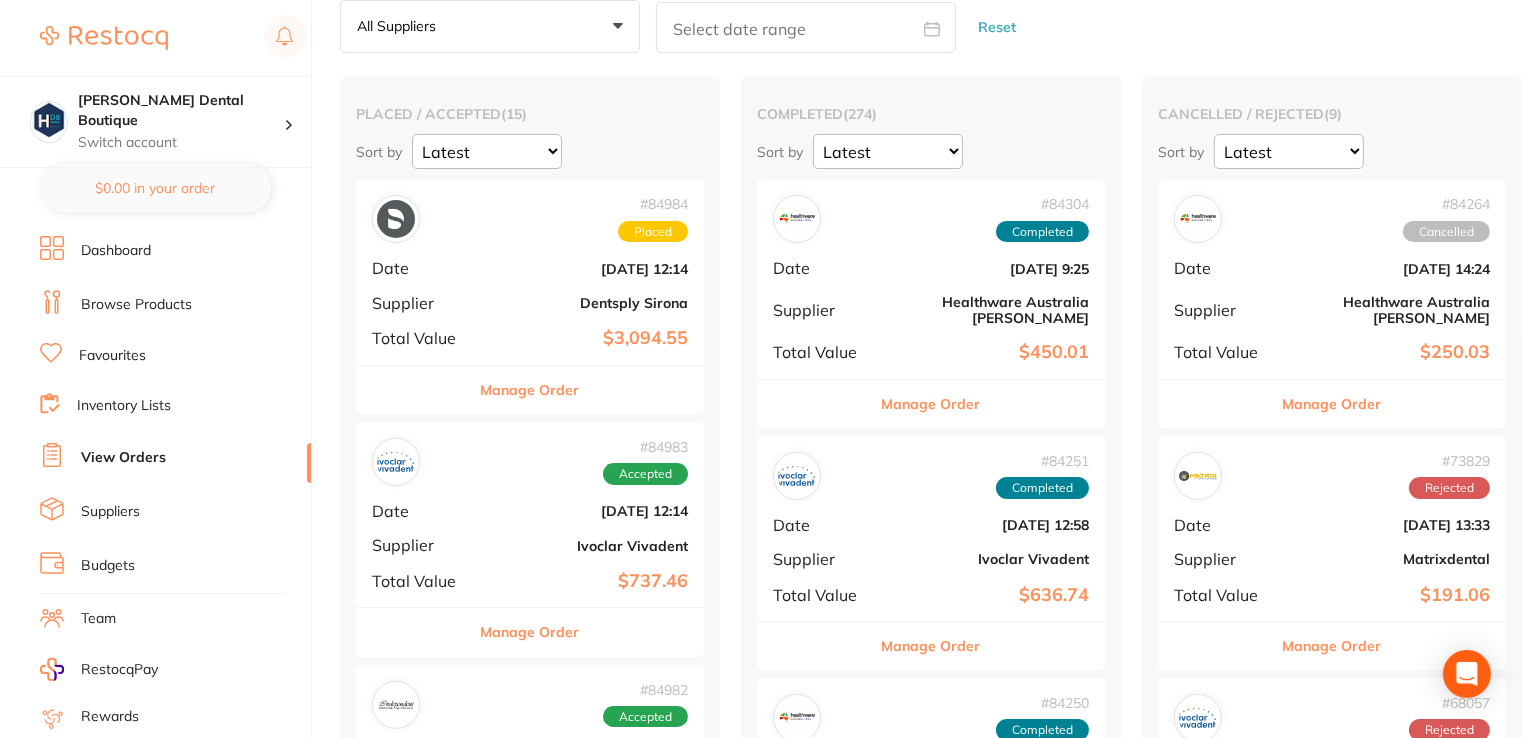 click on "Browse Products" at bounding box center (136, 305) 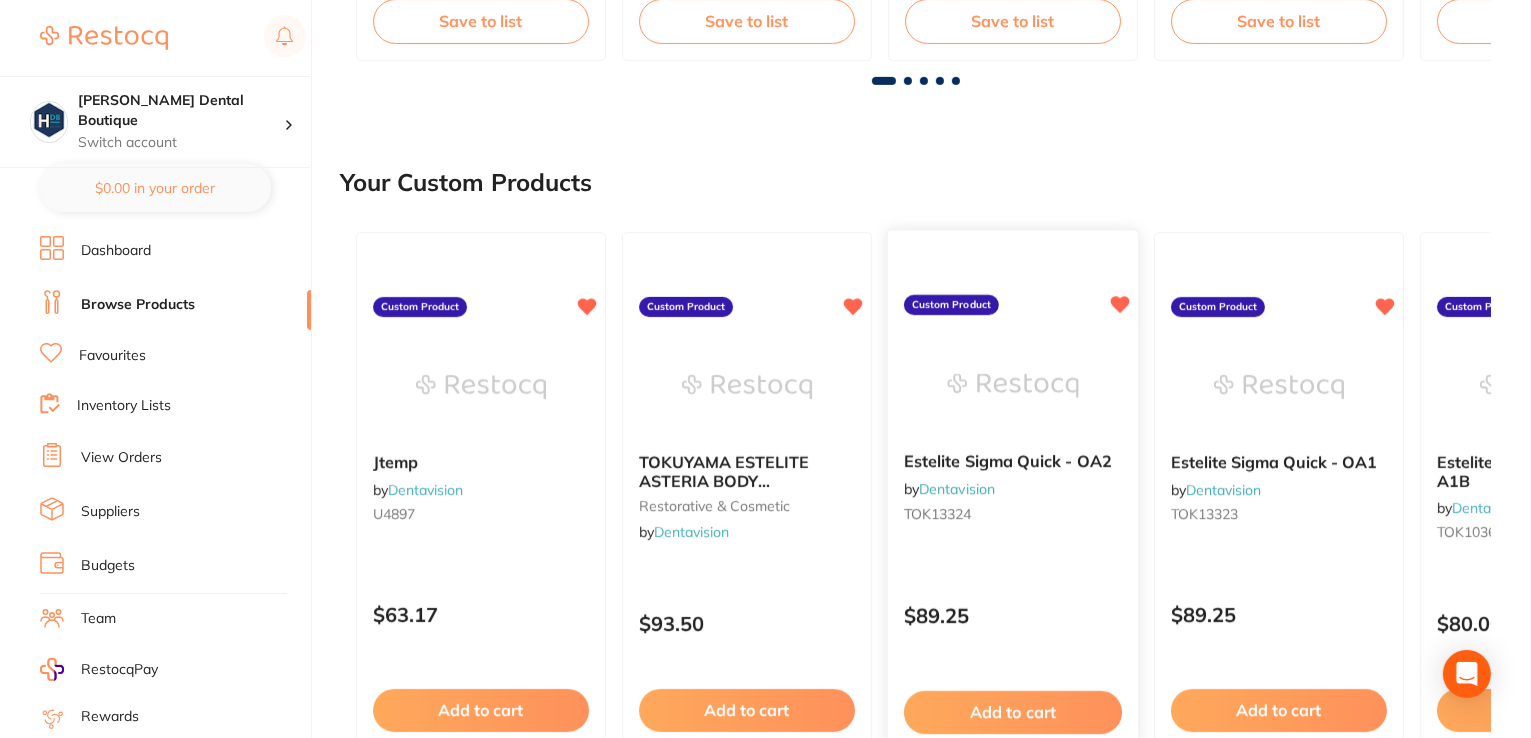 scroll, scrollTop: 800, scrollLeft: 0, axis: vertical 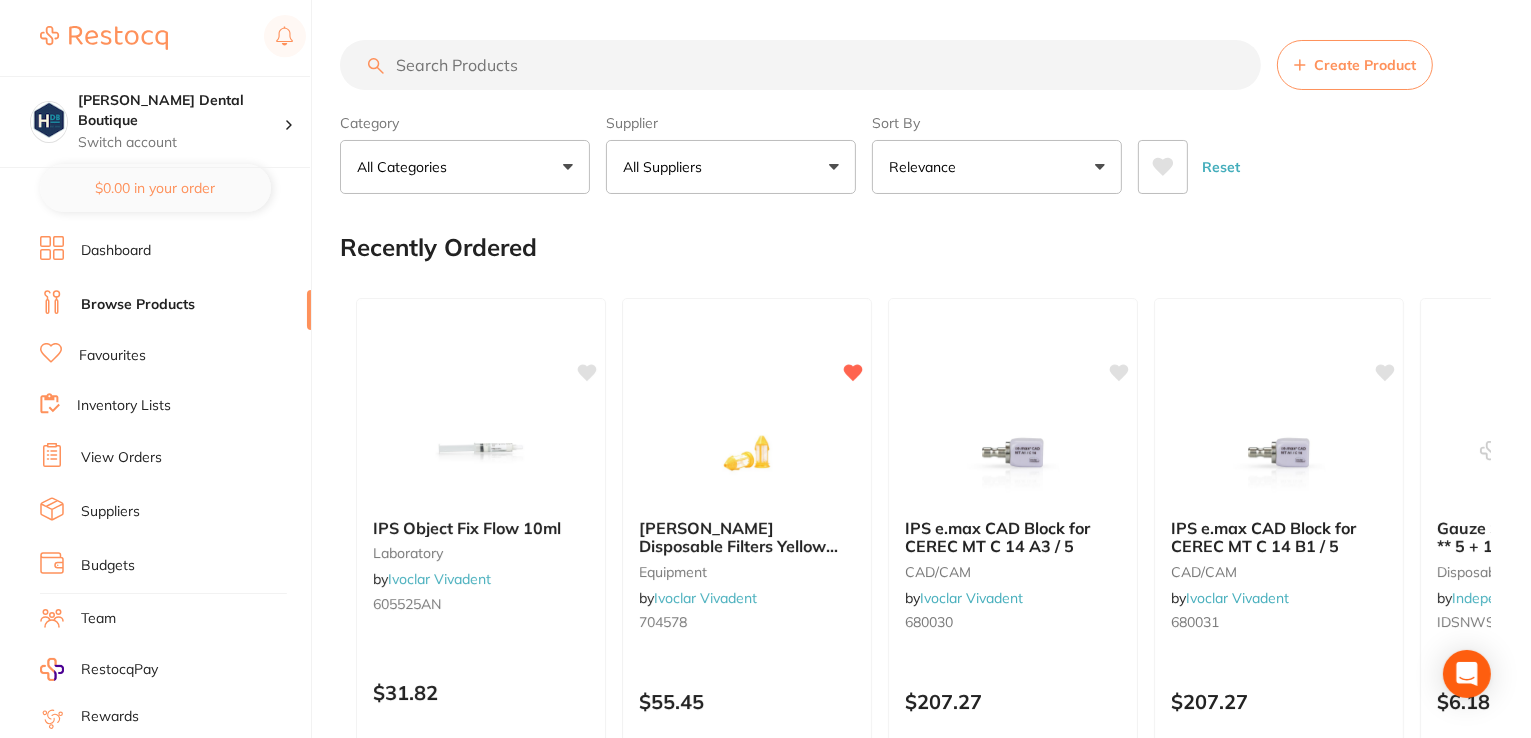 click at bounding box center [800, 65] 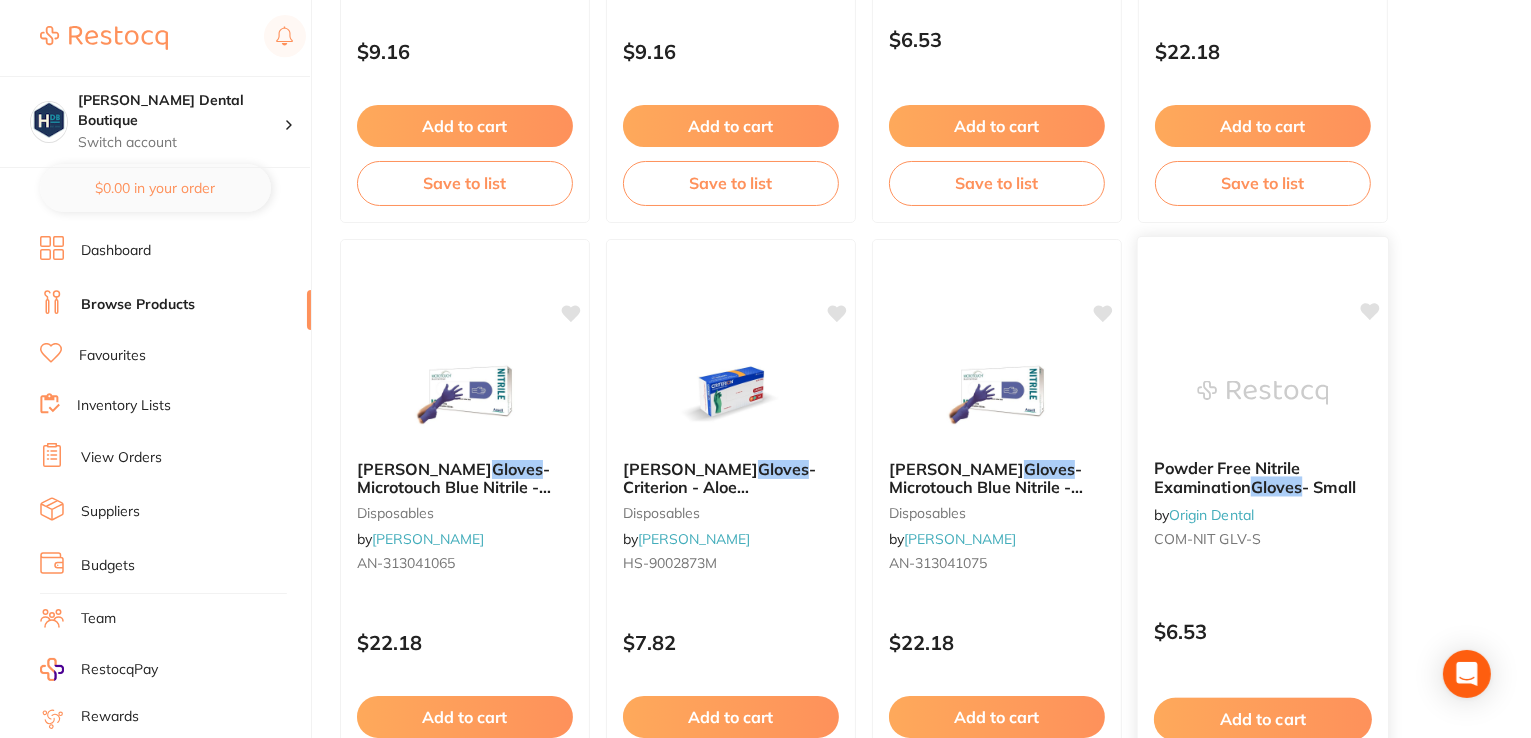 scroll, scrollTop: 1300, scrollLeft: 0, axis: vertical 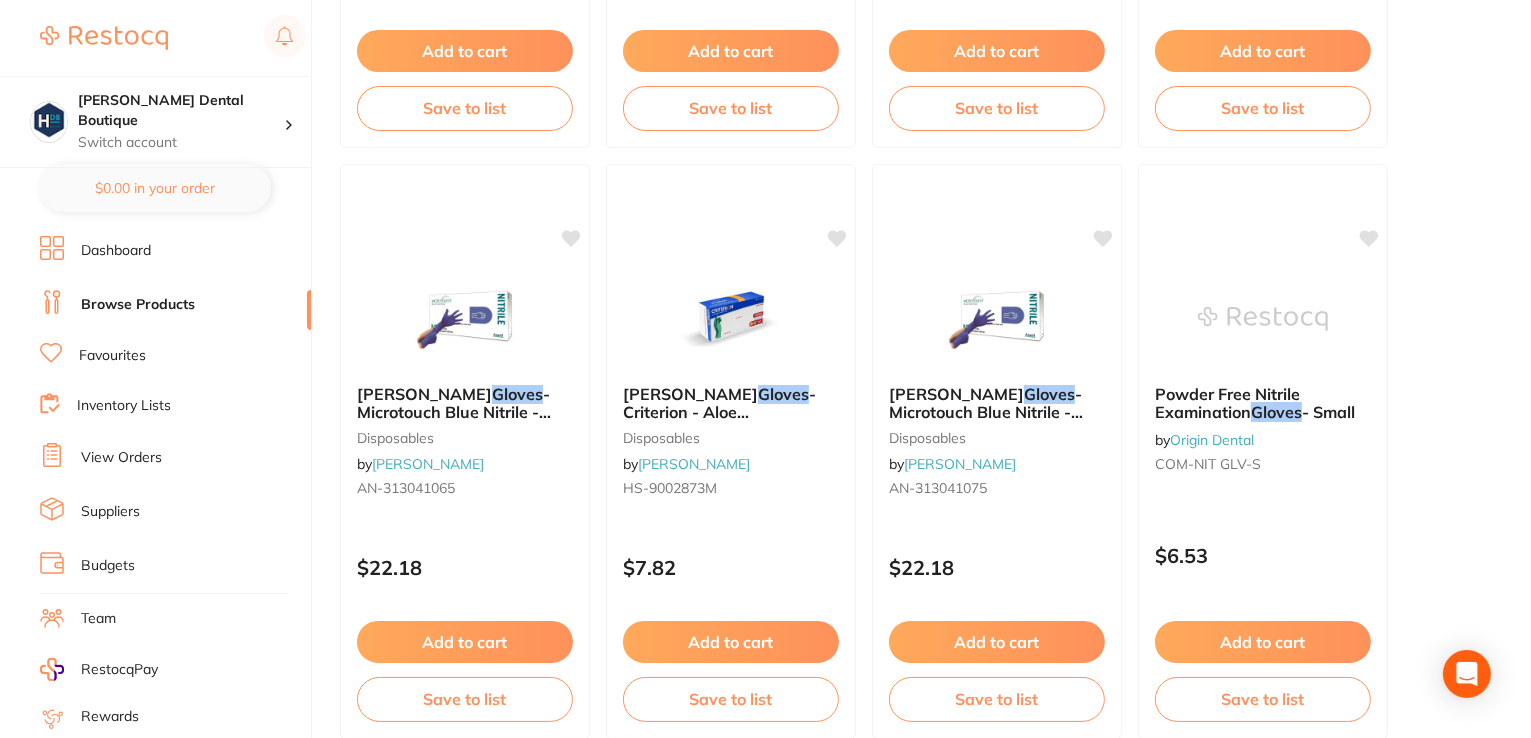 click on "- Microtouch Blue Nitrile - Powder Free - Non Sterile - Small, 200-Pack" at bounding box center [459, 421] 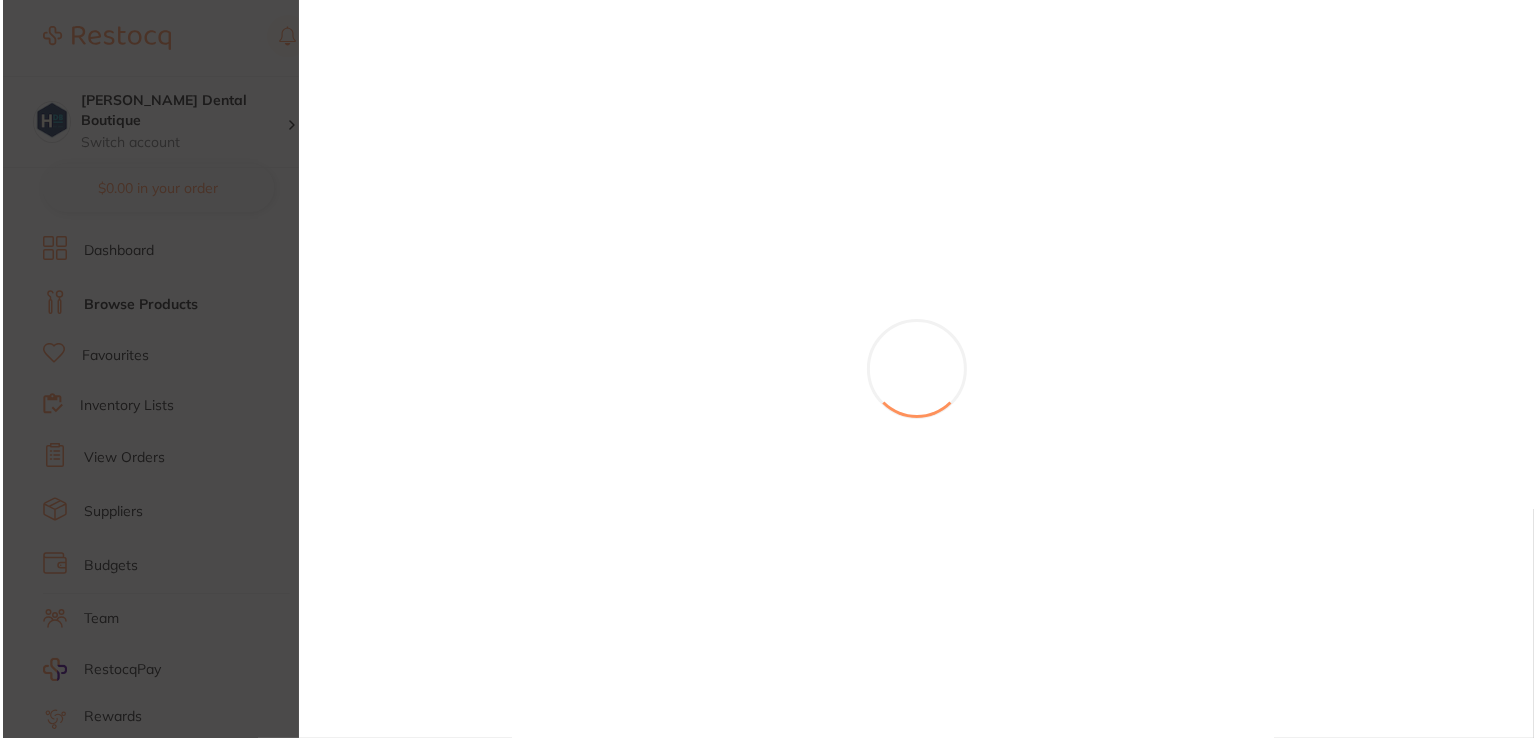 scroll, scrollTop: 0, scrollLeft: 0, axis: both 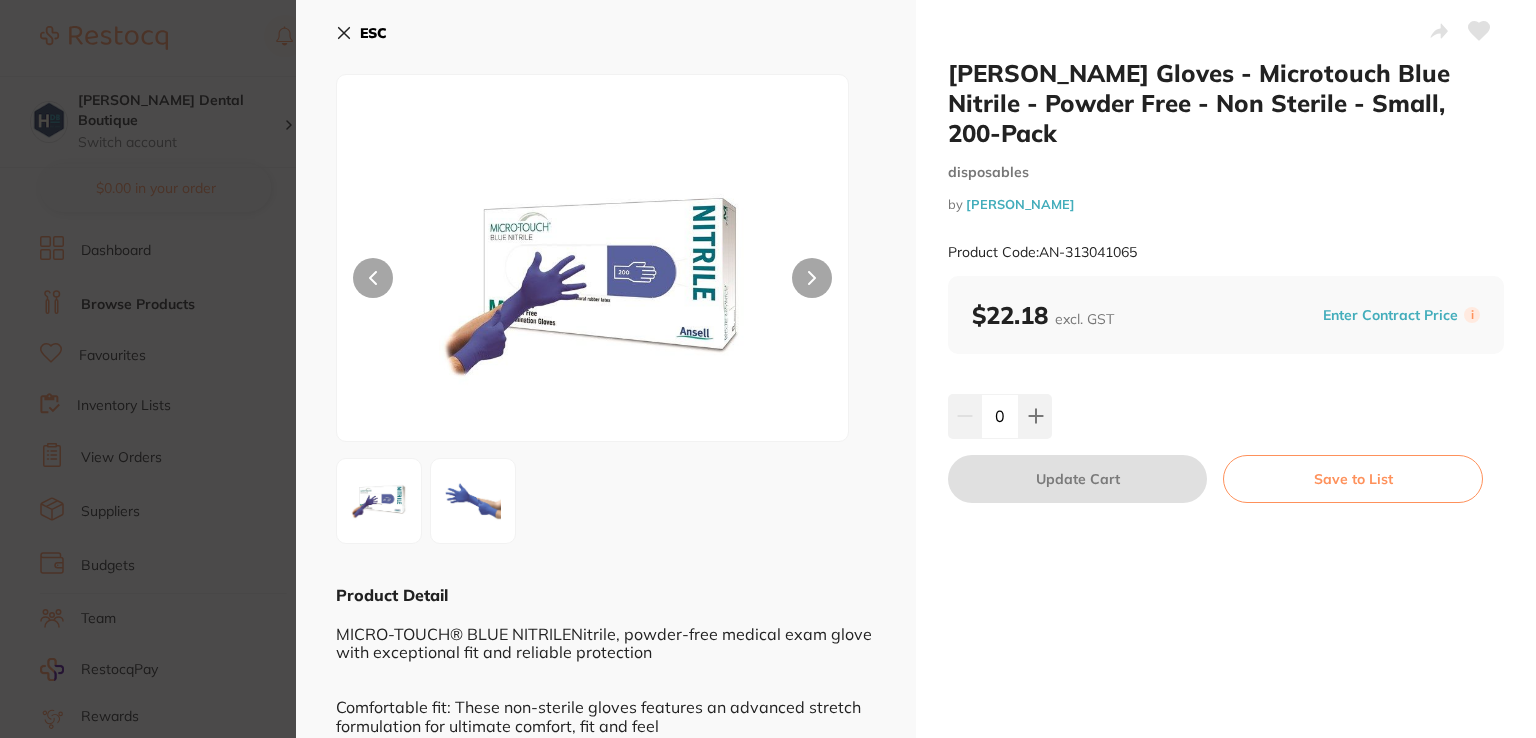 click 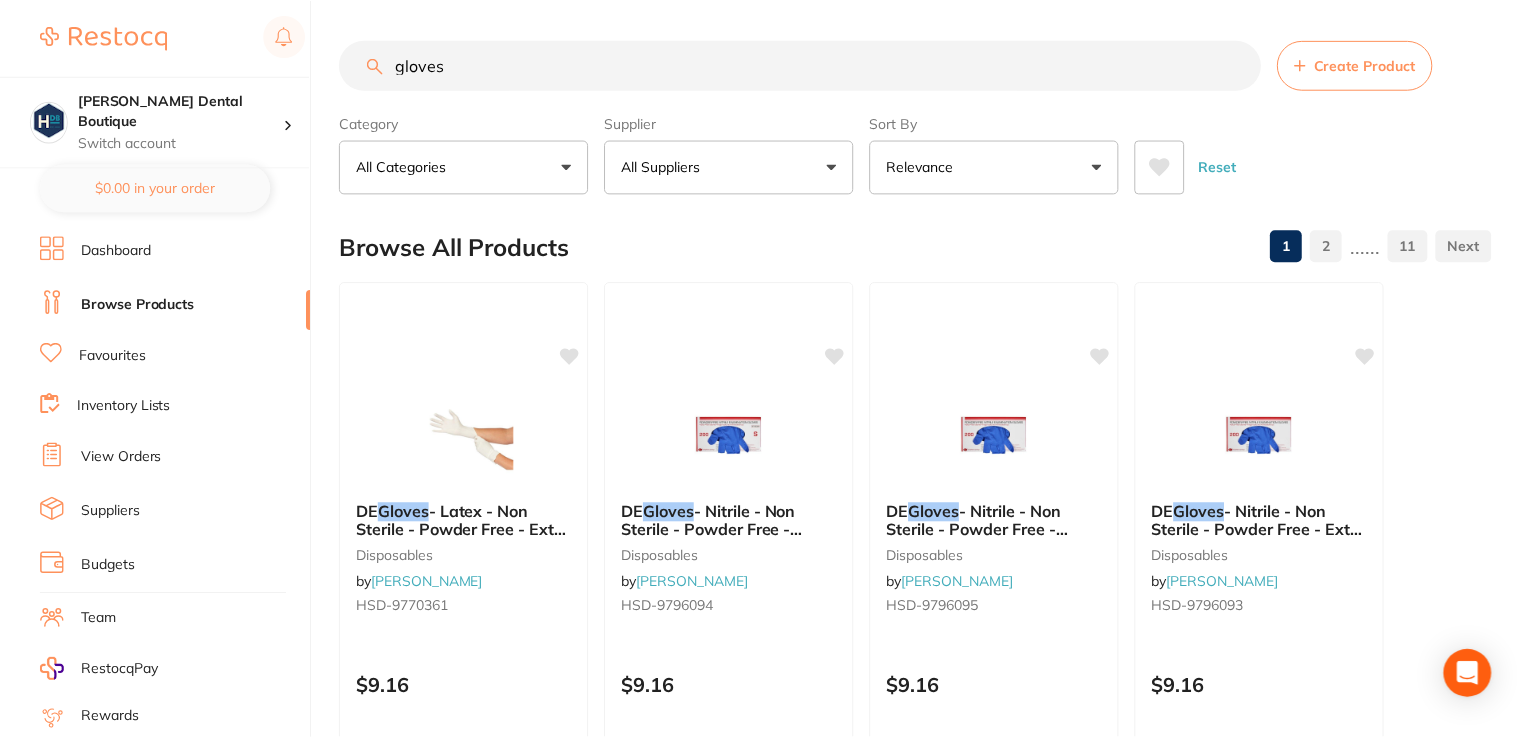 scroll, scrollTop: 1300, scrollLeft: 0, axis: vertical 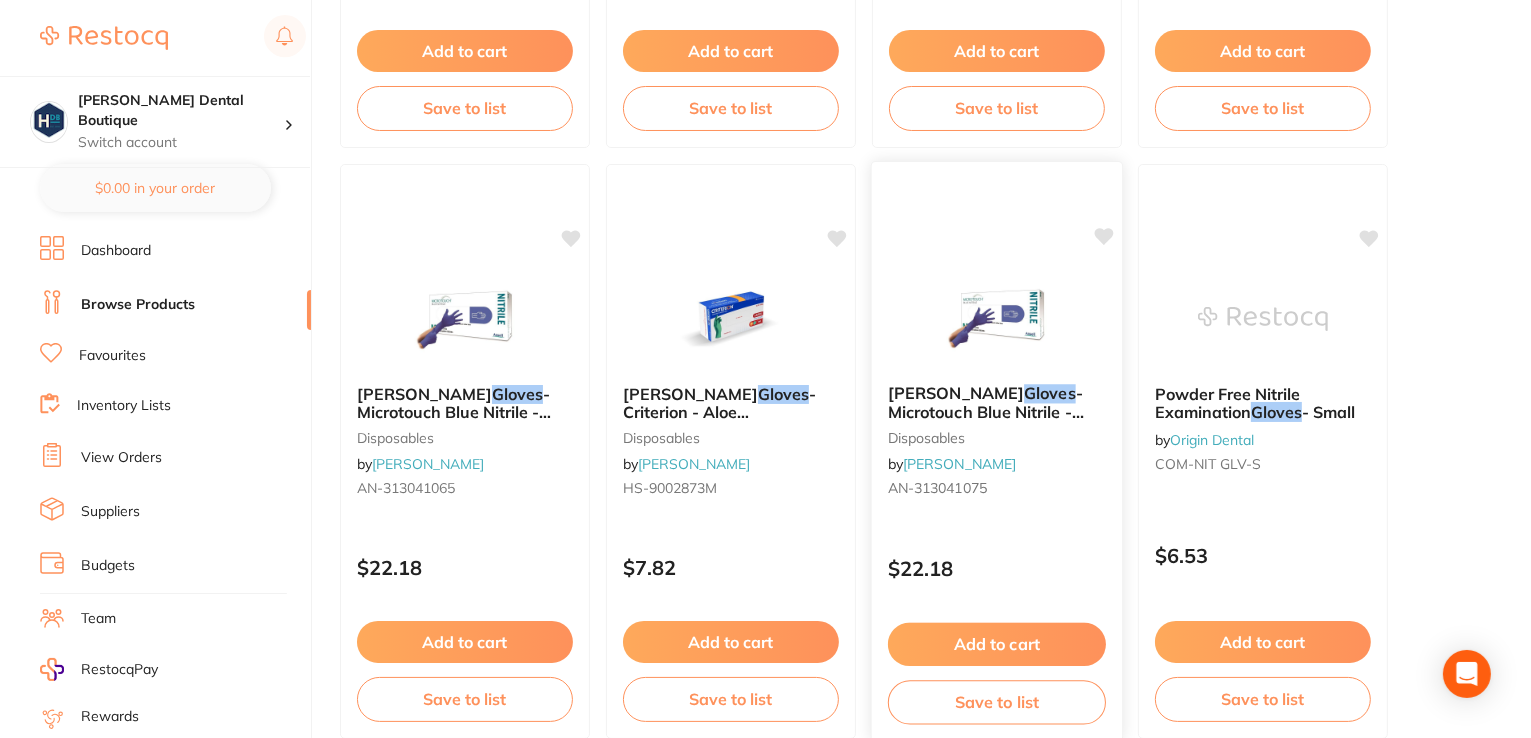 click at bounding box center [997, 317] 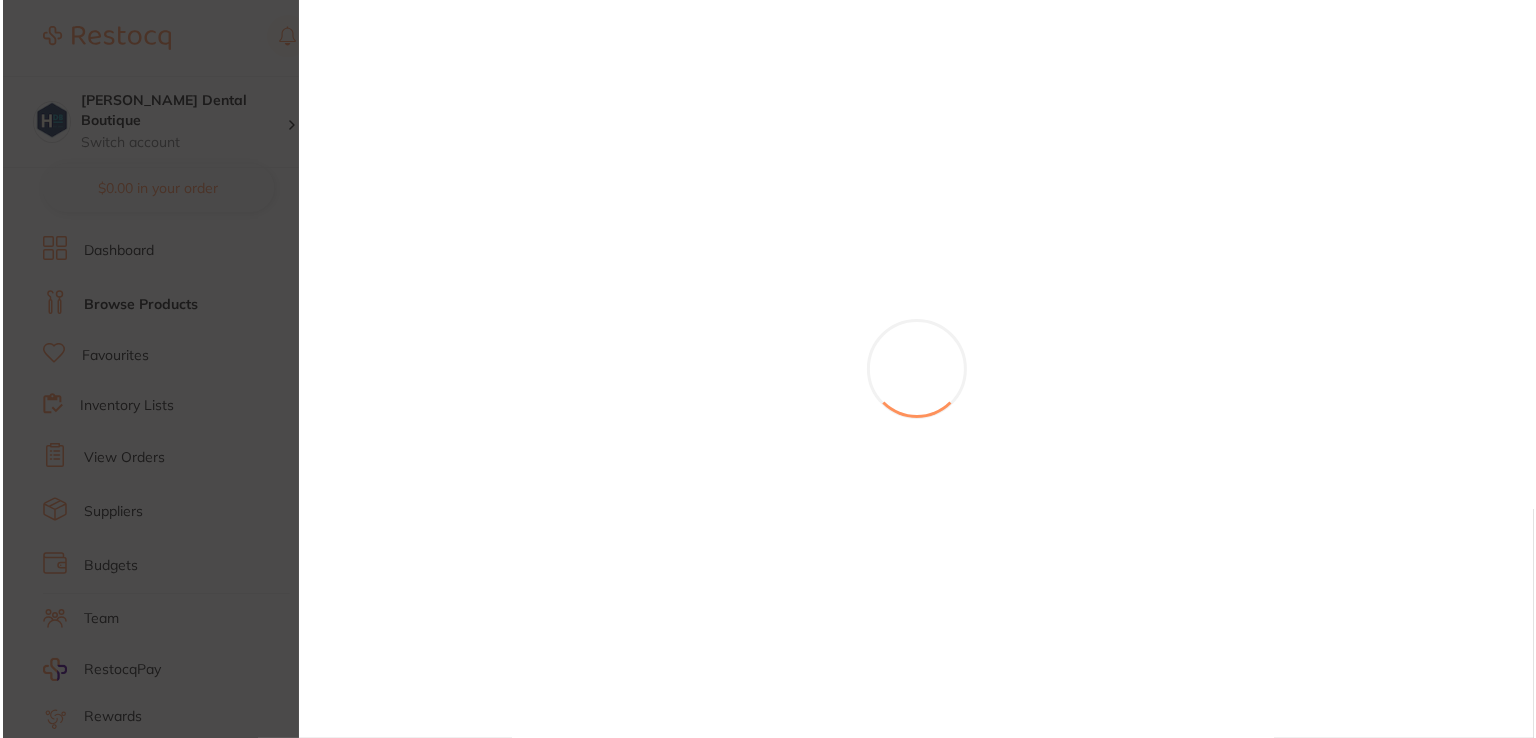 scroll, scrollTop: 0, scrollLeft: 0, axis: both 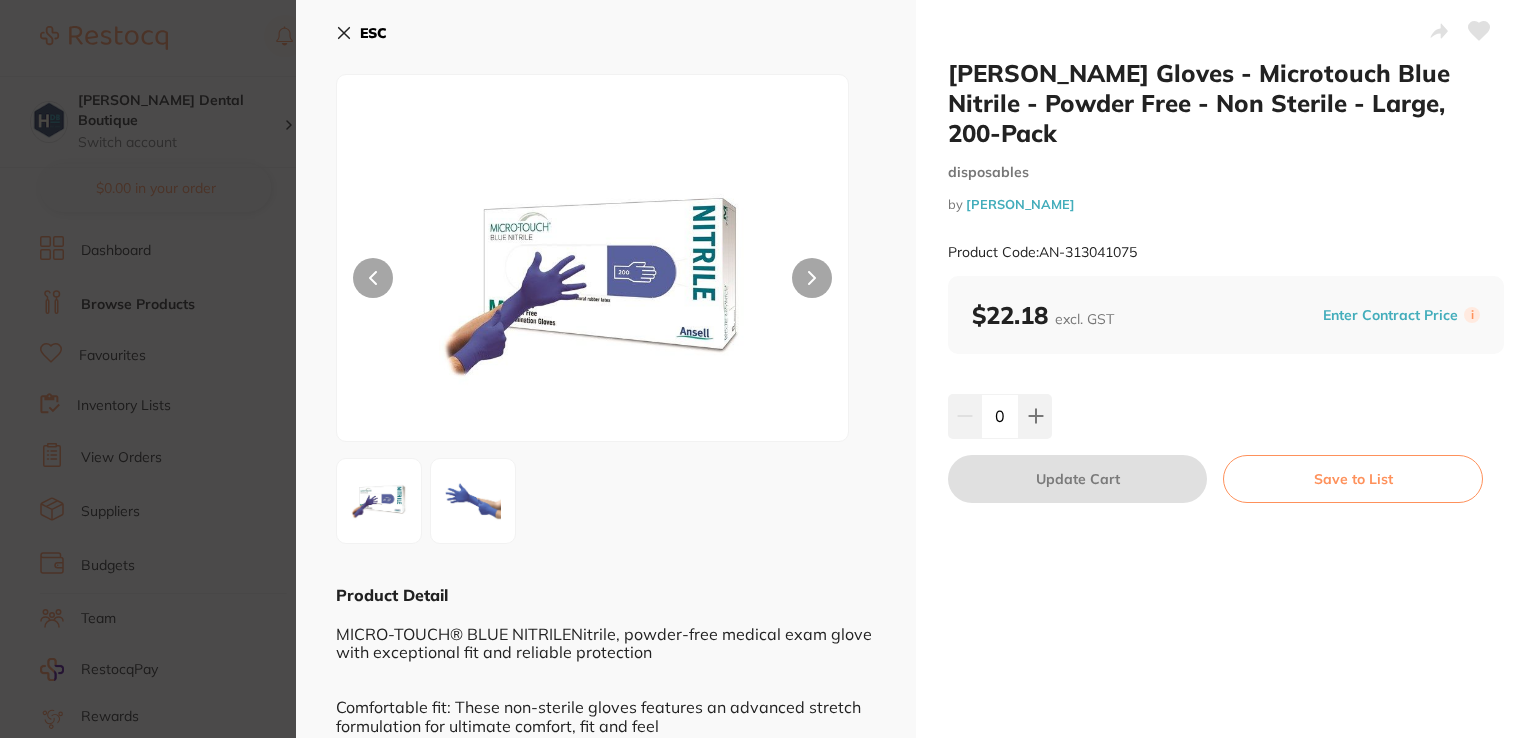 click 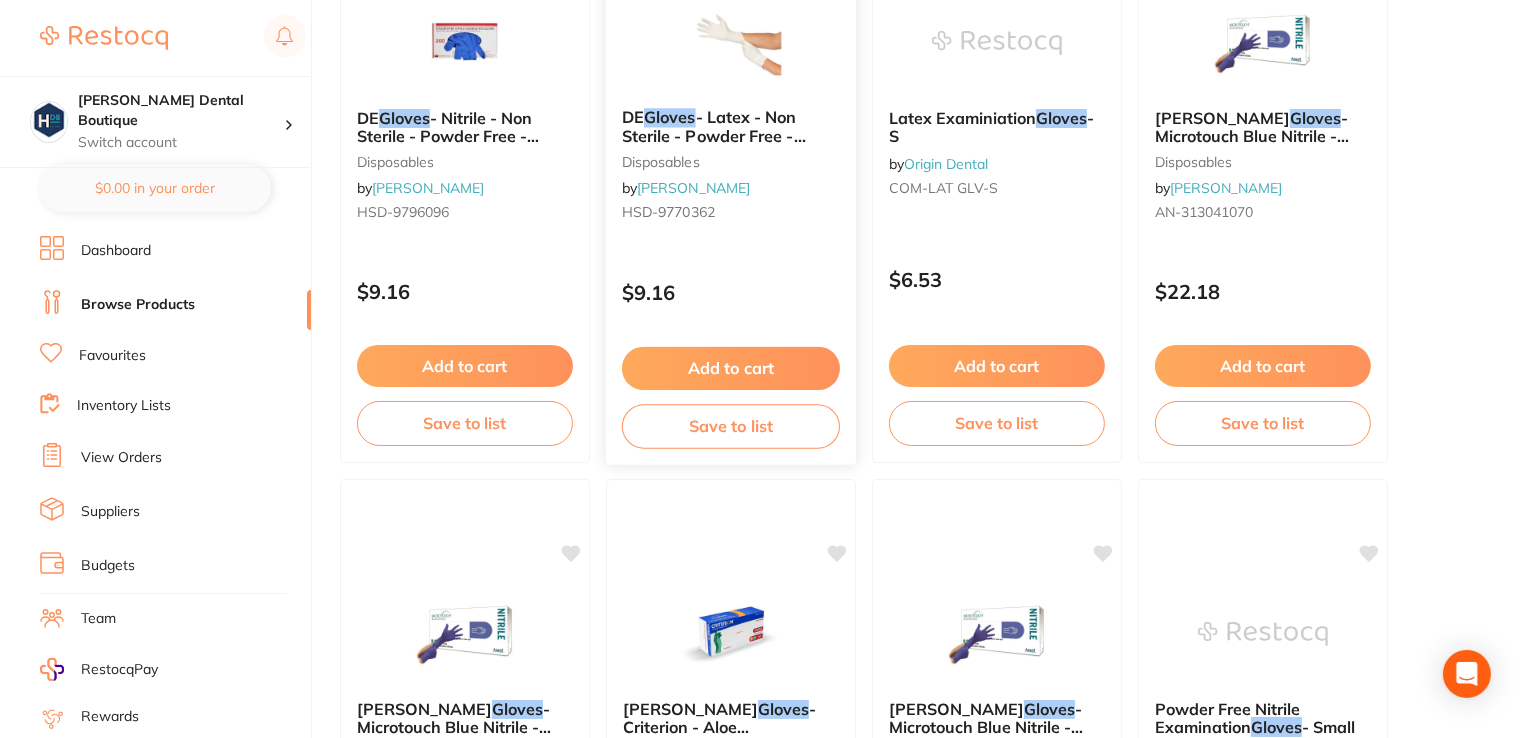 scroll, scrollTop: 900, scrollLeft: 0, axis: vertical 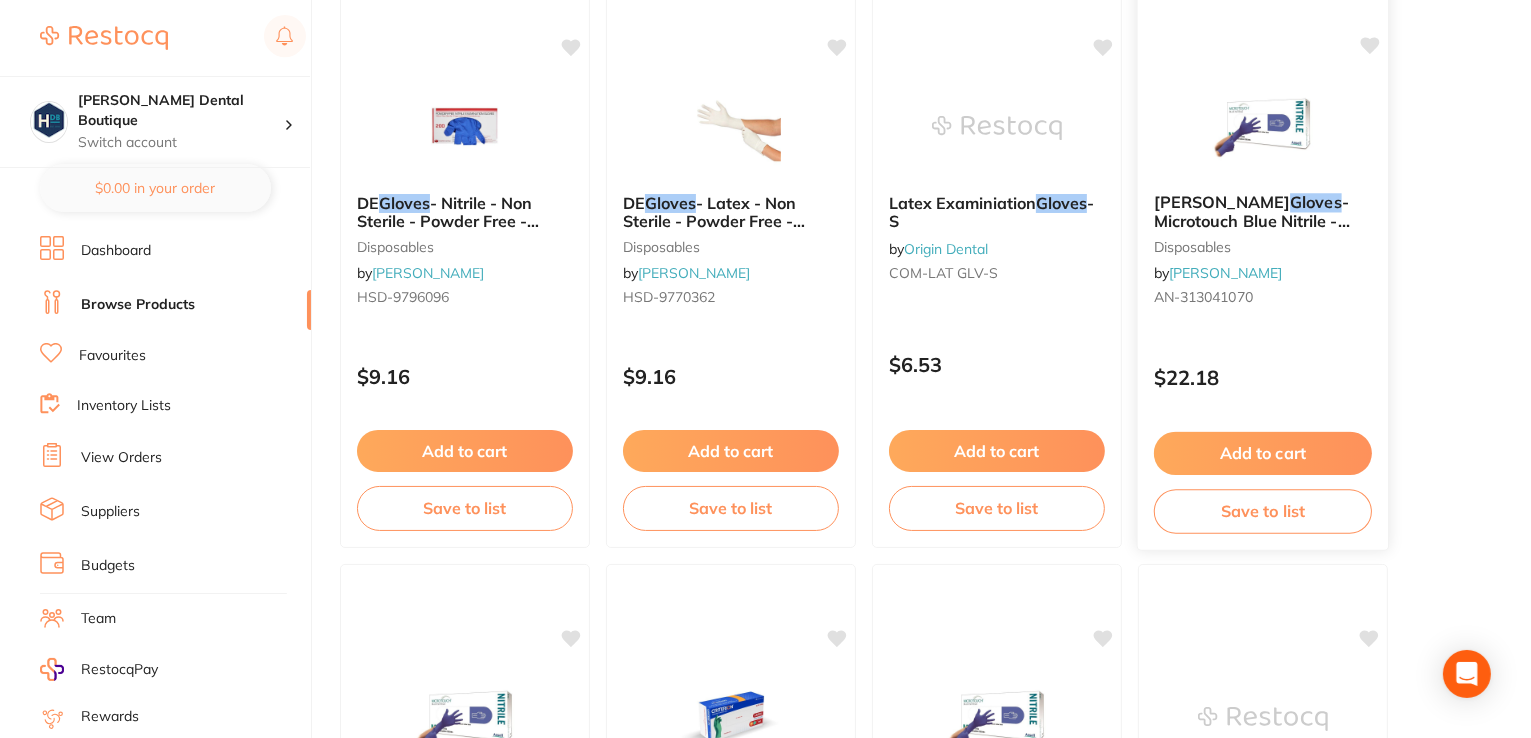 click at bounding box center [1262, 126] 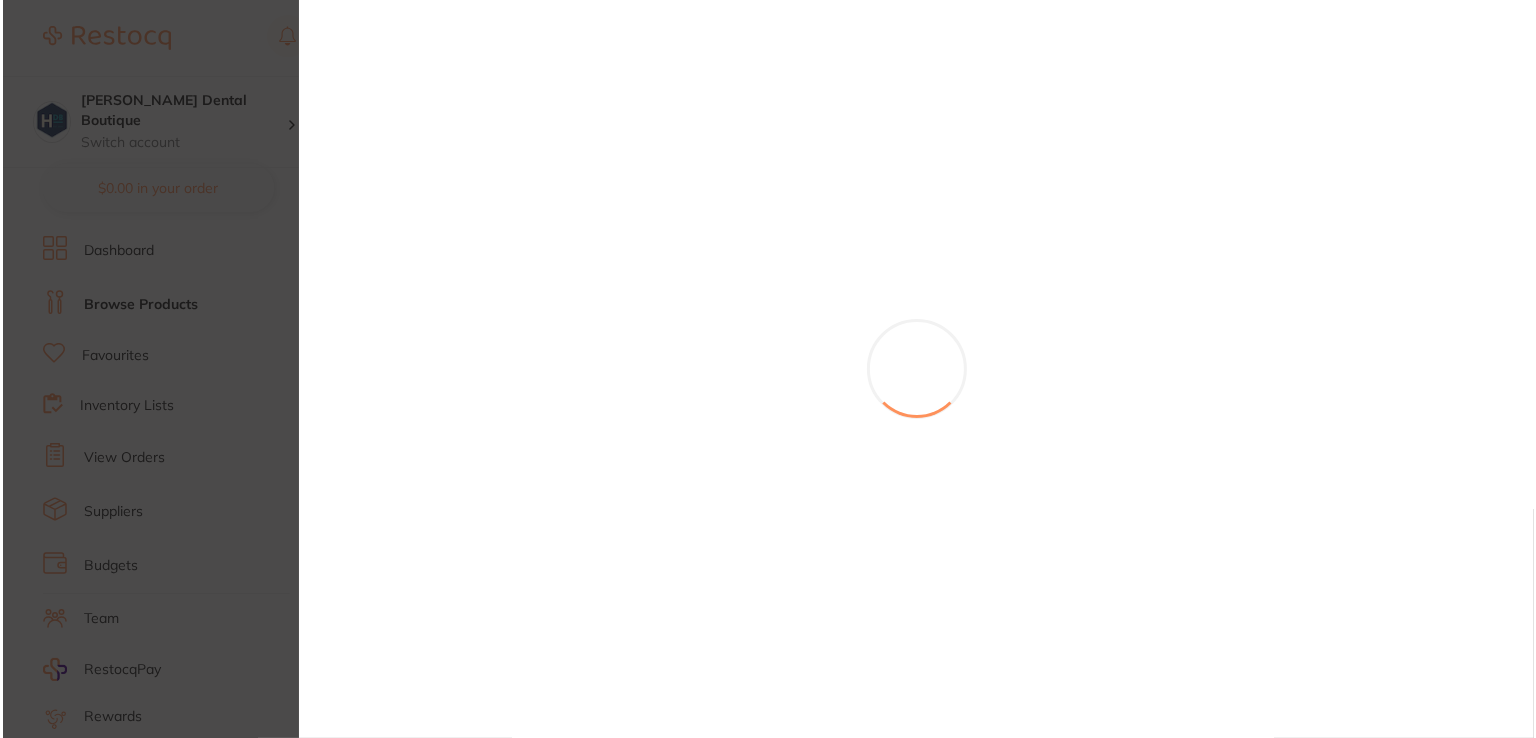 scroll, scrollTop: 0, scrollLeft: 0, axis: both 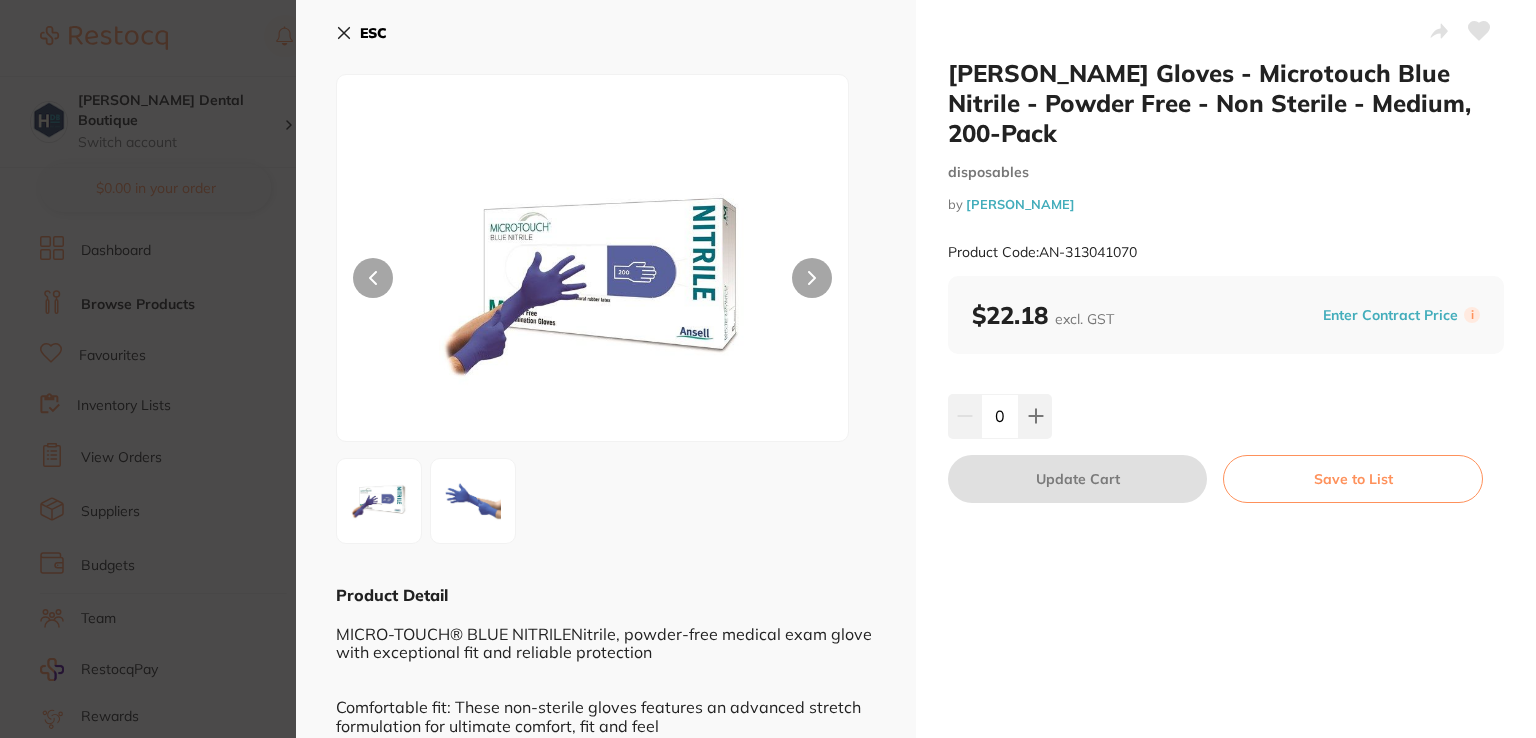 click 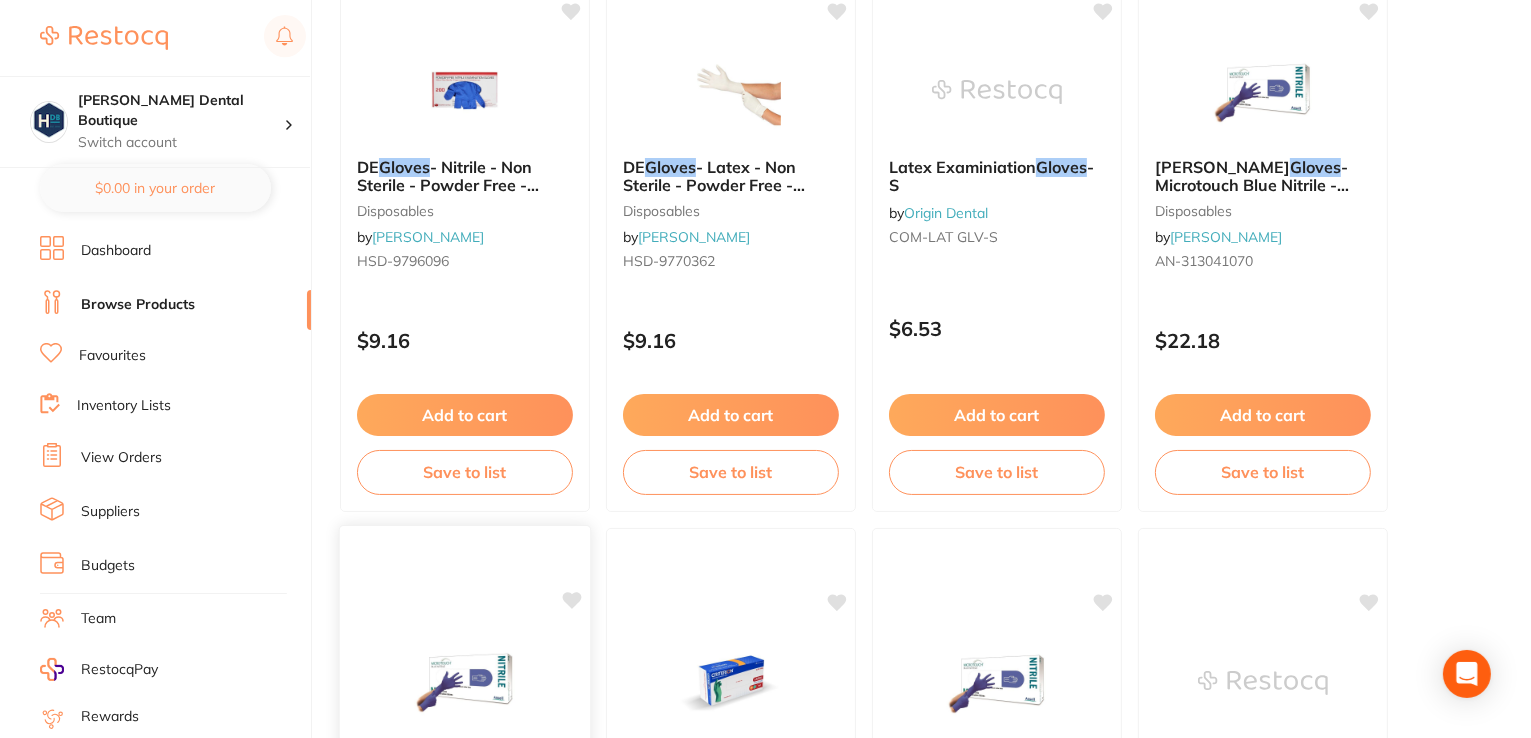 scroll, scrollTop: 1500, scrollLeft: 0, axis: vertical 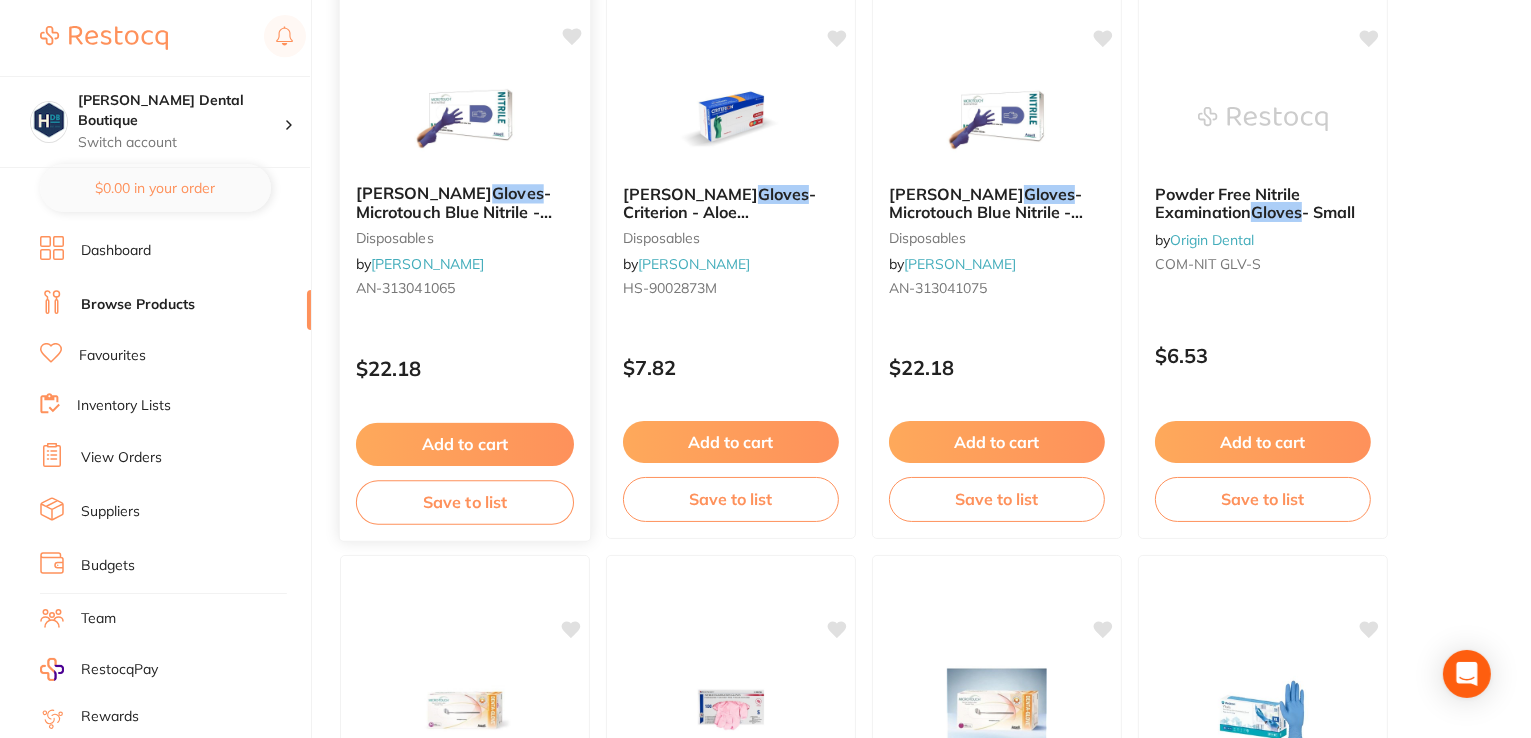 click at bounding box center (464, 117) 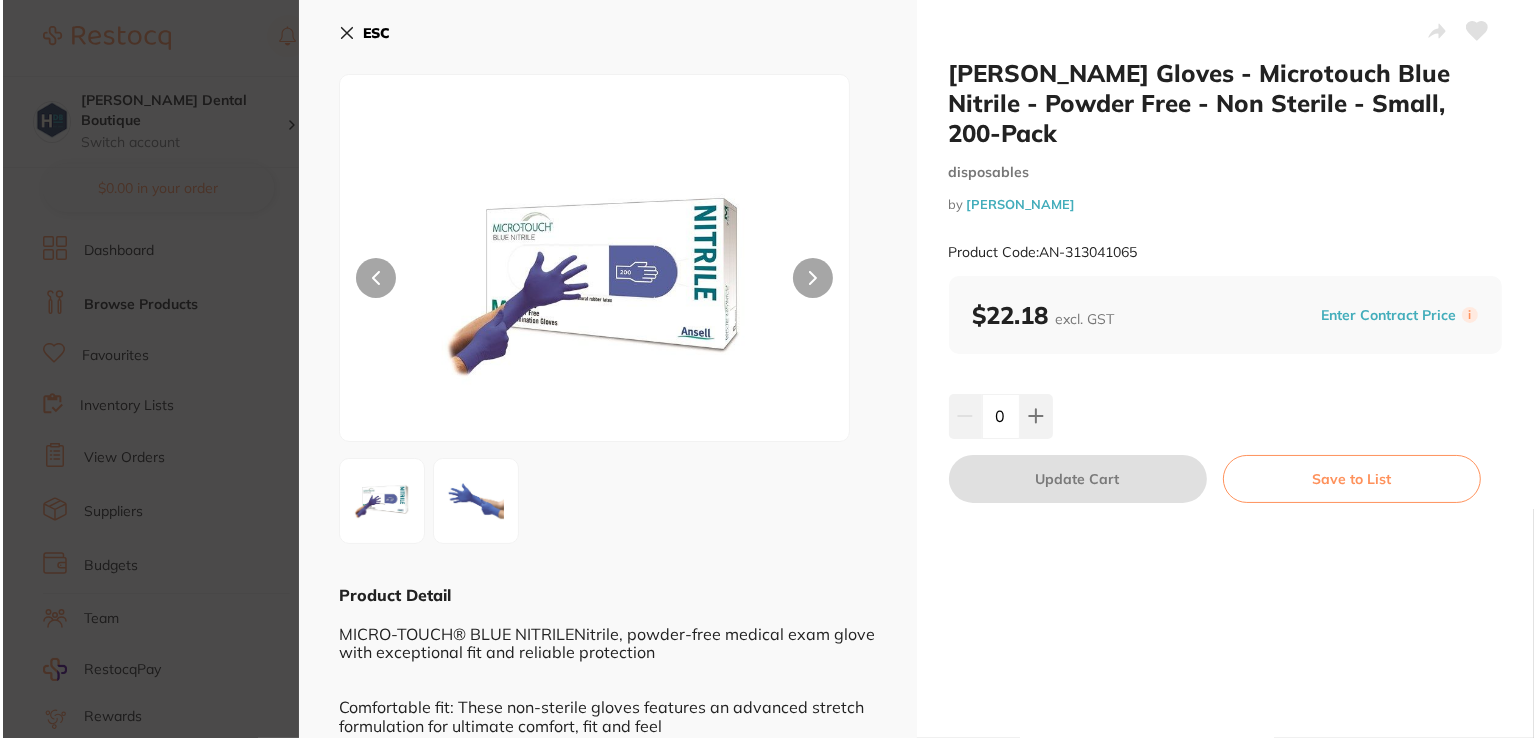 scroll, scrollTop: 0, scrollLeft: 0, axis: both 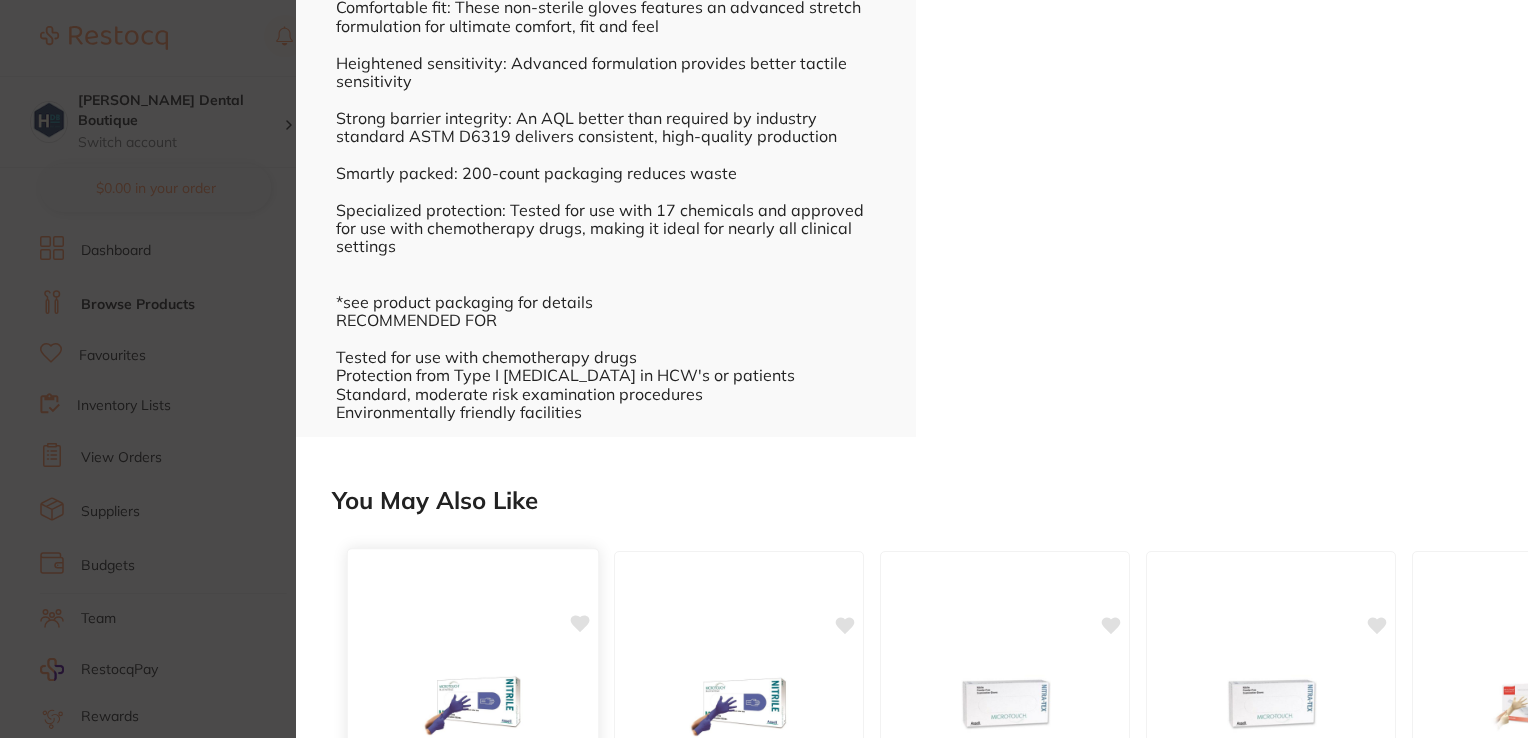 click on "[PERSON_NAME] Gloves - Microtouch Blue Nitrile - Powder Free - Non Sterile - Medium, 200-Pack   disposables by  [PERSON_NAME] AN-313041070 $22.18 Add to cart Save to list" at bounding box center (473, 838) 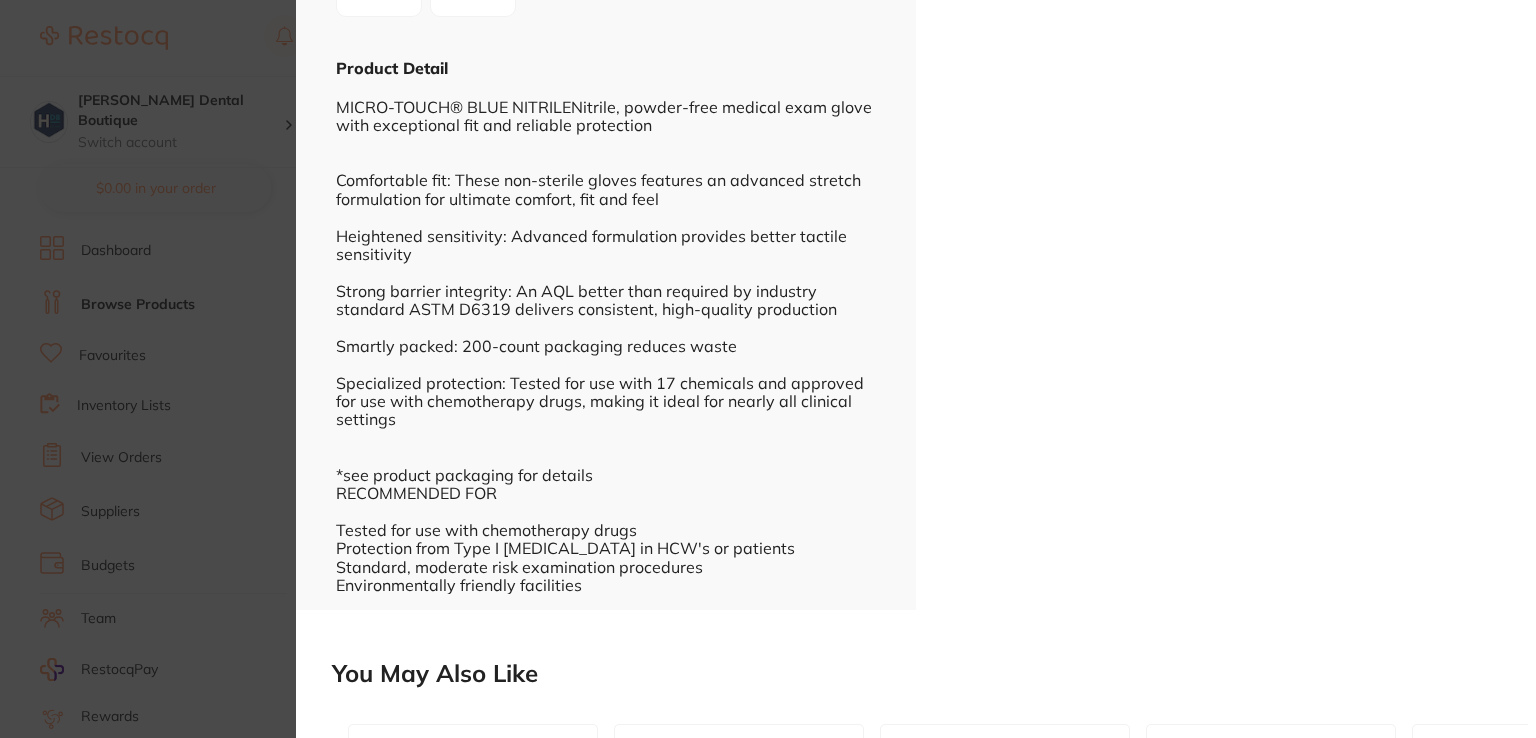 scroll, scrollTop: 700, scrollLeft: 0, axis: vertical 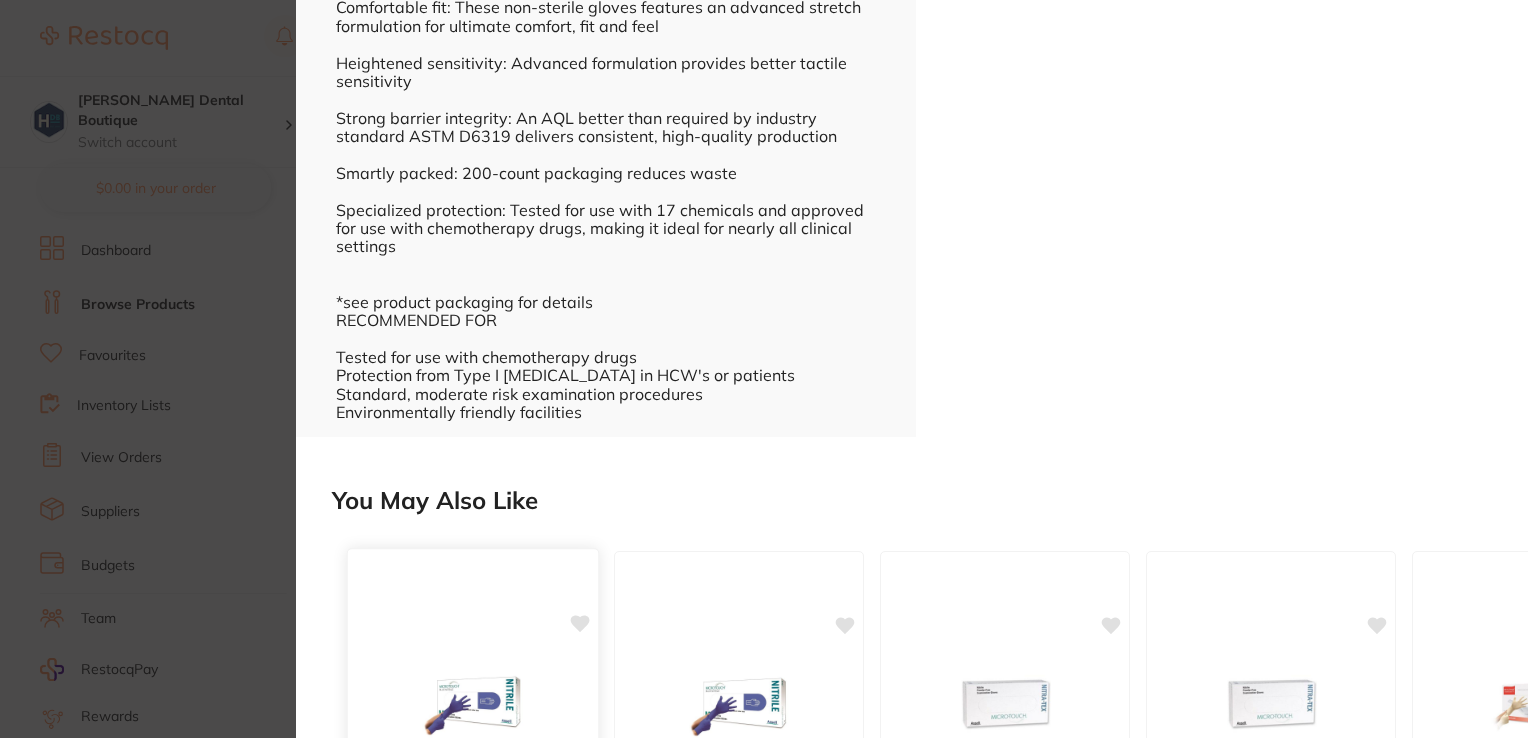 click on "[PERSON_NAME] Gloves - Microtouch Blue Nitrile - Powder Free - Non Sterile - Medium, 200-Pack   disposables by  [PERSON_NAME] AN-313041070 $22.18 Add to cart Save to list" at bounding box center [473, 838] 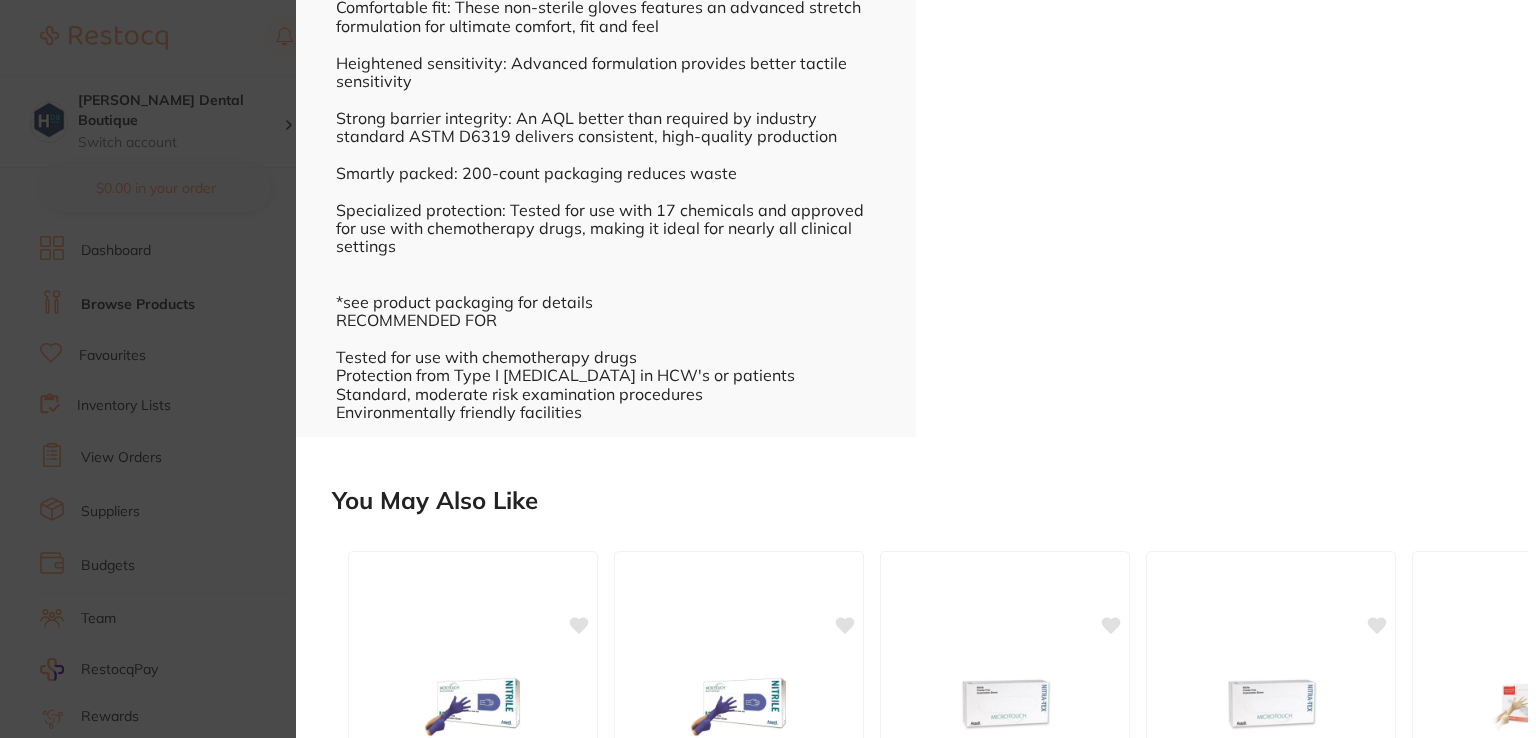 click at bounding box center [739, 706] 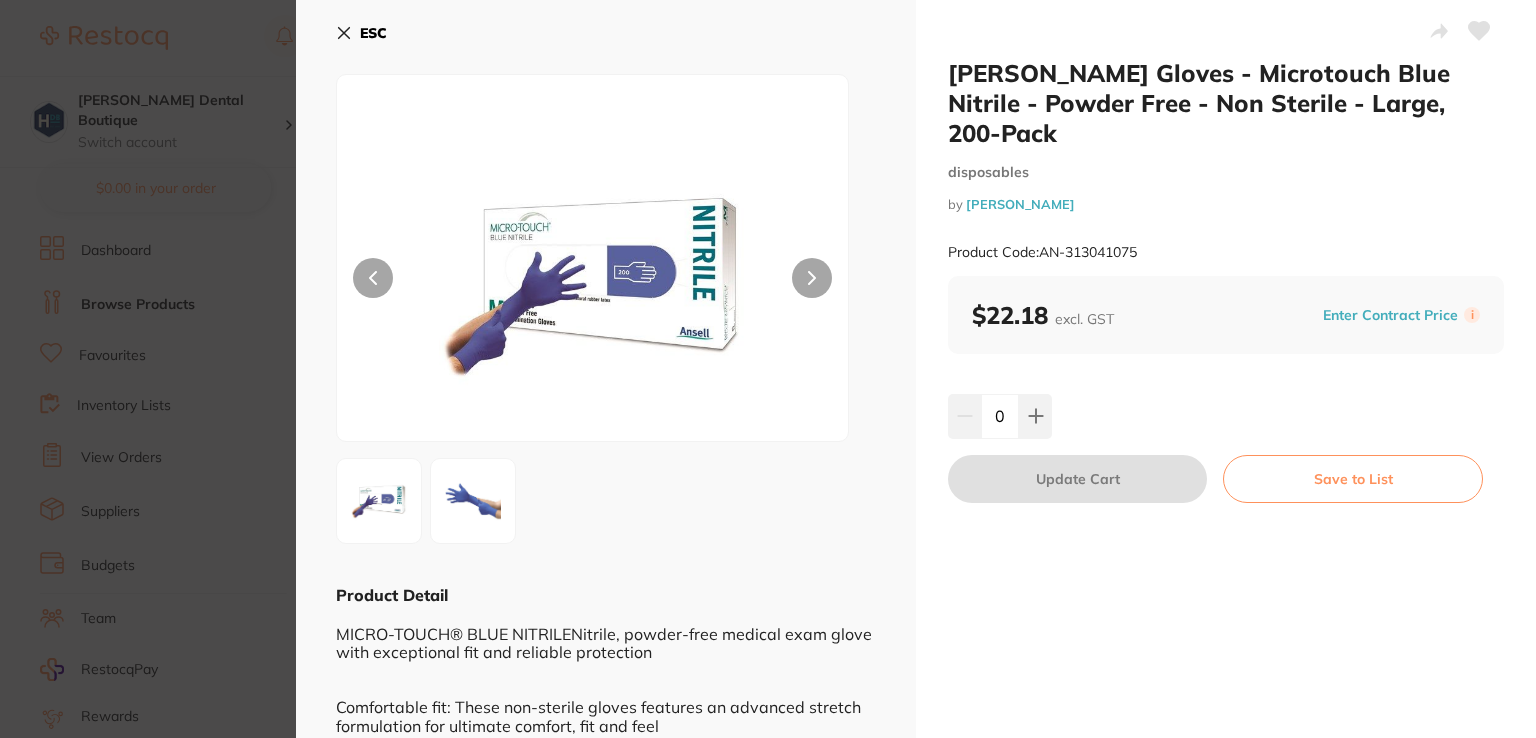 click on "ESC" at bounding box center [361, 33] 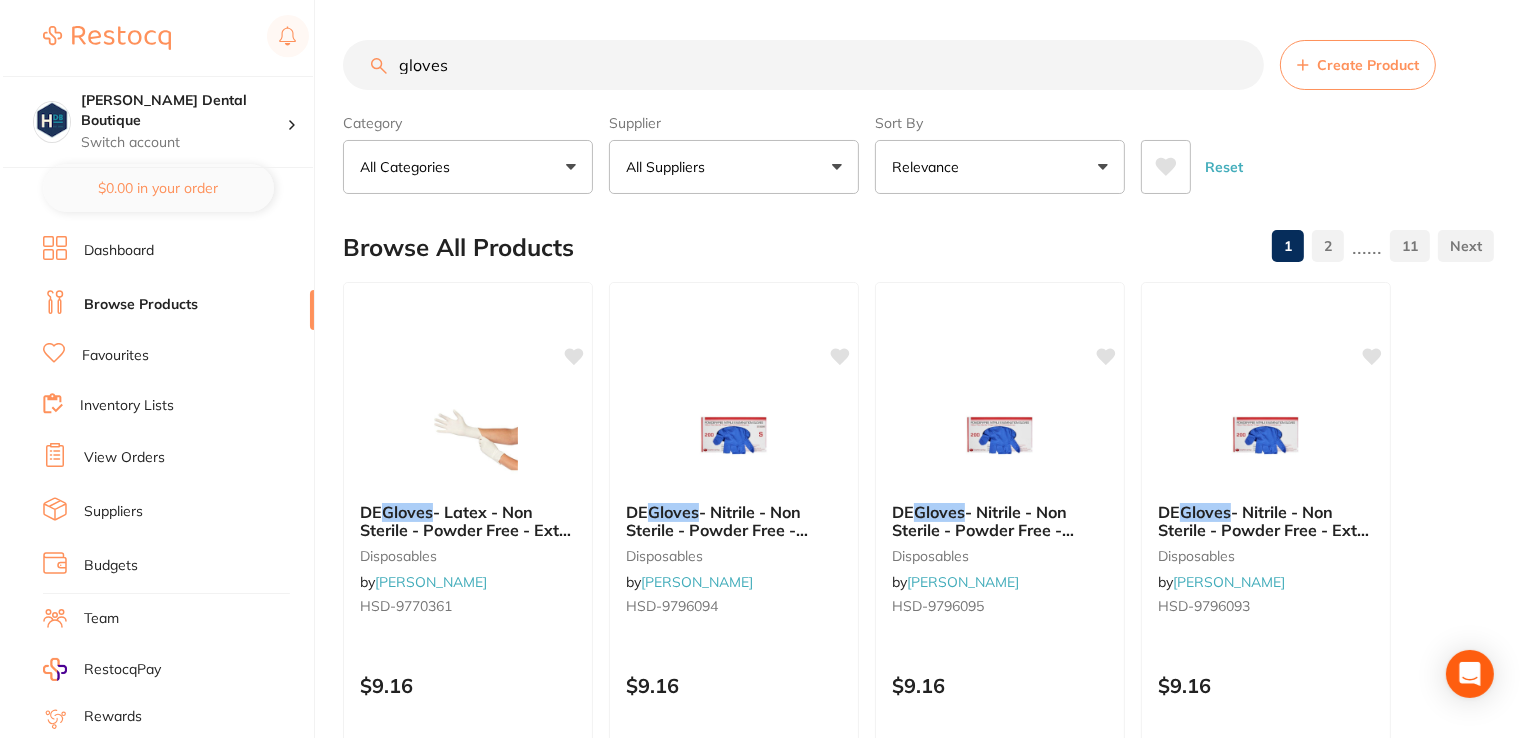 scroll, scrollTop: 0, scrollLeft: 0, axis: both 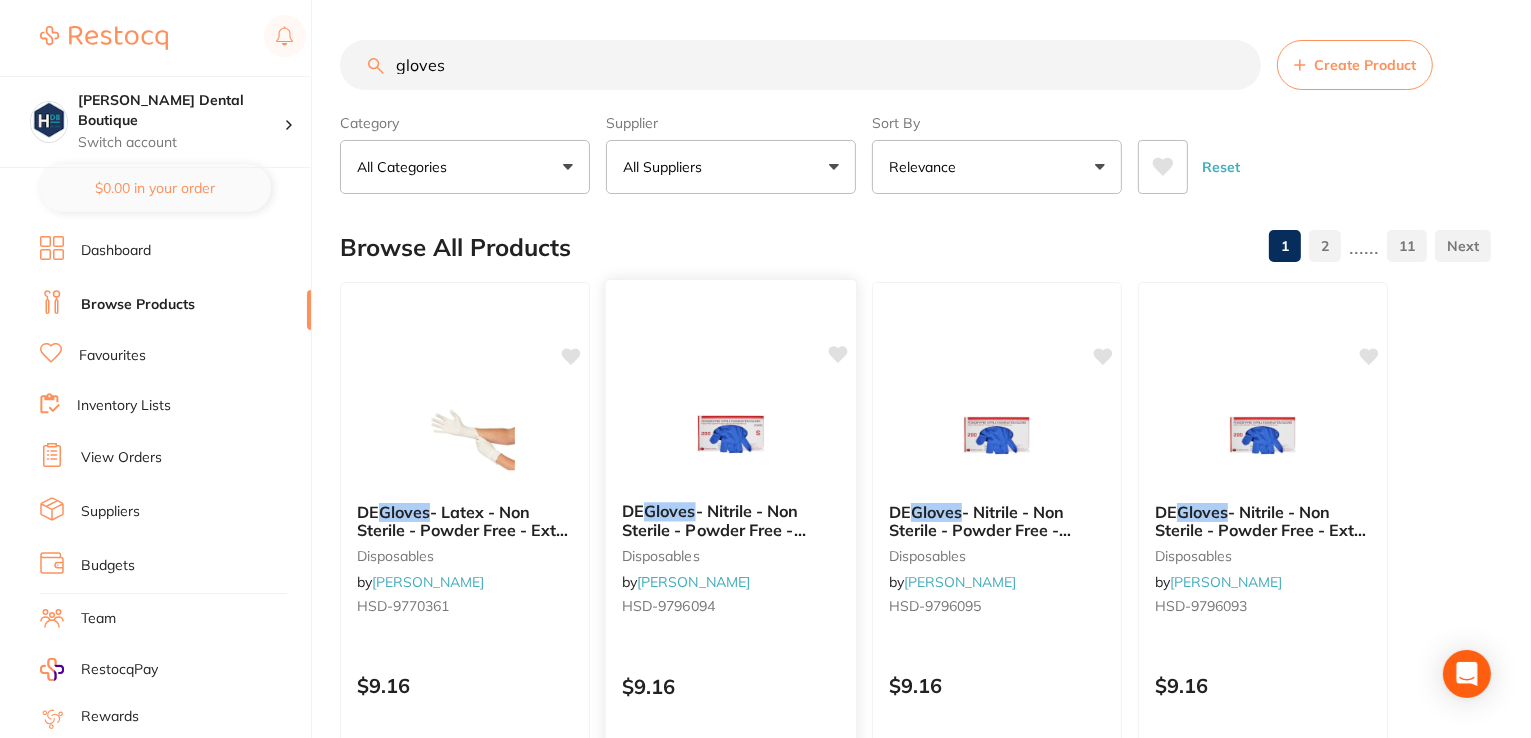 click at bounding box center (730, 435) 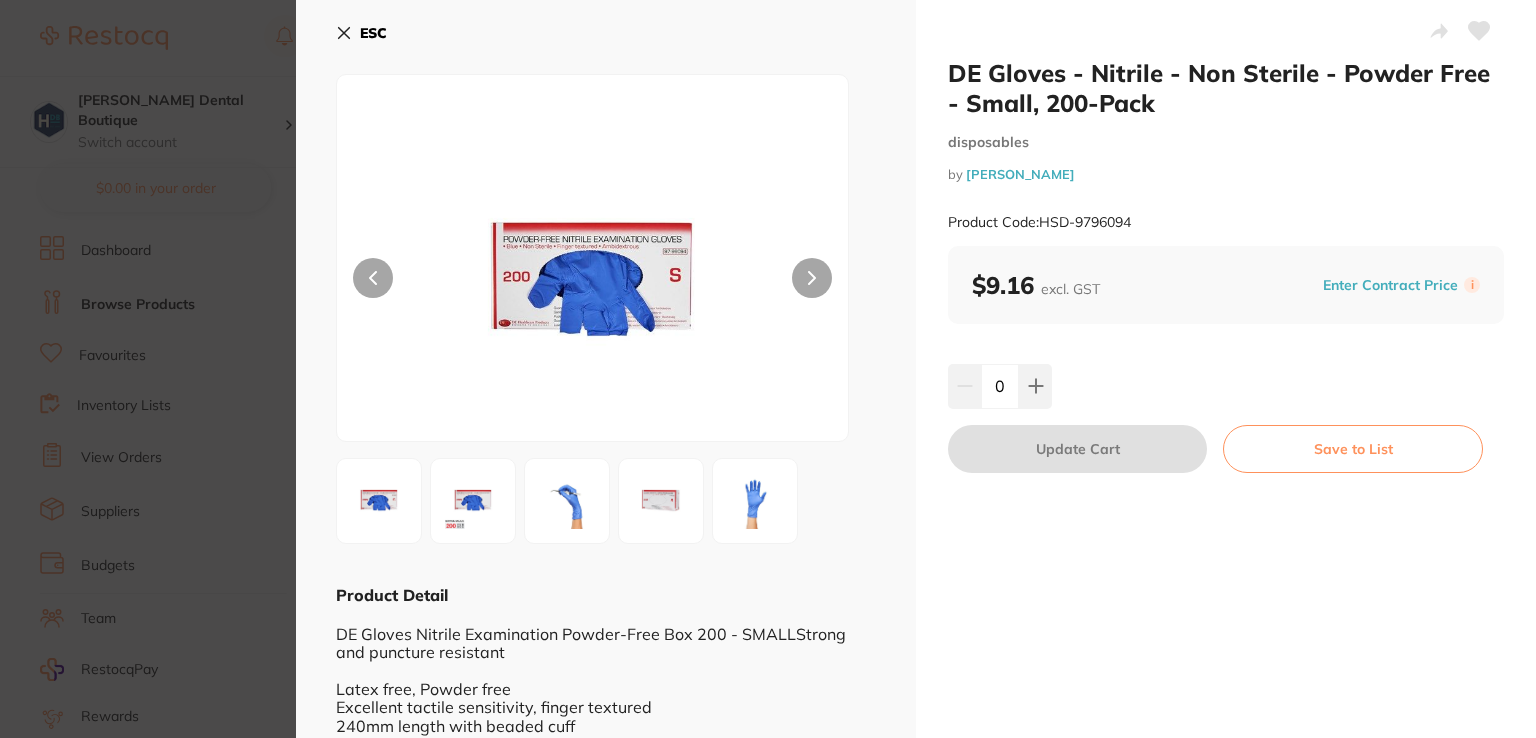 click at bounding box center (567, 501) 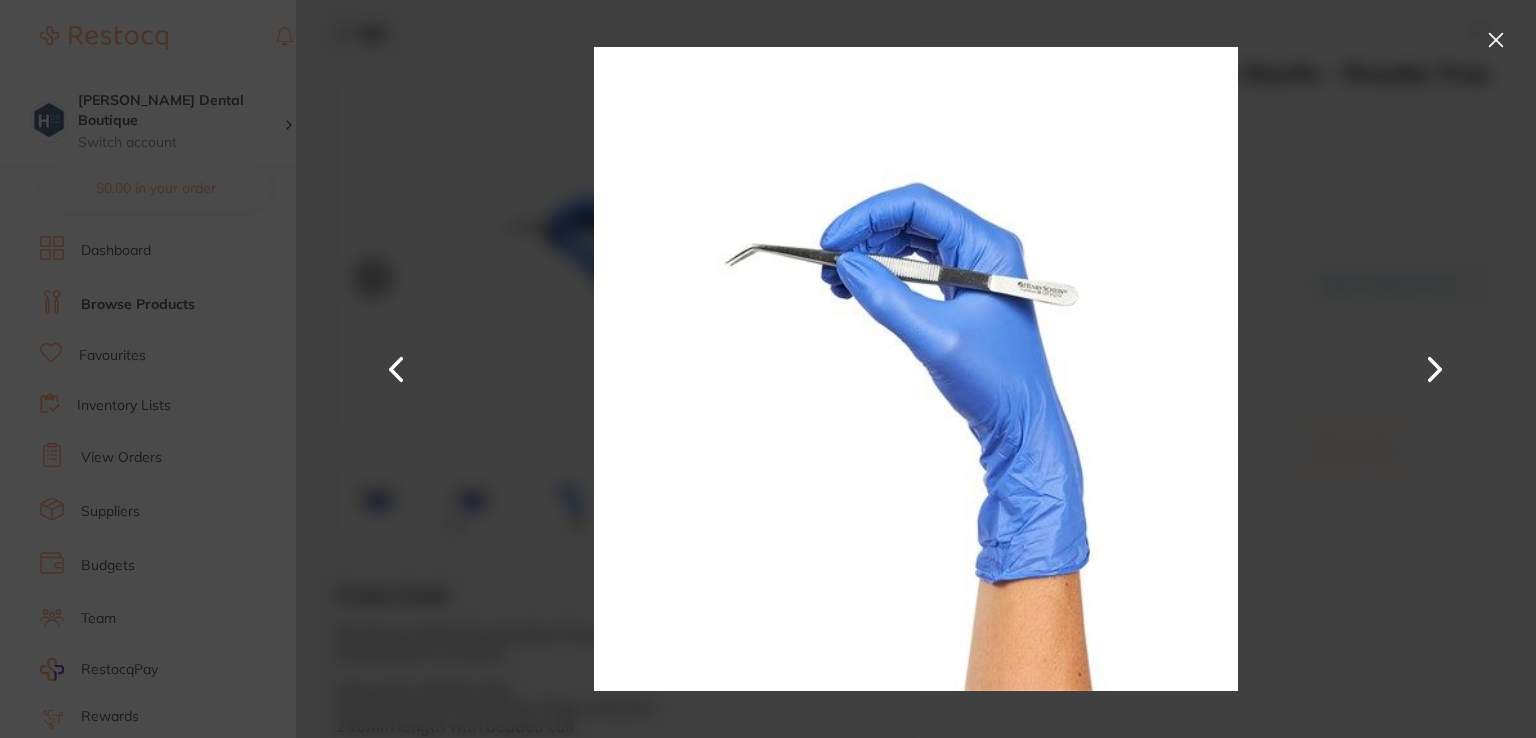 click at bounding box center [1496, 40] 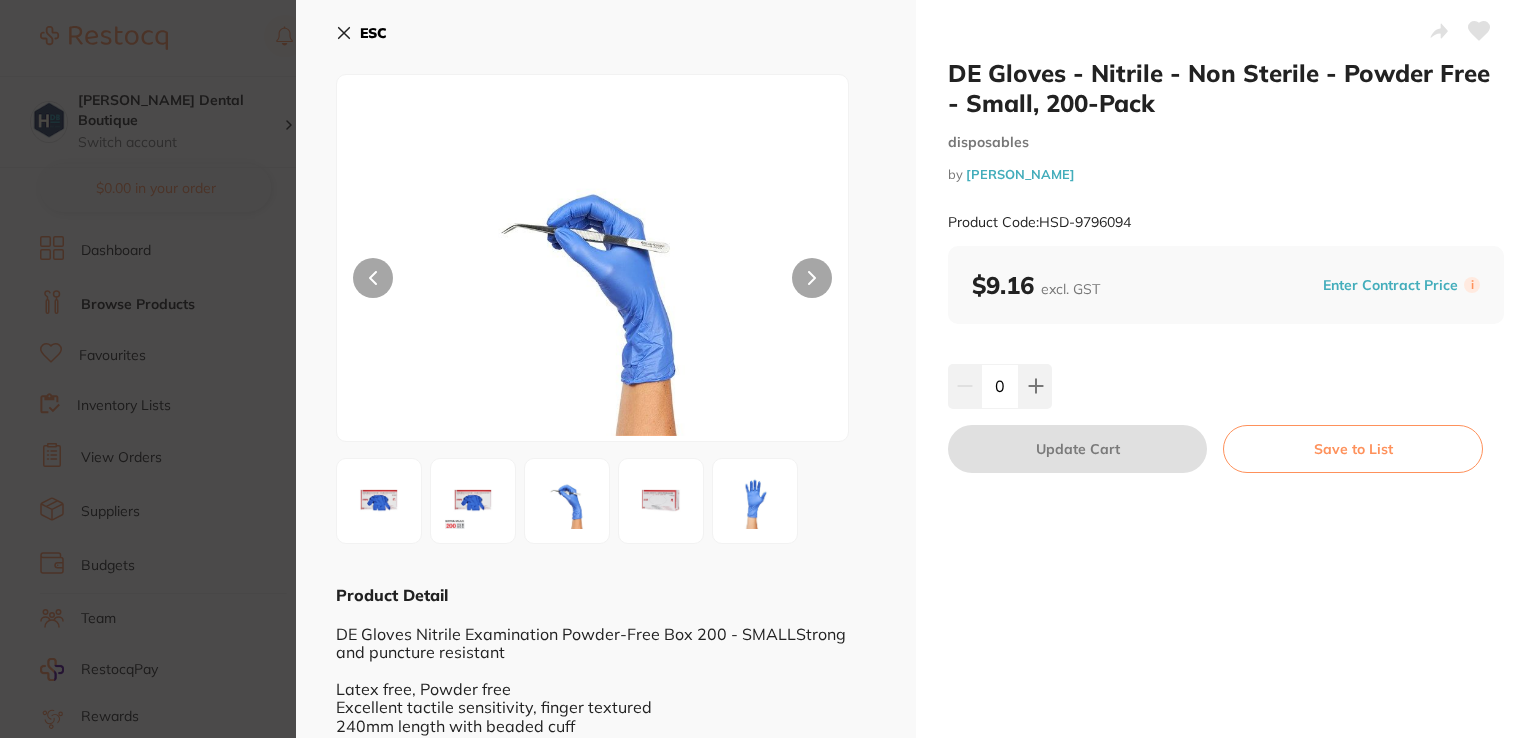 scroll, scrollTop: 0, scrollLeft: 0, axis: both 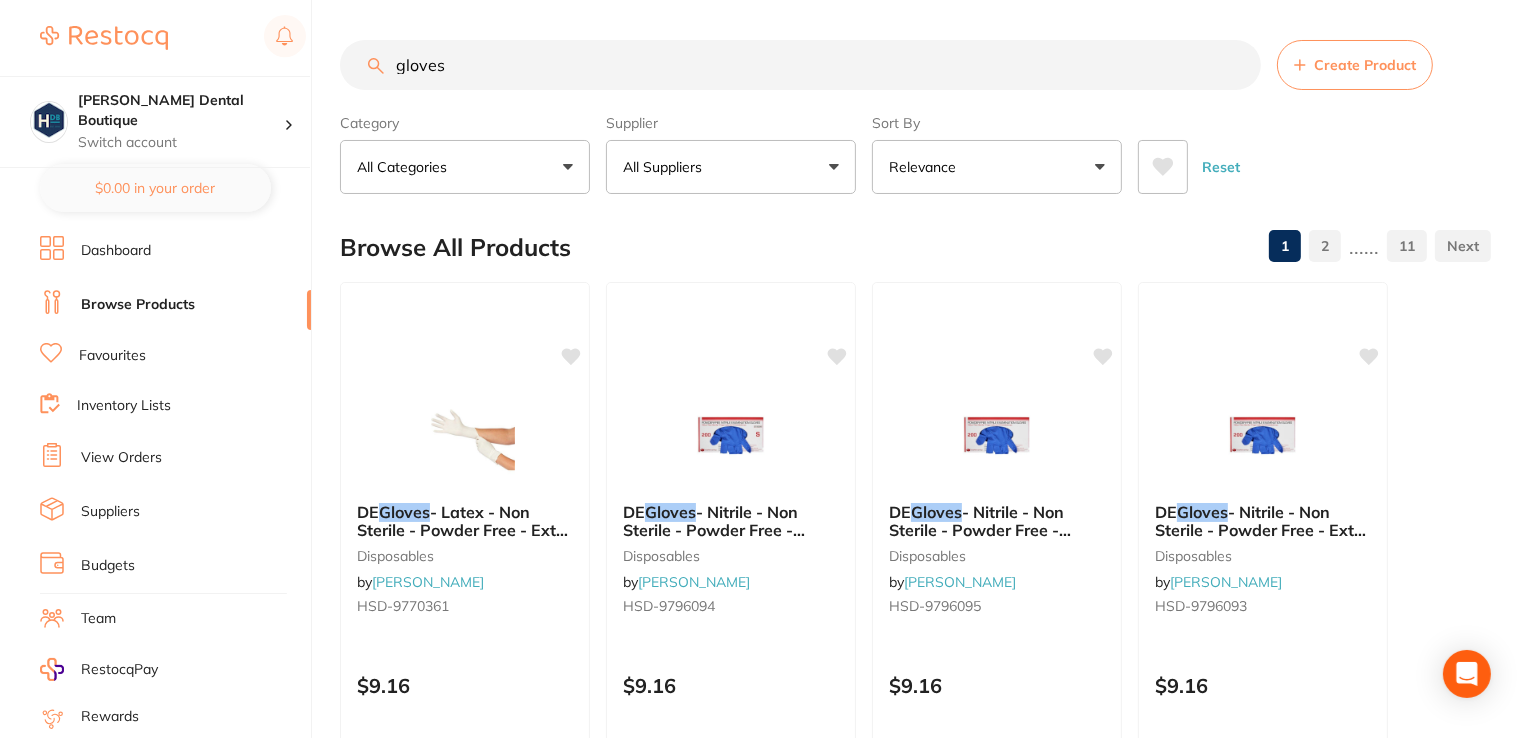click on "gloves" at bounding box center (800, 65) 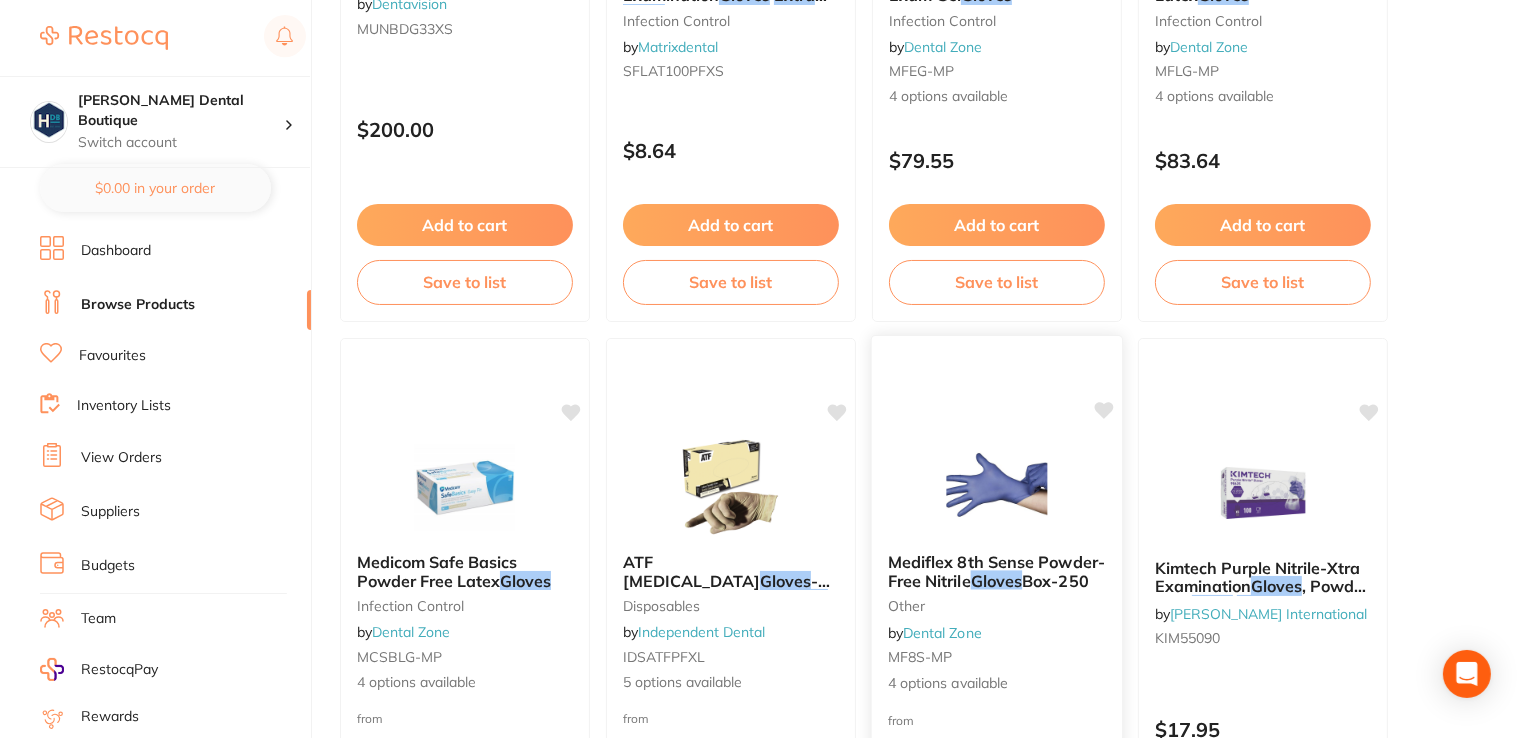 scroll, scrollTop: 700, scrollLeft: 0, axis: vertical 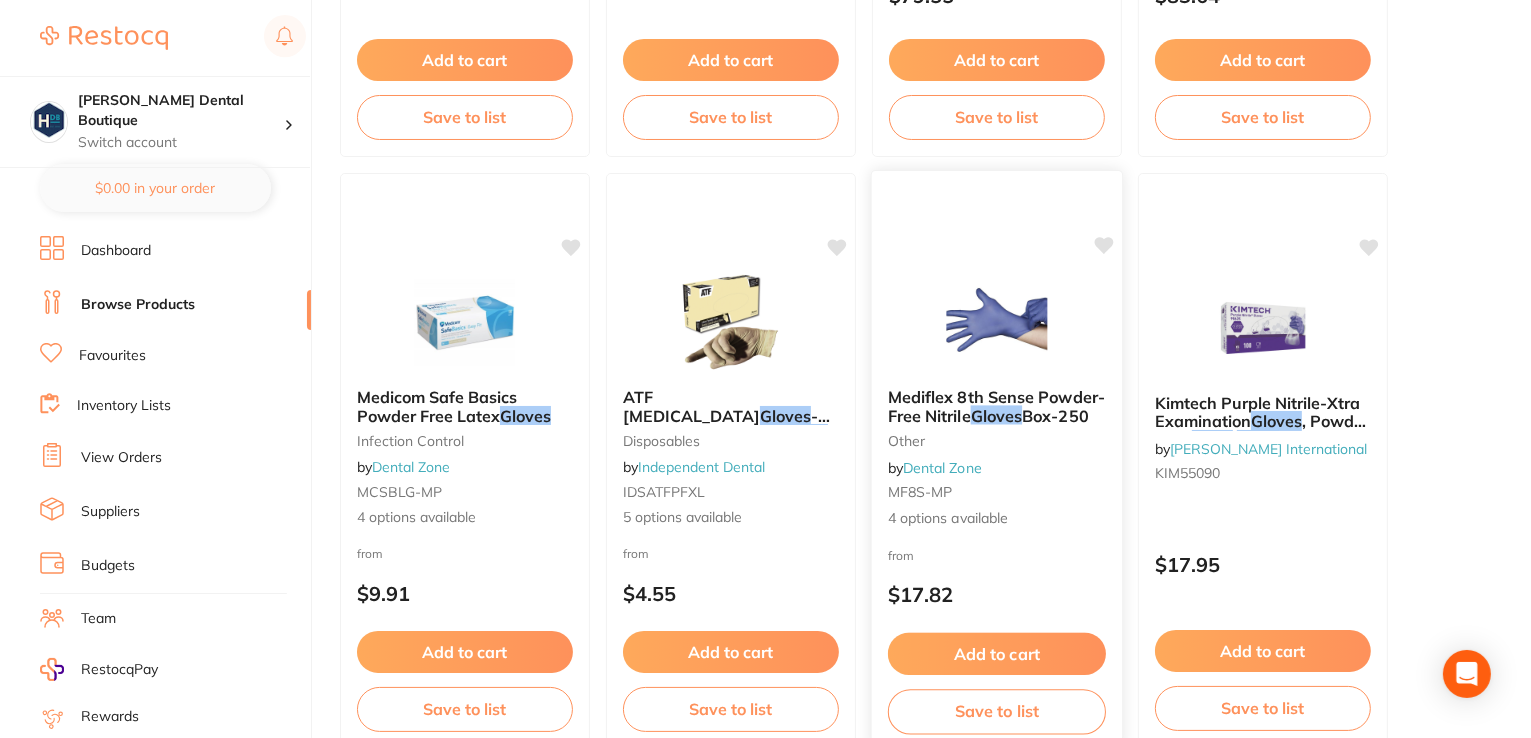 type on "gloves extra small" 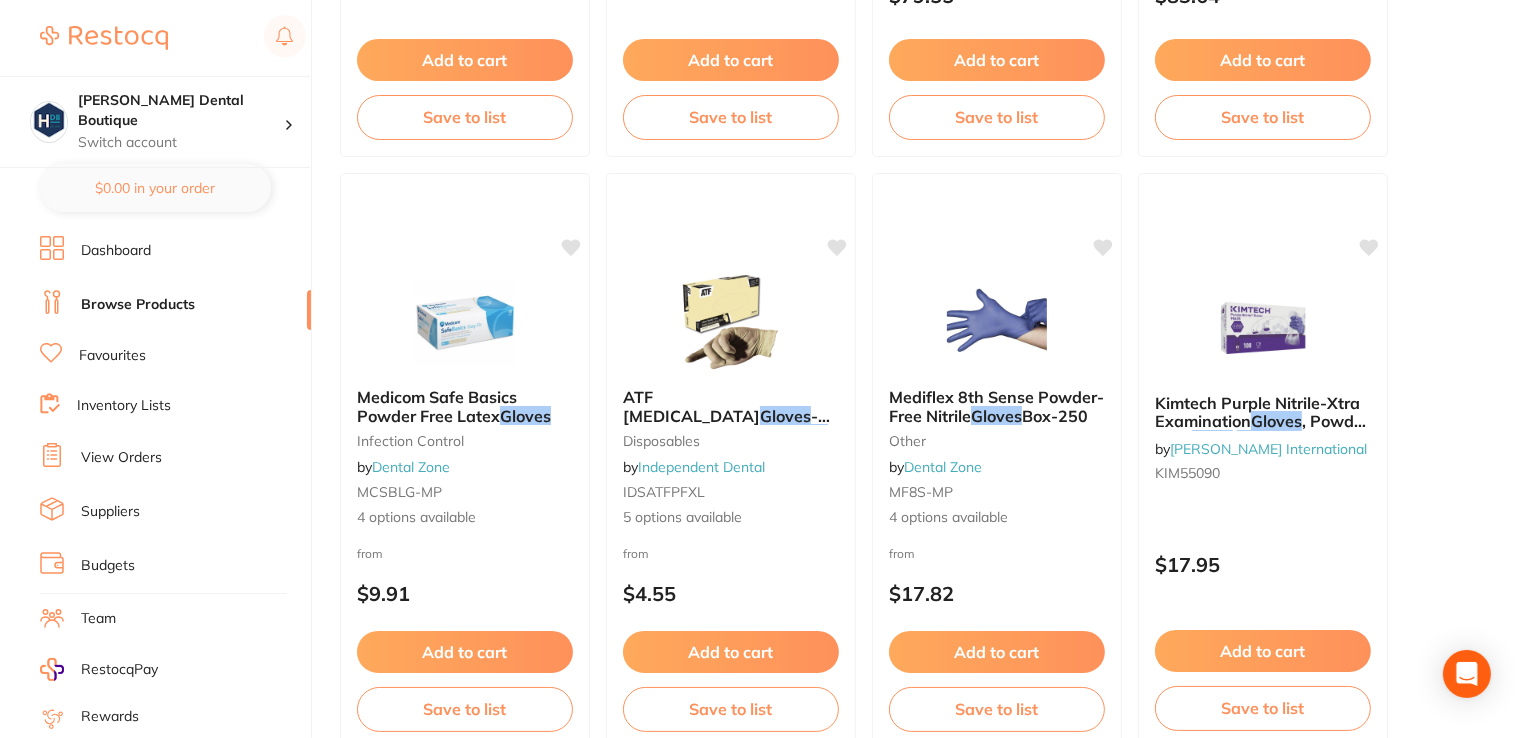 drag, startPoint x: 1015, startPoint y: 442, endPoint x: 1076, endPoint y: 561, distance: 133.7236 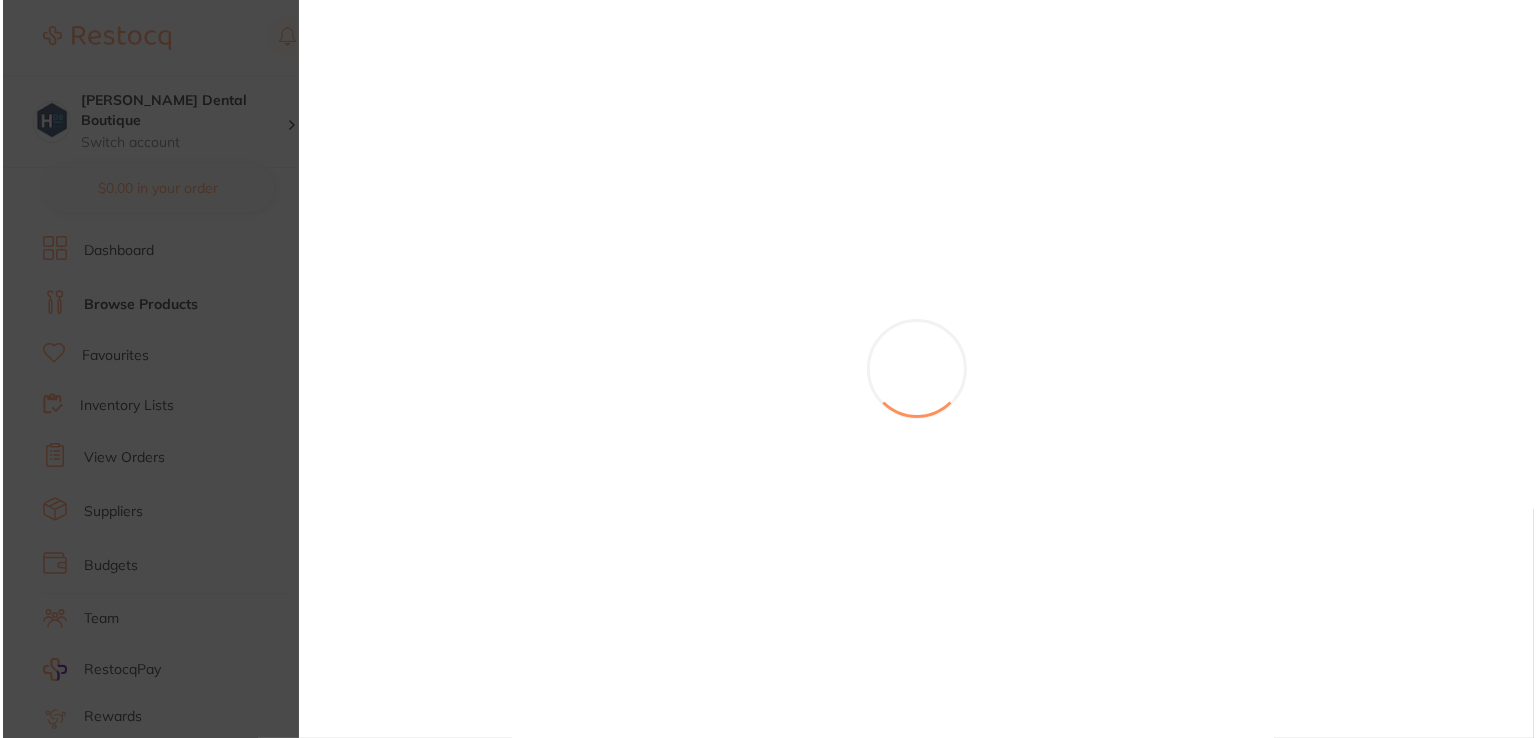 scroll, scrollTop: 0, scrollLeft: 0, axis: both 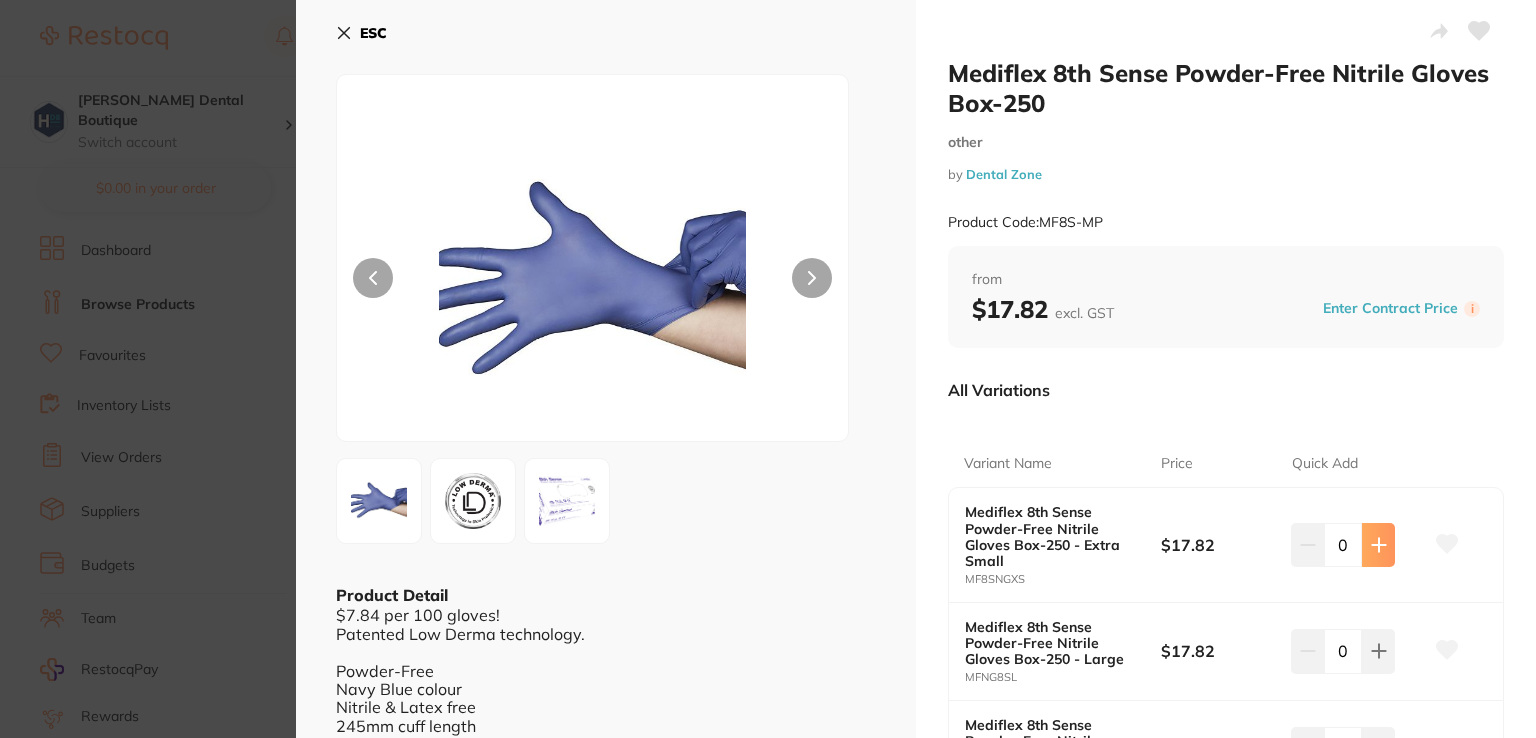 click 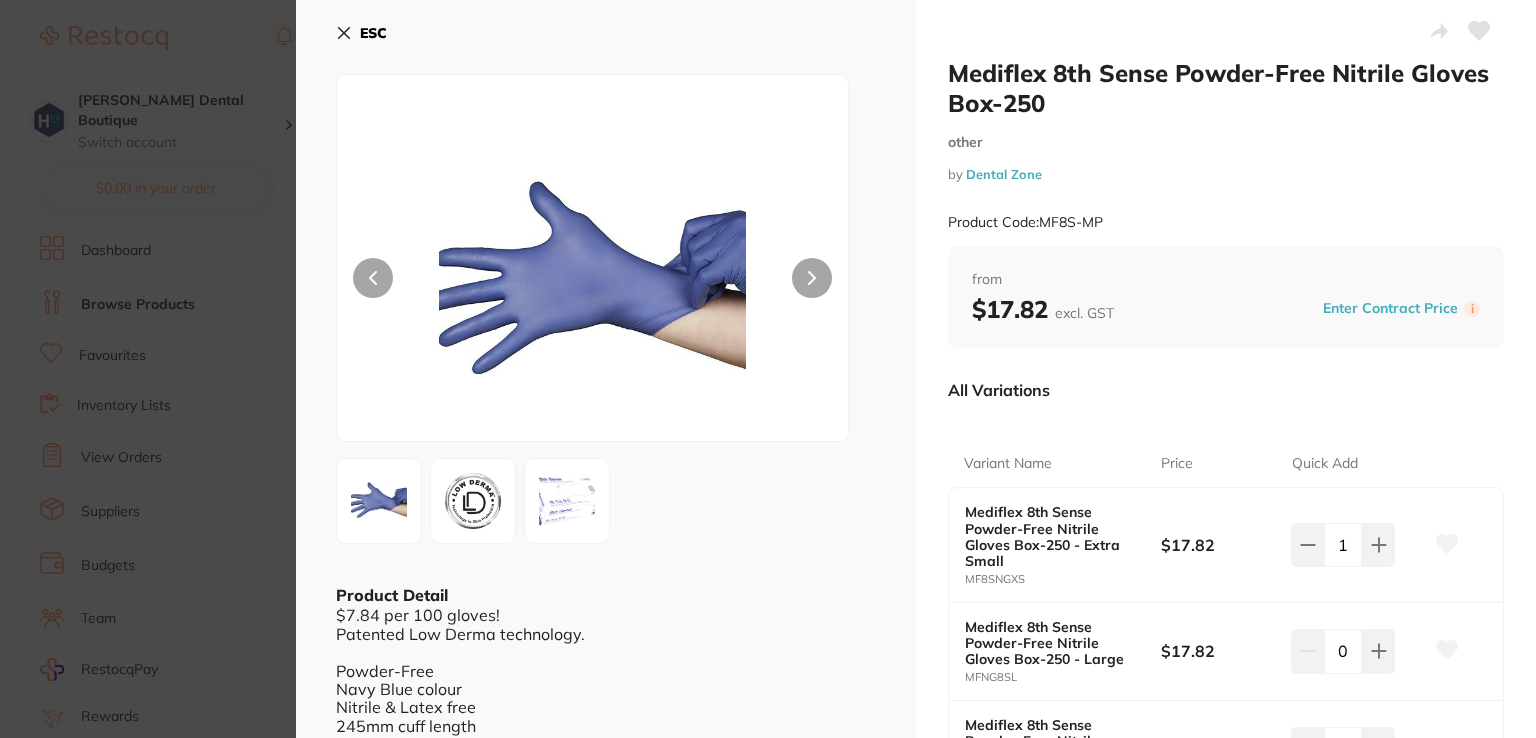 click at bounding box center (473, 501) 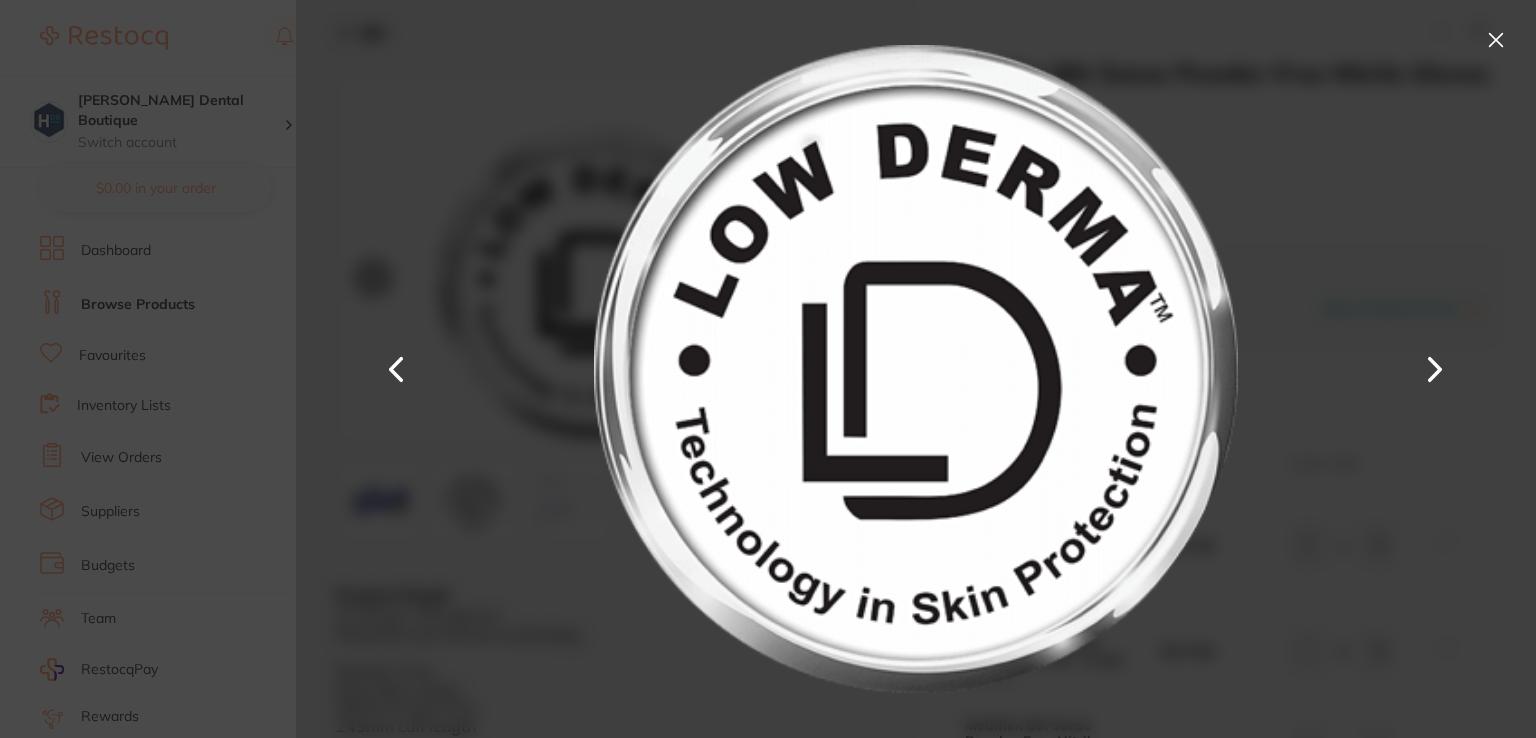 click at bounding box center [1496, 40] 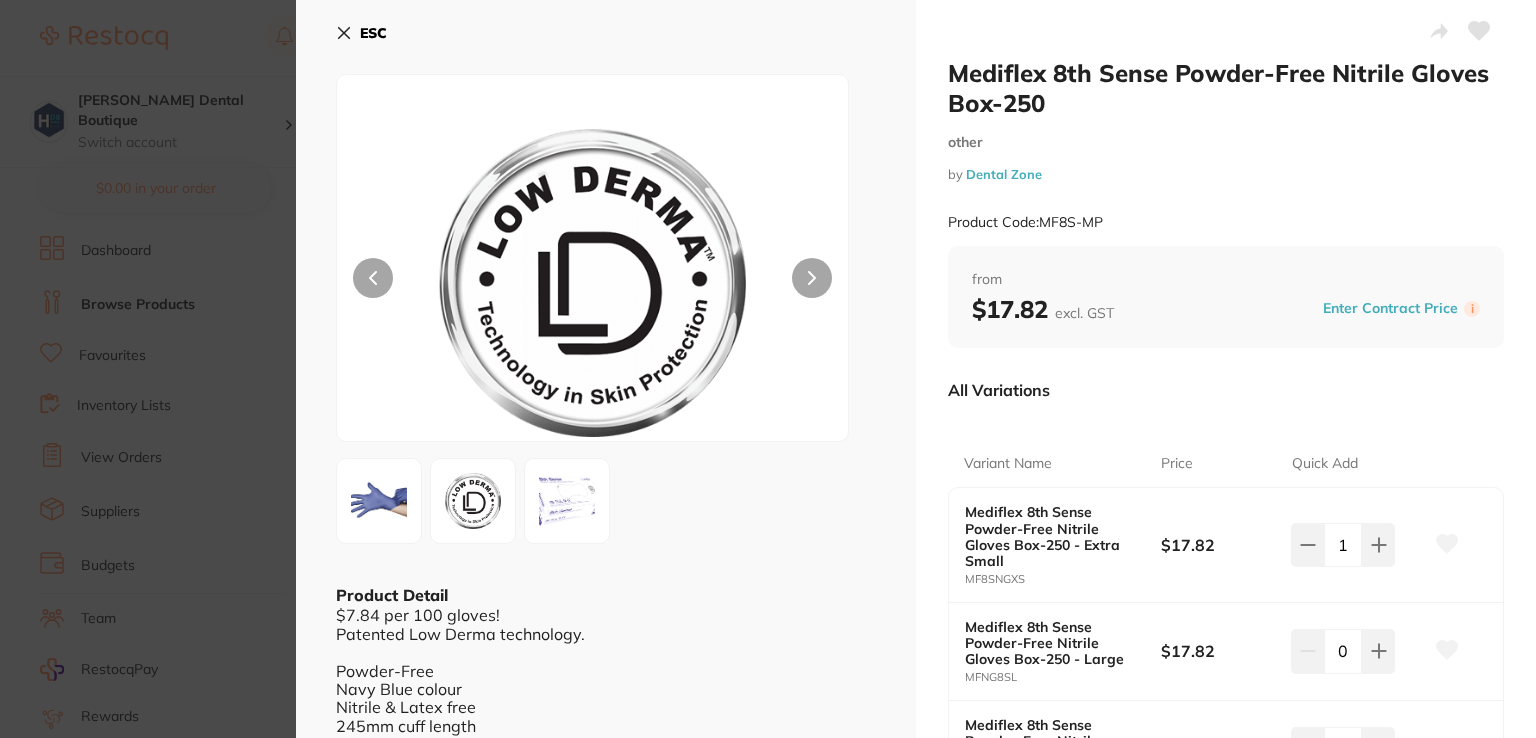 click at bounding box center [567, 501] 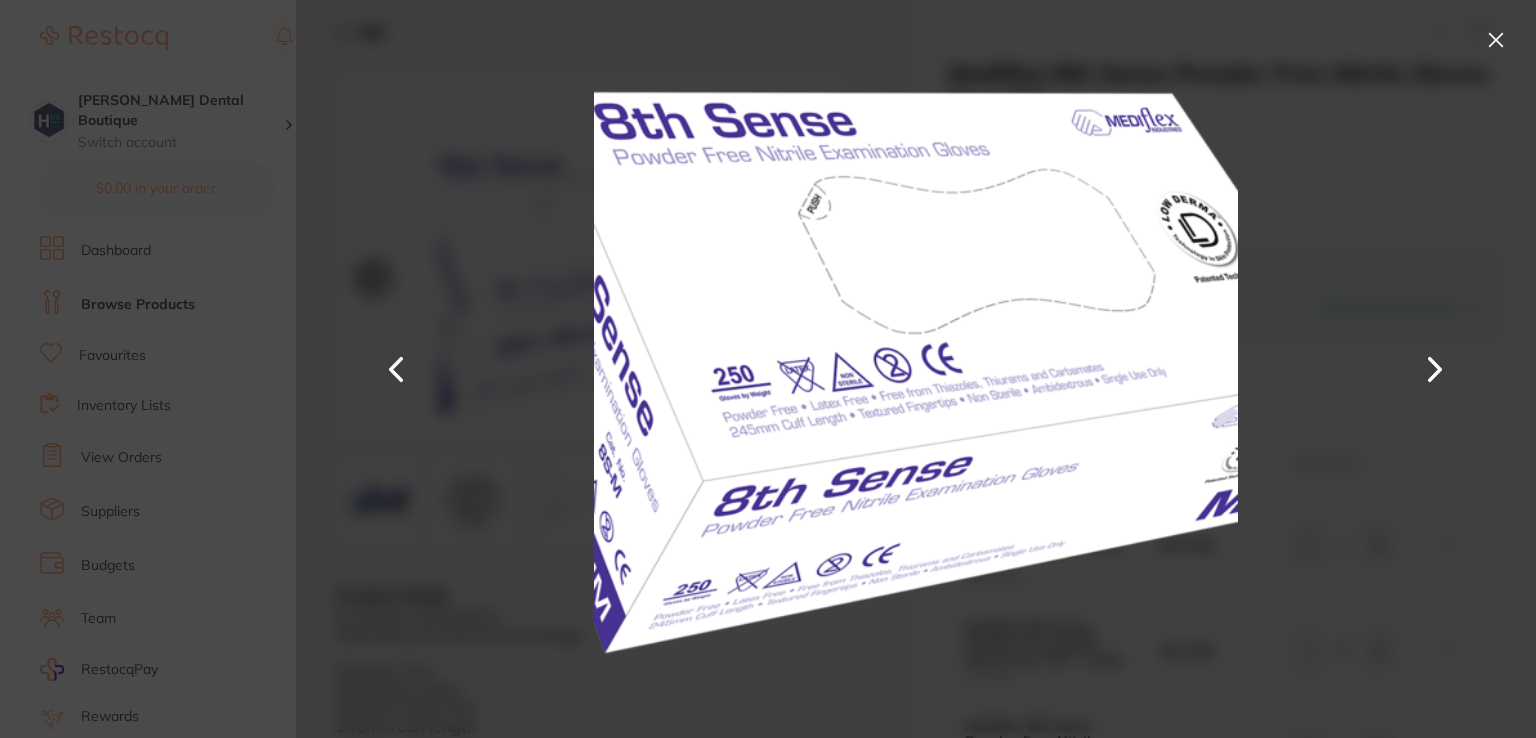 click at bounding box center (1496, 40) 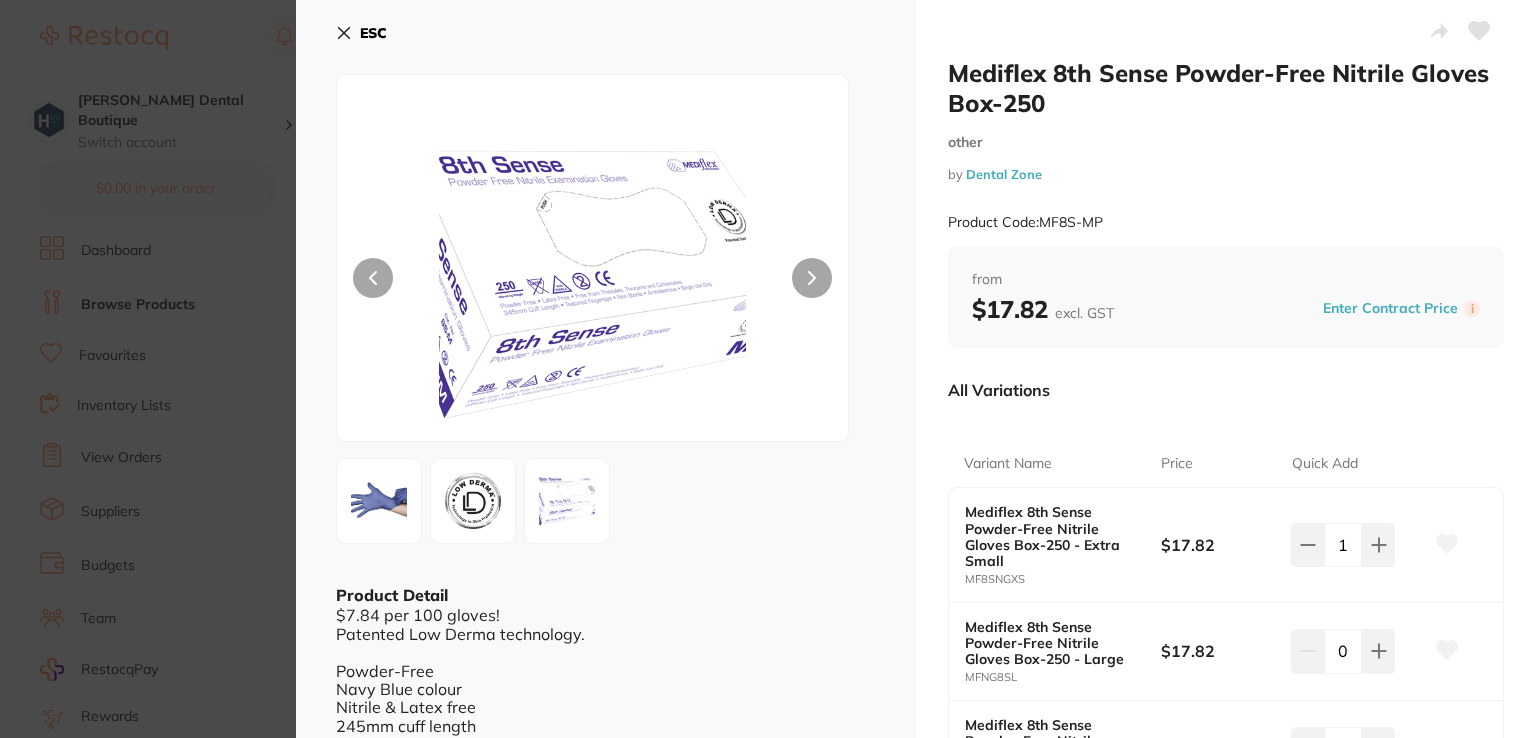 click at bounding box center [812, 278] 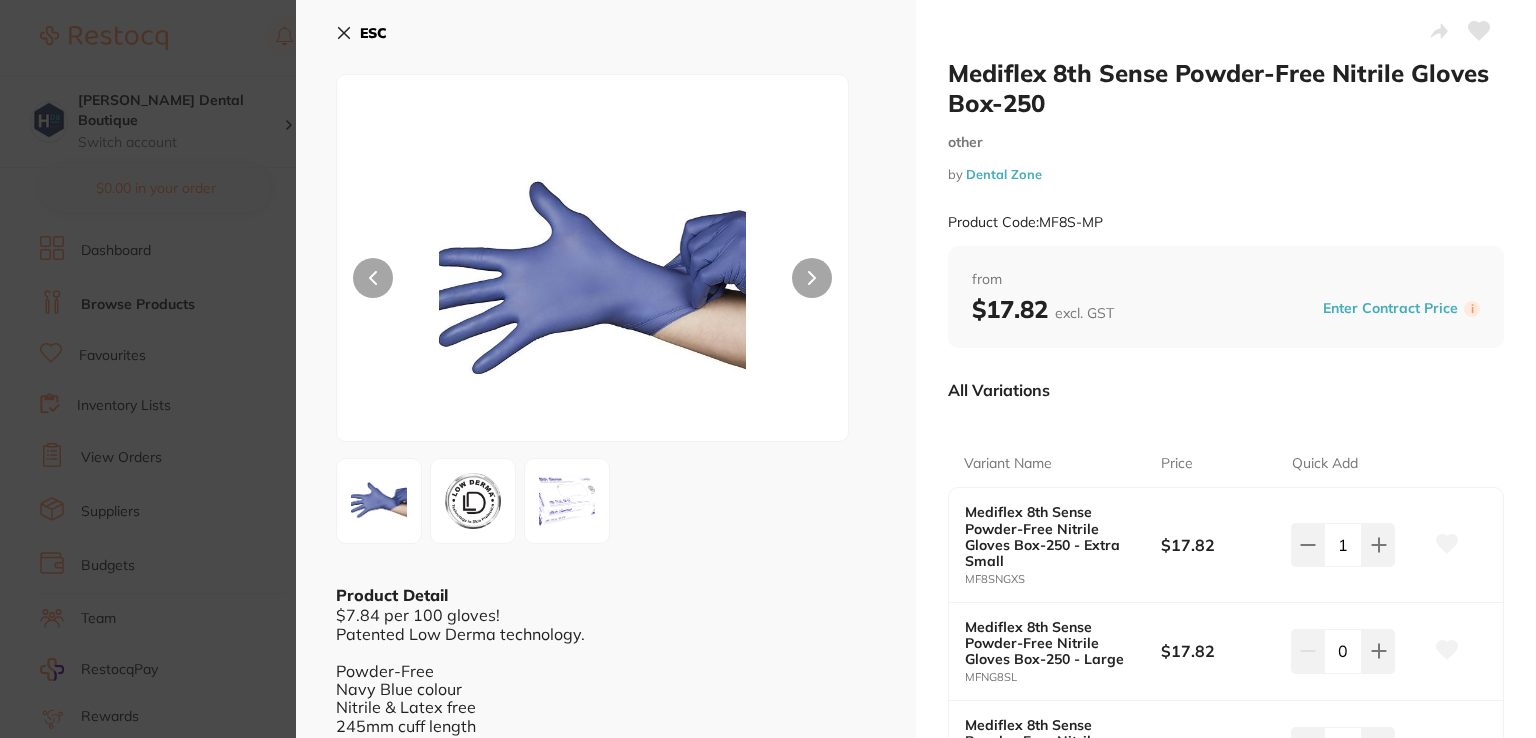 click at bounding box center [812, 278] 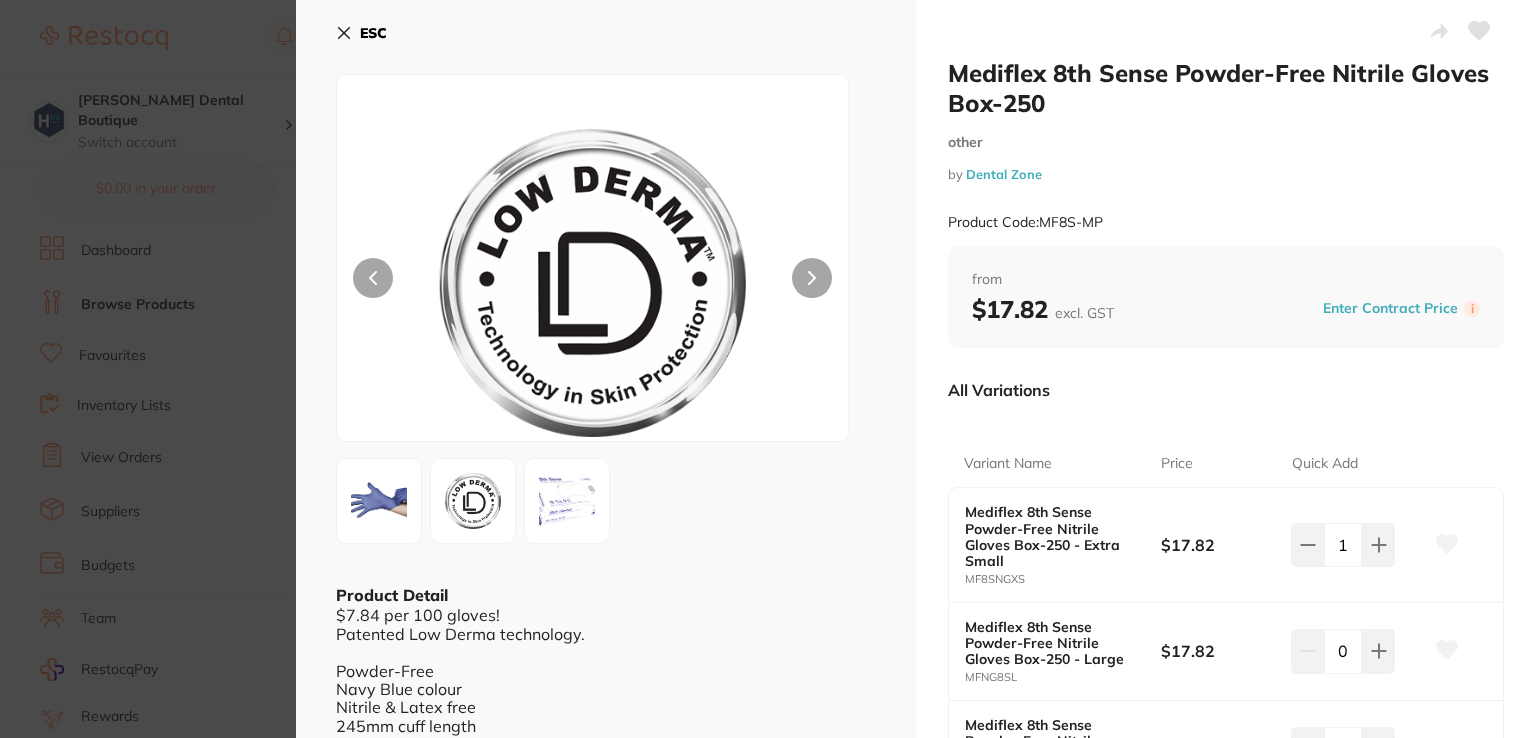 click at bounding box center (812, 278) 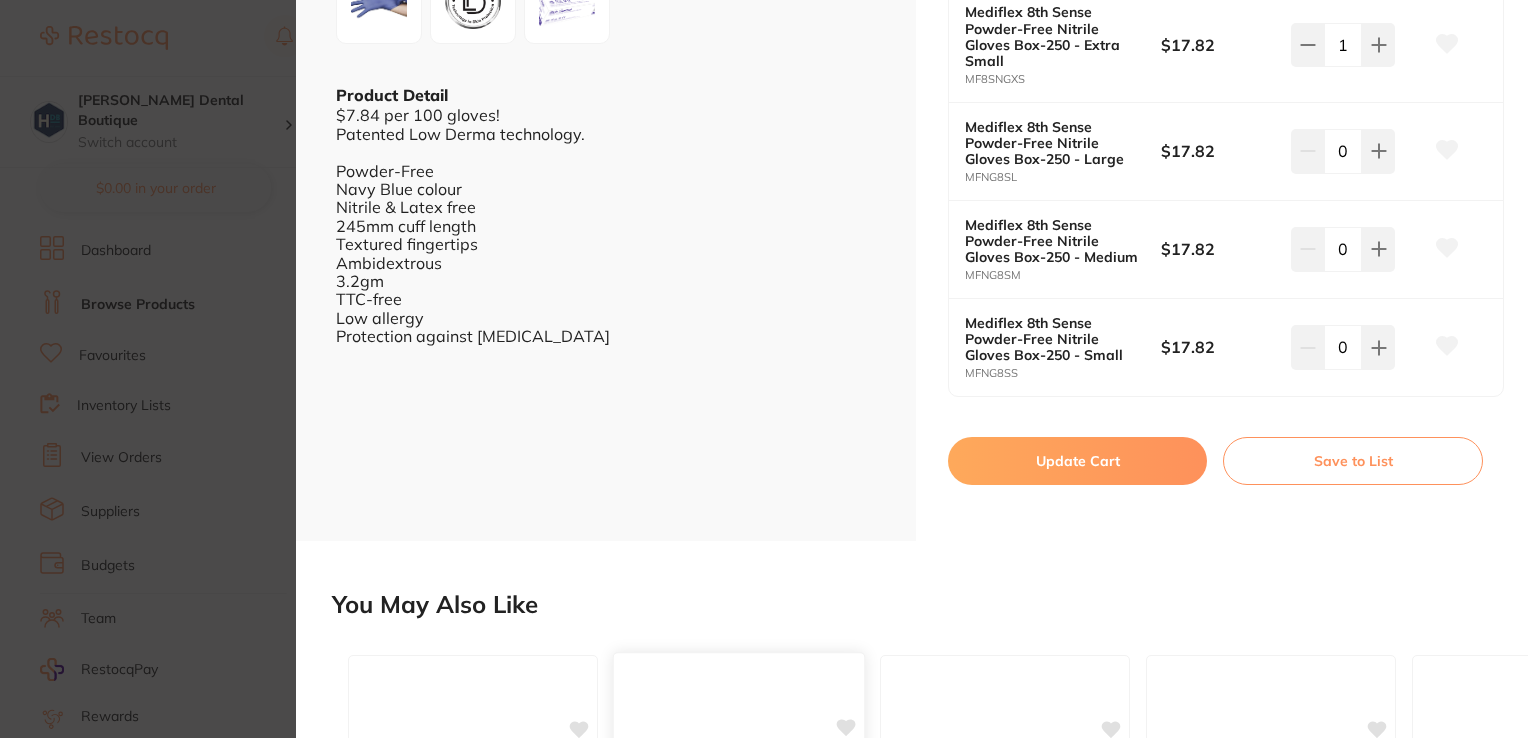 scroll, scrollTop: 0, scrollLeft: 0, axis: both 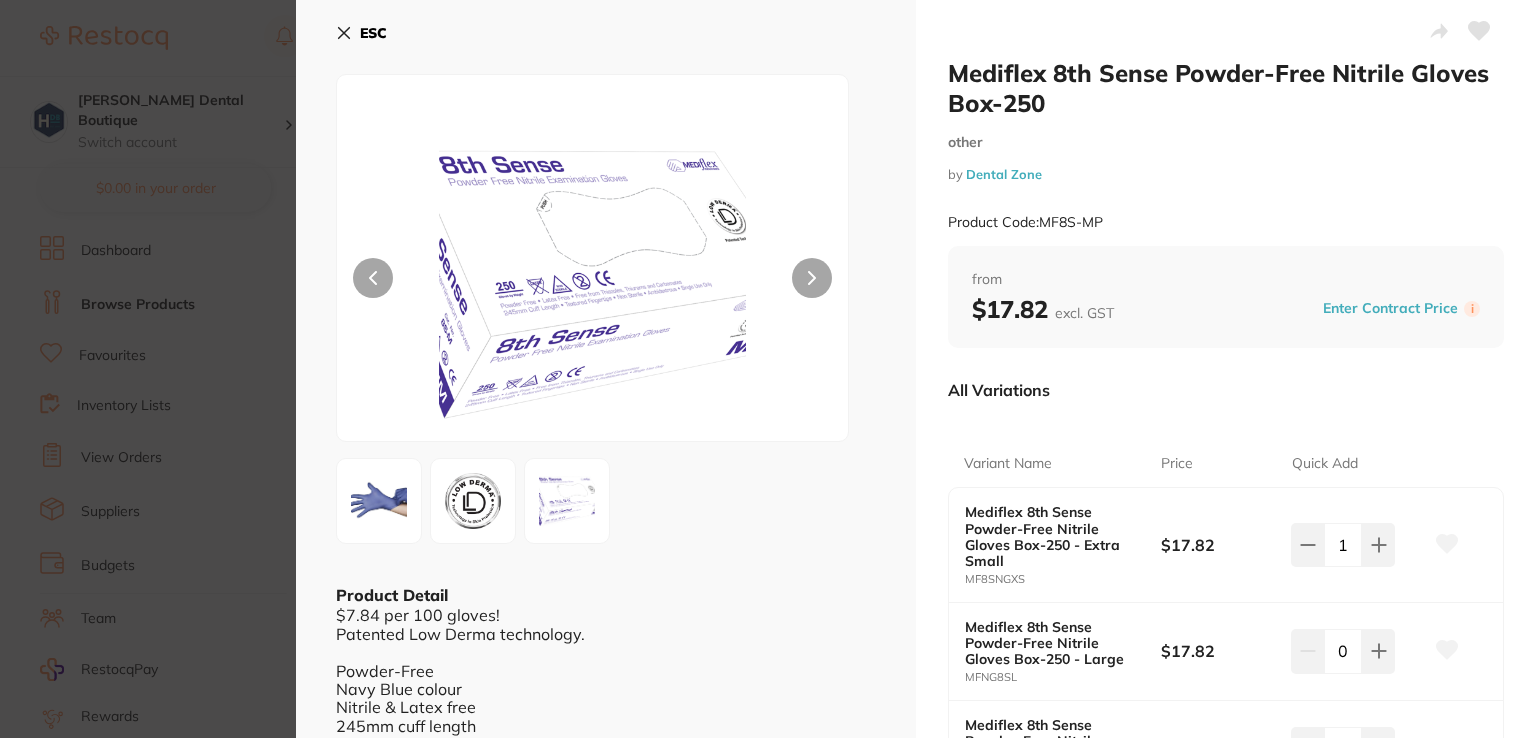 click on "ESC" at bounding box center (361, 33) 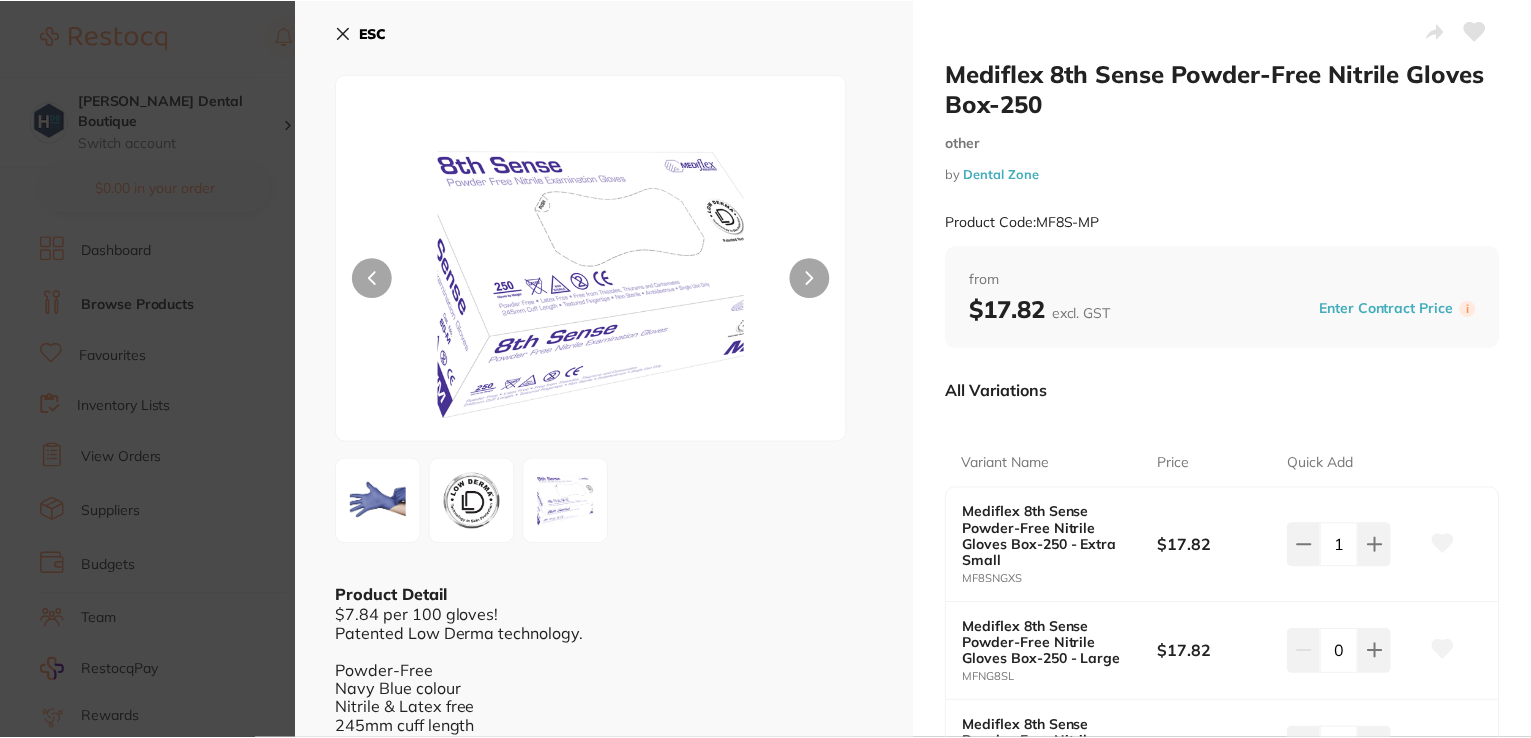 scroll, scrollTop: 700, scrollLeft: 0, axis: vertical 